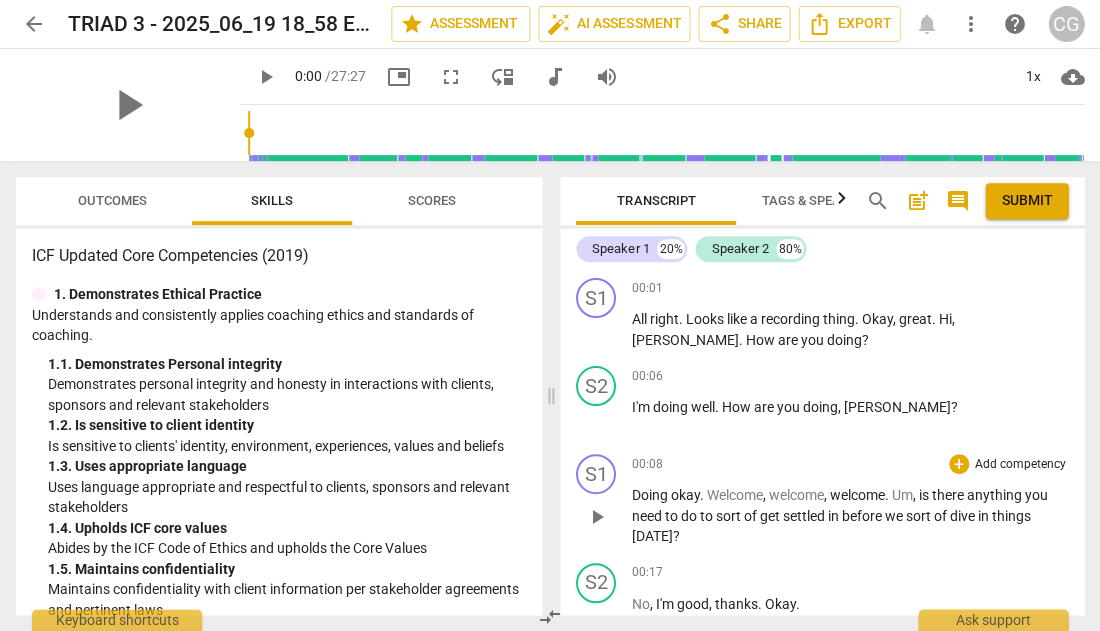 scroll, scrollTop: 0, scrollLeft: 0, axis: both 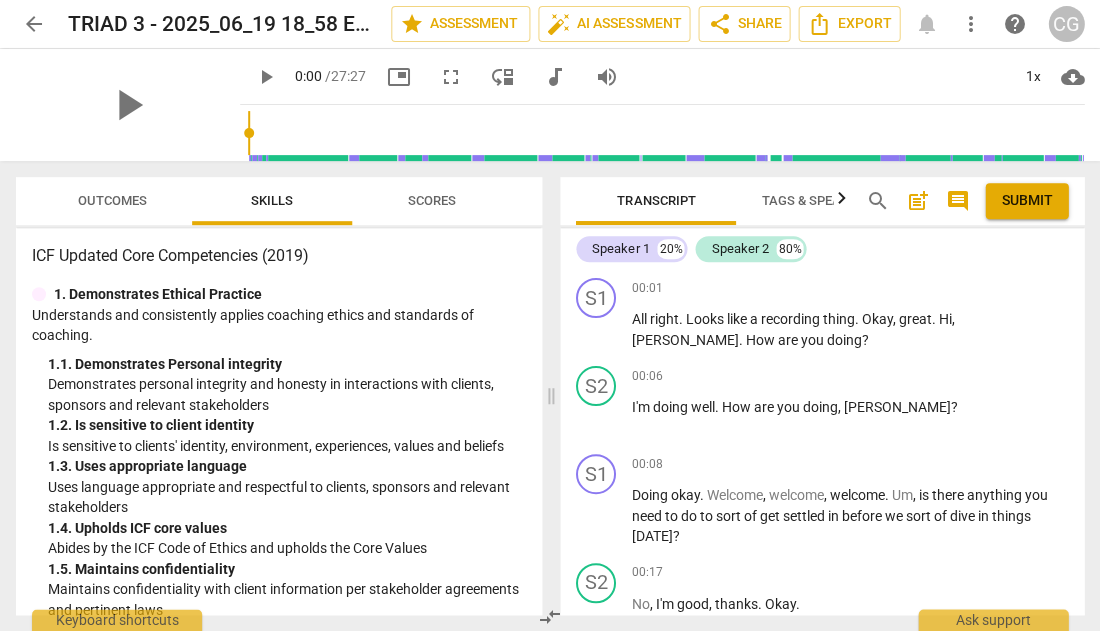 click on "play_arrow" at bounding box center [266, 77] 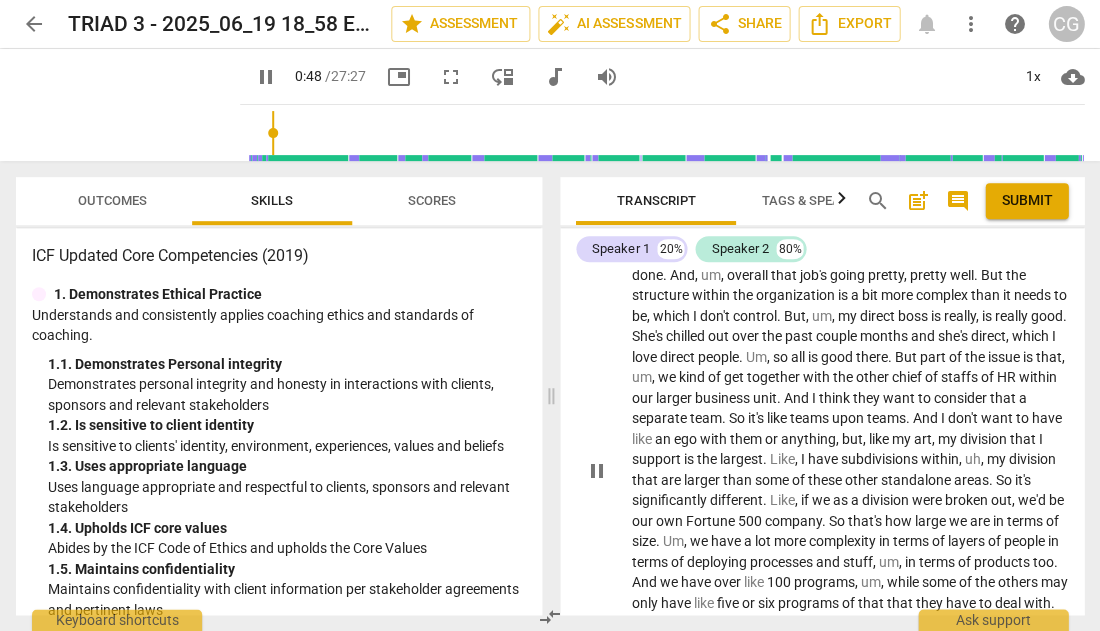 scroll, scrollTop: 856, scrollLeft: 0, axis: vertical 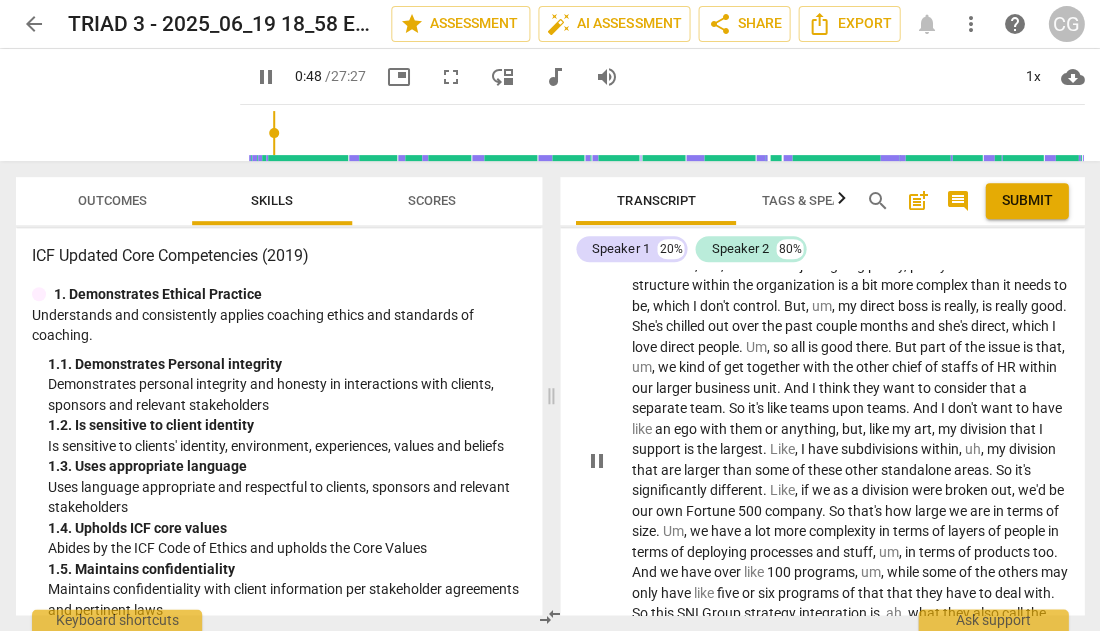 click on "pause" at bounding box center [597, 460] 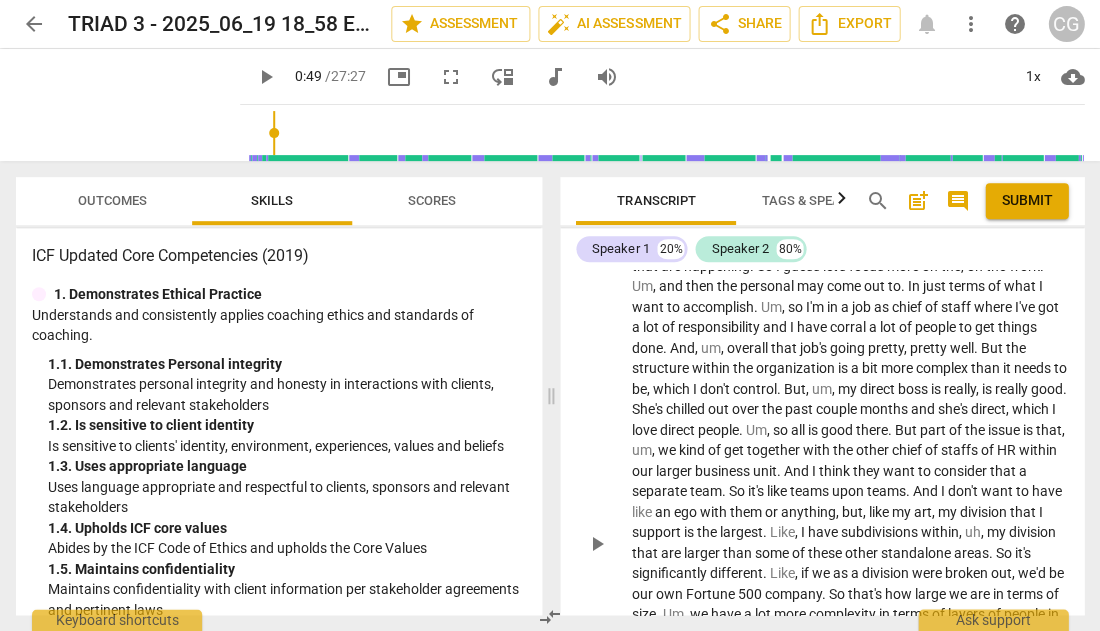 scroll, scrollTop: 773, scrollLeft: 0, axis: vertical 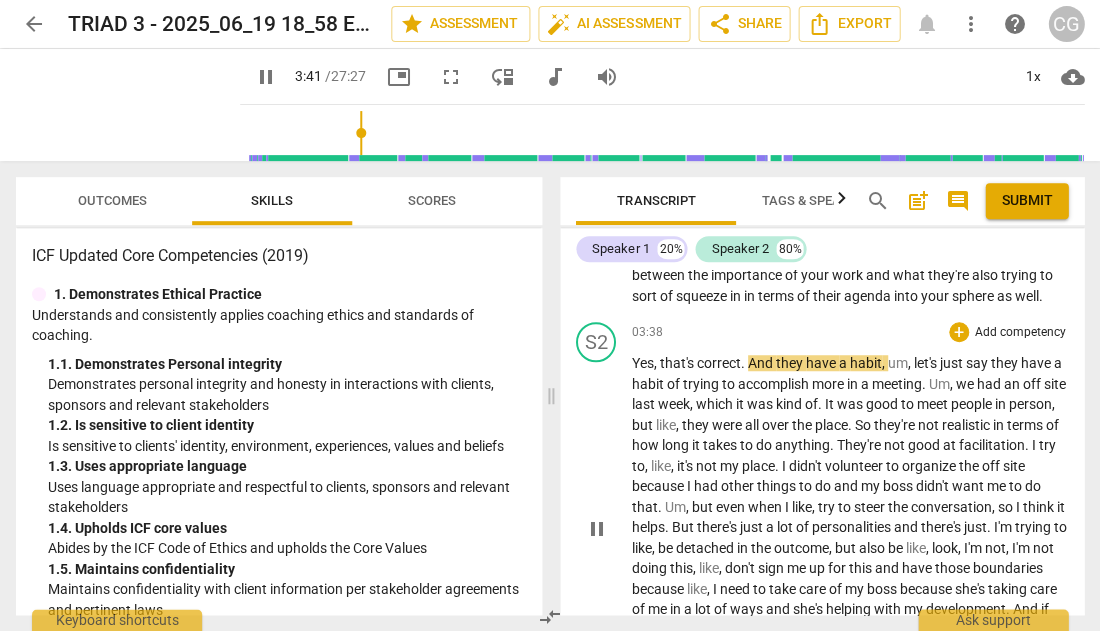 click on "pause" at bounding box center (597, 529) 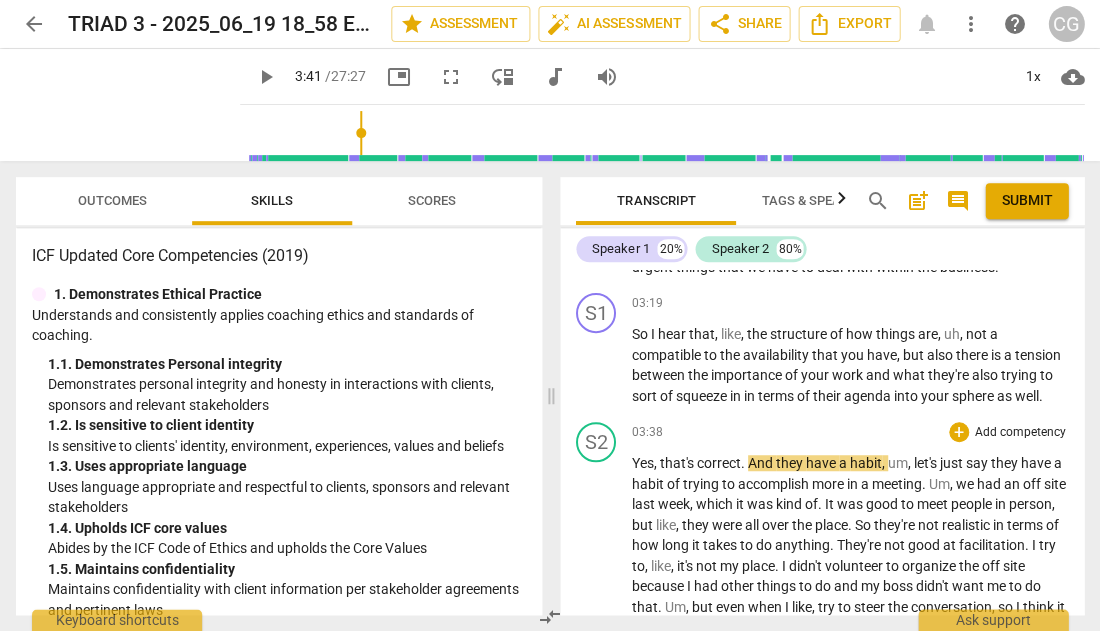 scroll, scrollTop: 1380, scrollLeft: 0, axis: vertical 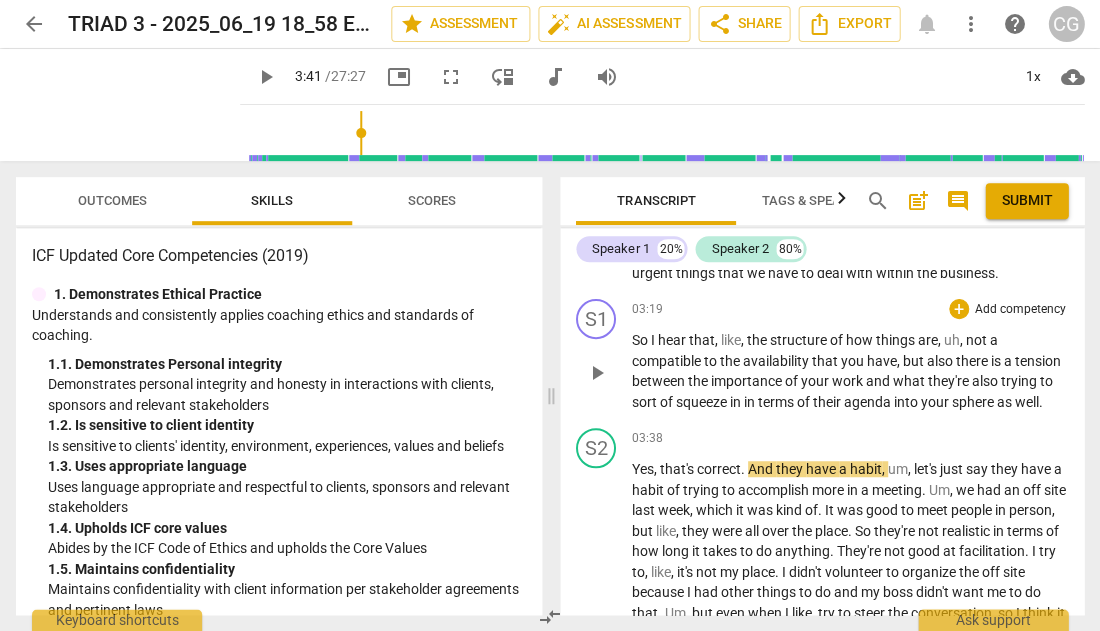 click on "Add competency" at bounding box center [1020, 310] 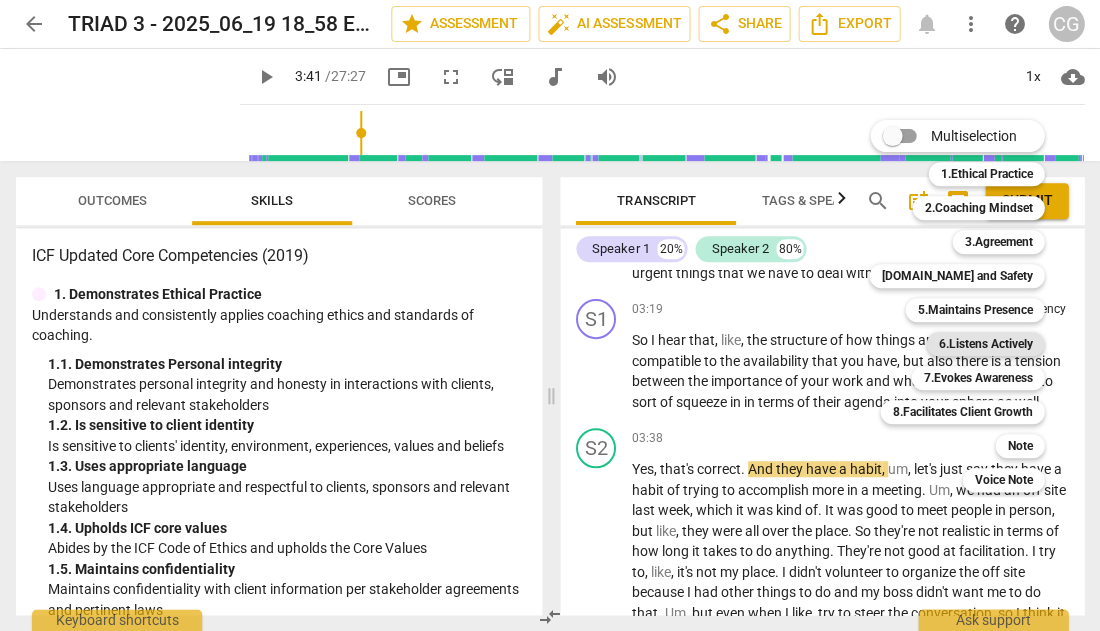click on "6.Listens Actively" at bounding box center [985, 344] 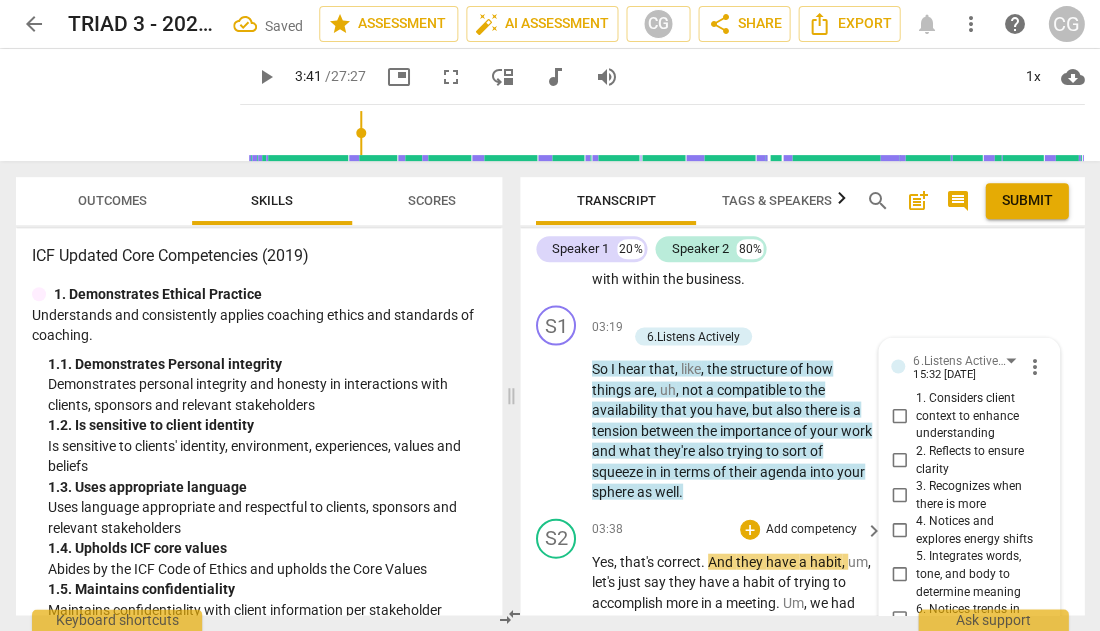 scroll, scrollTop: 1880, scrollLeft: 0, axis: vertical 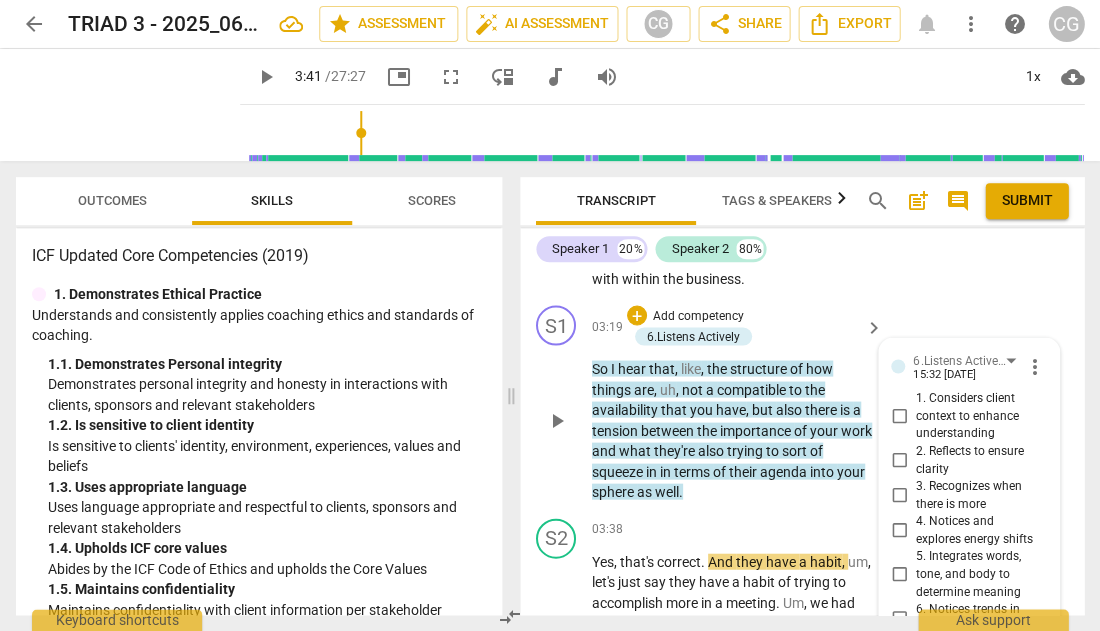 click on "2. Reflects to ensure clarity" at bounding box center [899, 460] 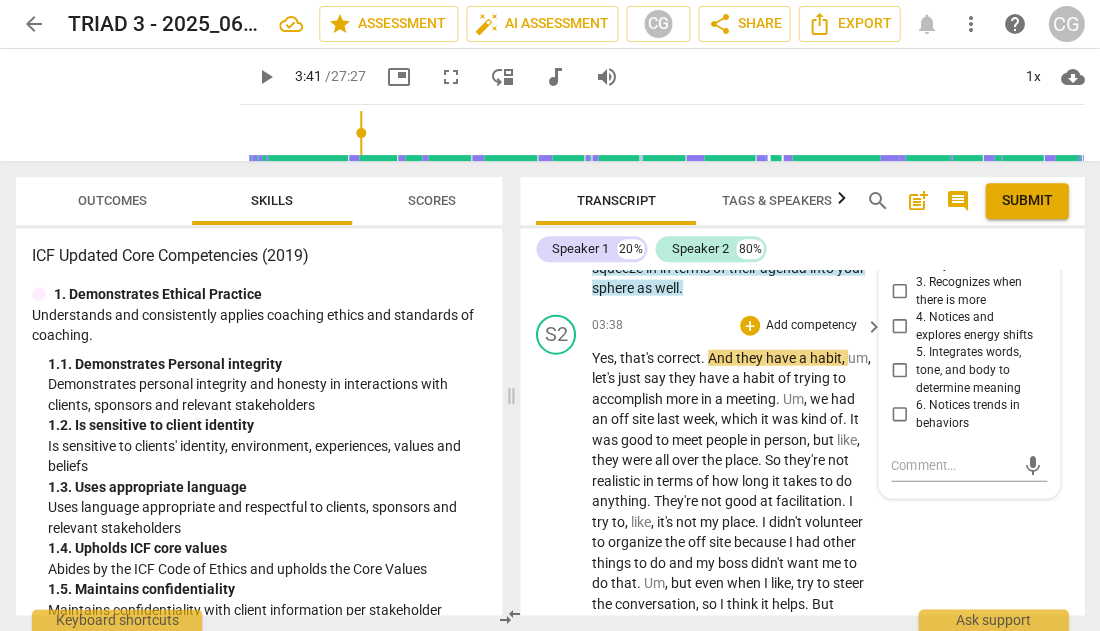 scroll, scrollTop: 2086, scrollLeft: 0, axis: vertical 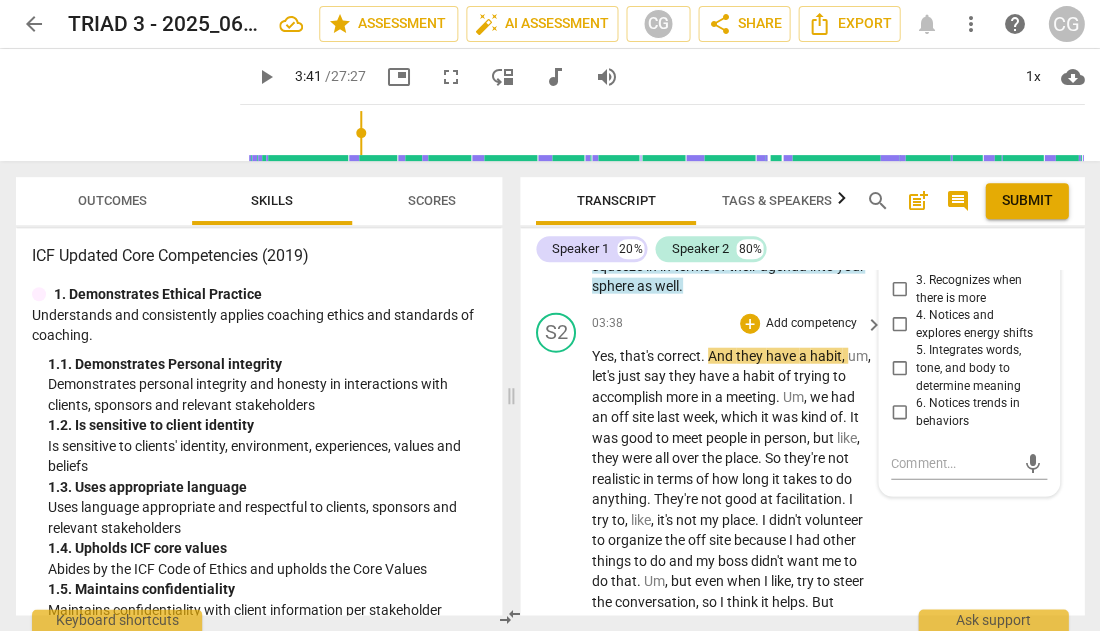 click on "play_arrow" at bounding box center (557, 622) 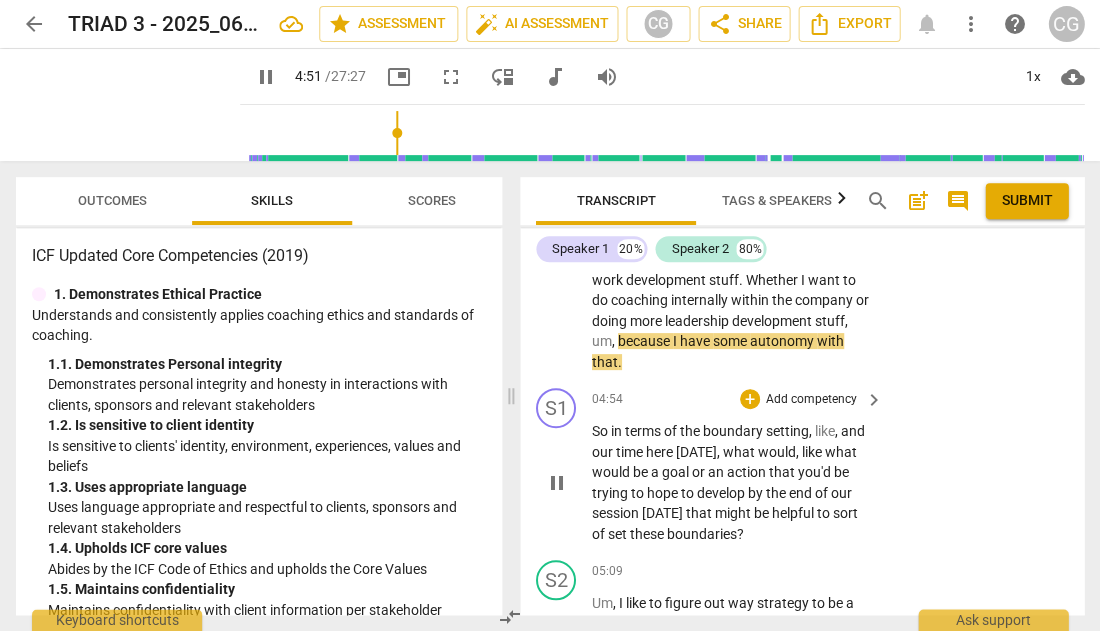 scroll, scrollTop: 2615, scrollLeft: 0, axis: vertical 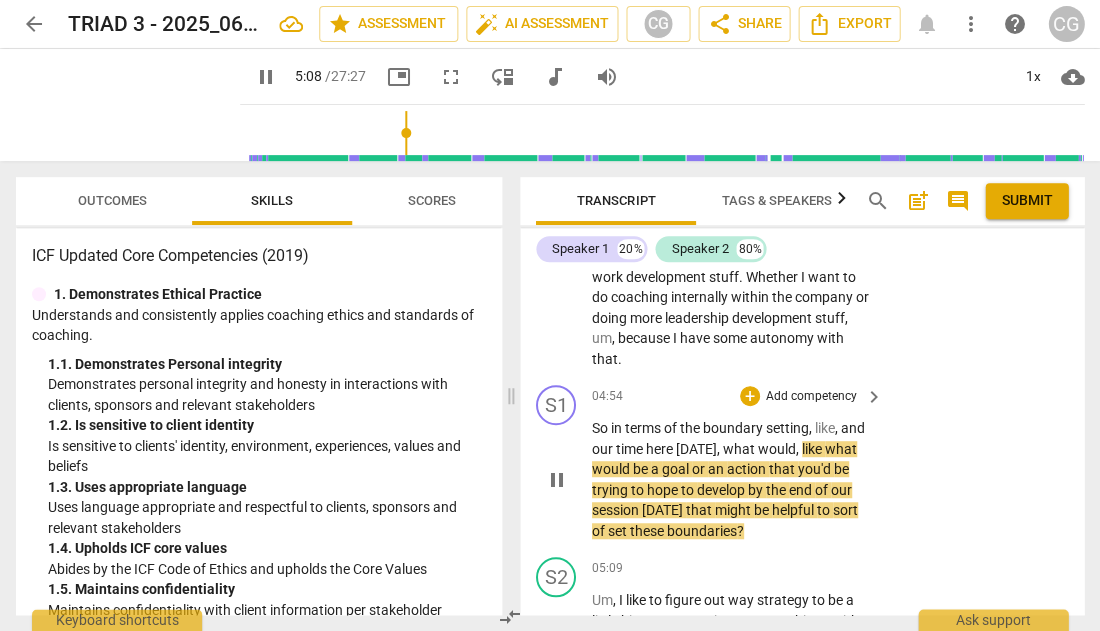 click on "pause" at bounding box center [557, 480] 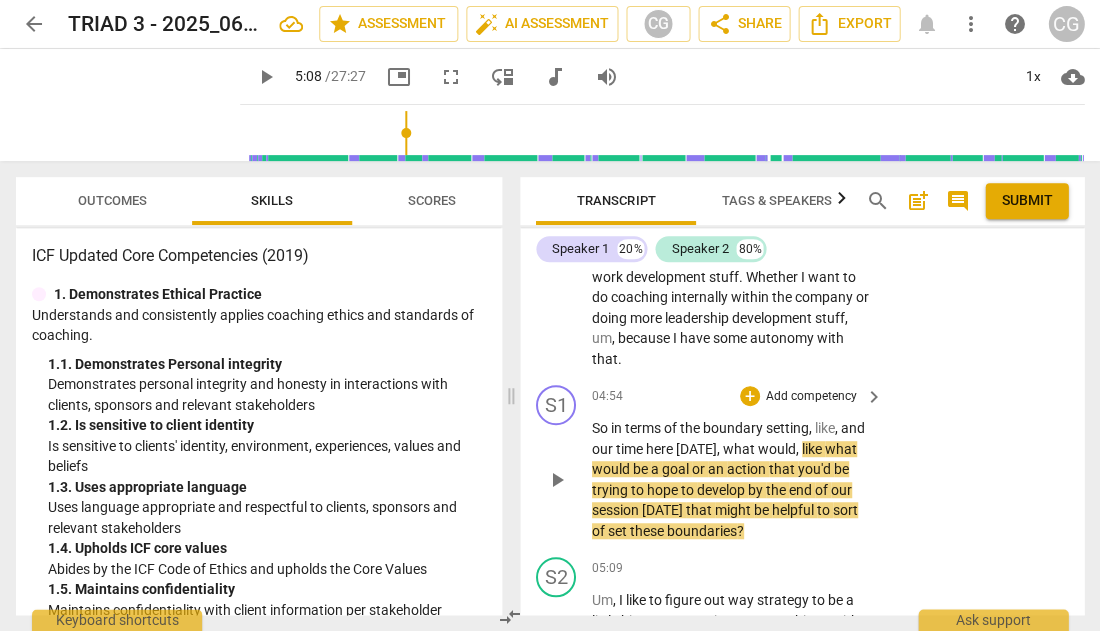 click on "Add competency" at bounding box center [811, 397] 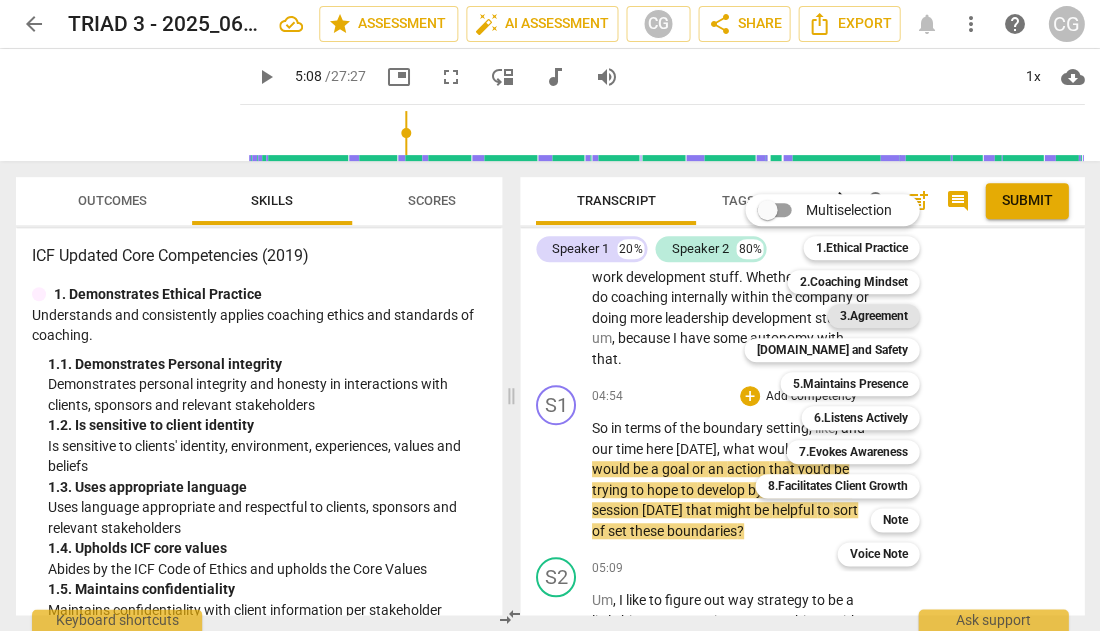 click on "3.Agreement" at bounding box center [873, 316] 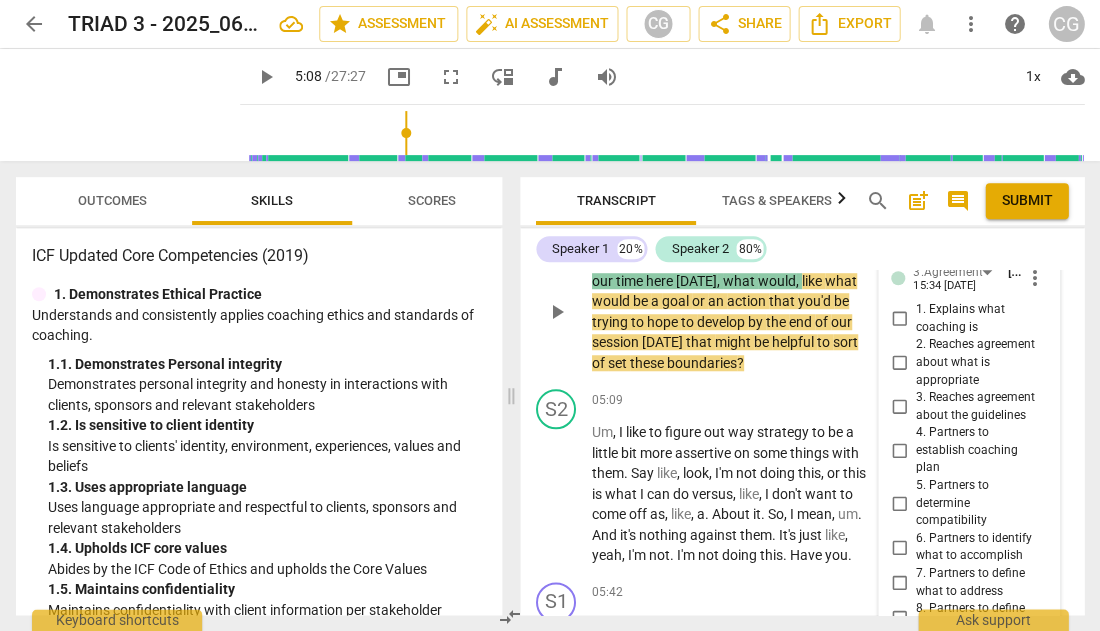 scroll, scrollTop: 2814, scrollLeft: 0, axis: vertical 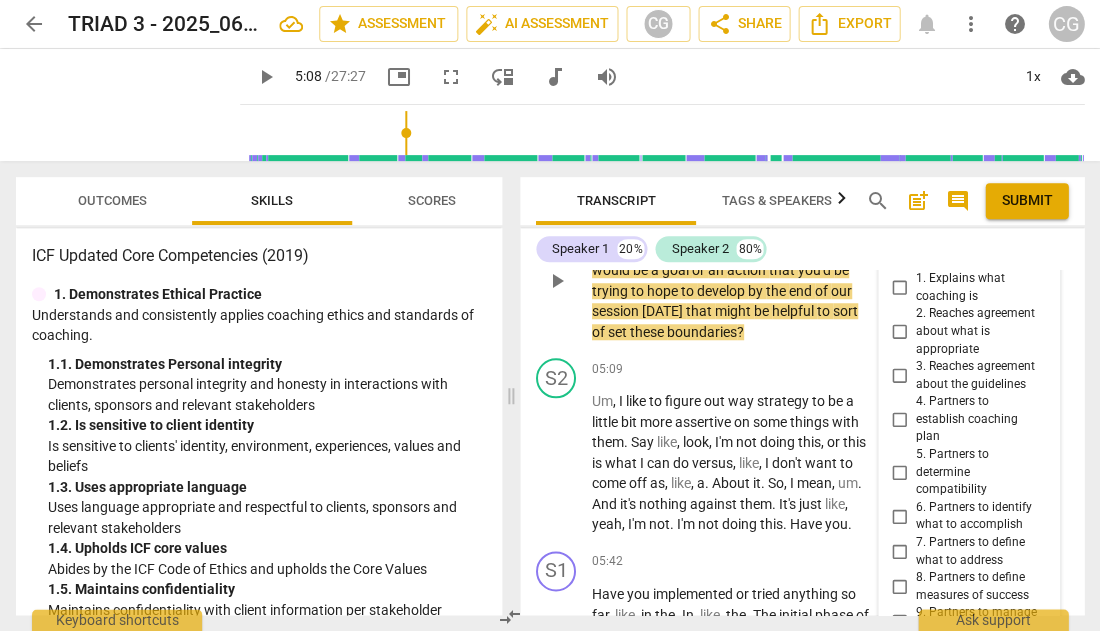 click on "4. Partners to establish coaching plan" at bounding box center (899, 420) 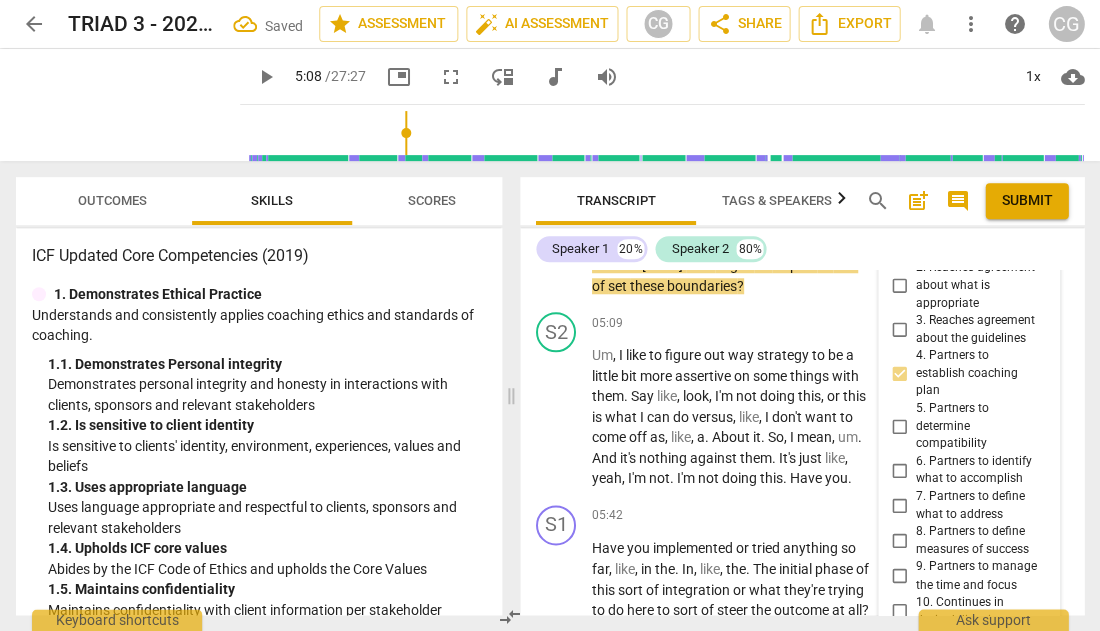 scroll, scrollTop: 2861, scrollLeft: 0, axis: vertical 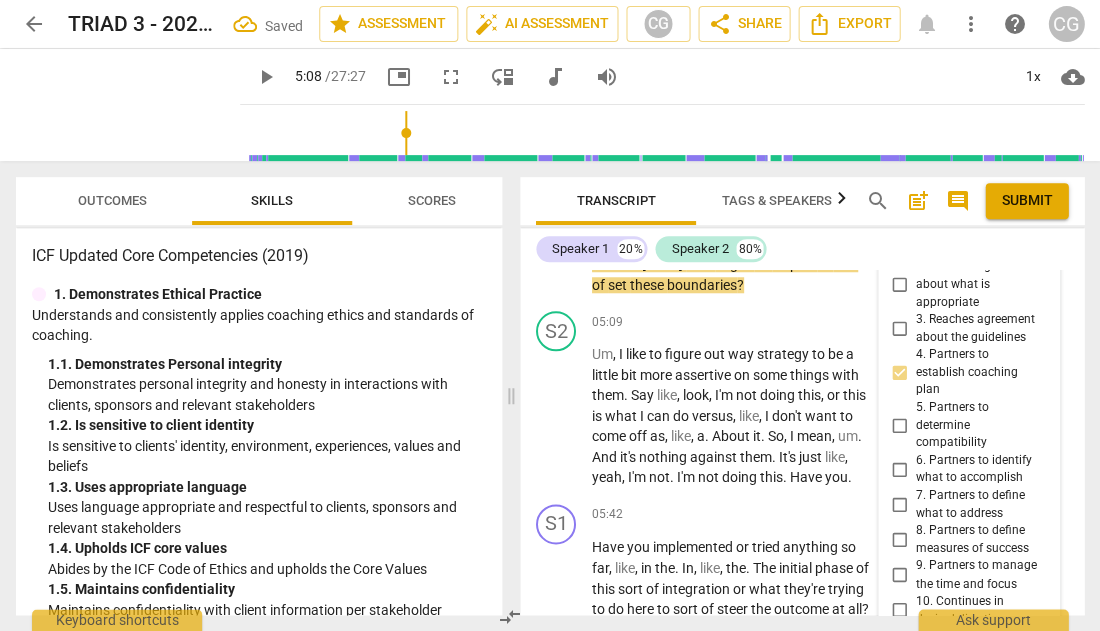 click on "6. Partners to identify what to accomplish" at bounding box center (899, 469) 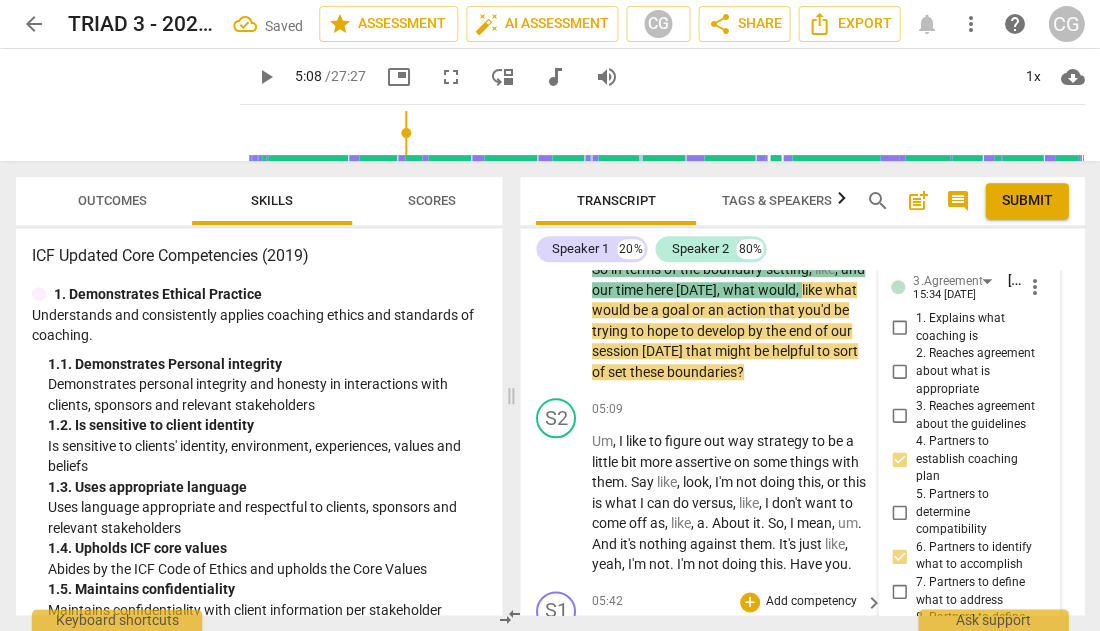 scroll, scrollTop: 2765, scrollLeft: 0, axis: vertical 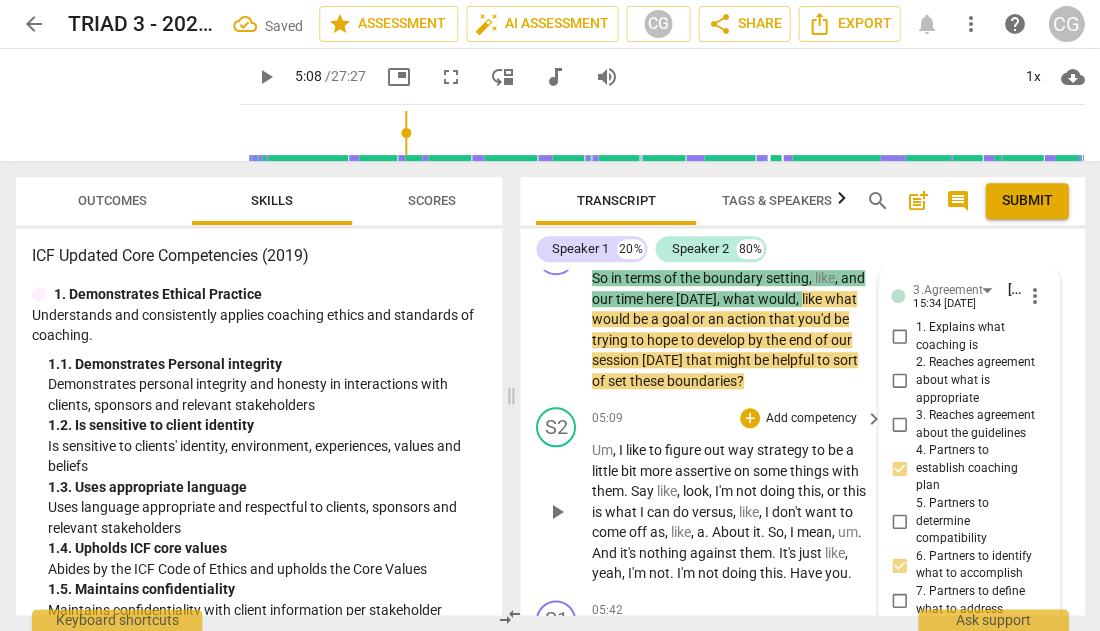 click on "play_arrow" at bounding box center [557, 512] 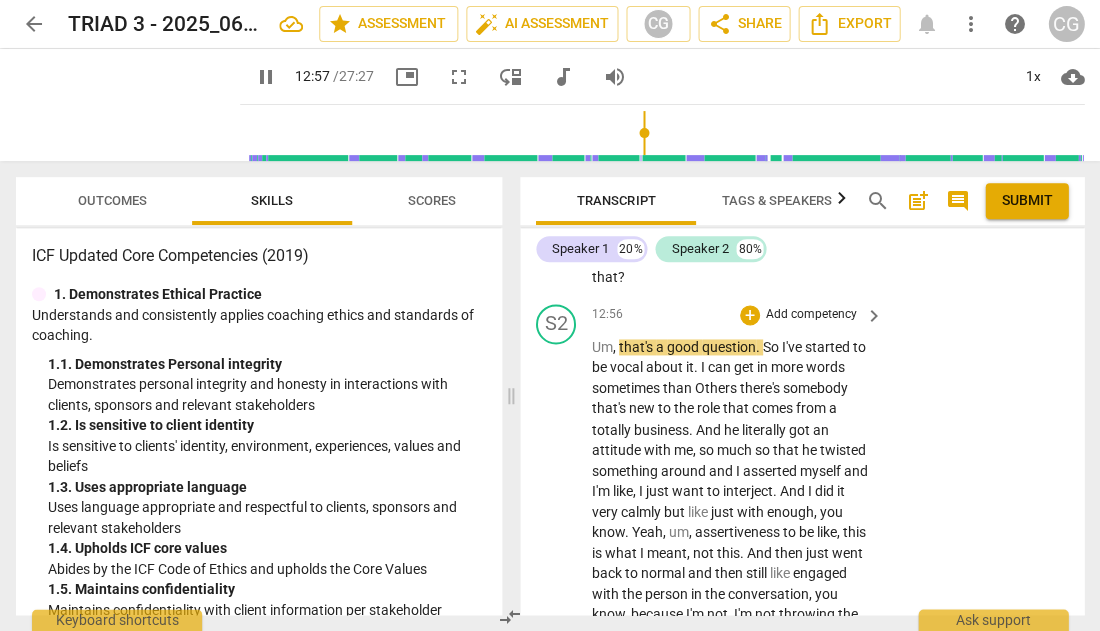 scroll, scrollTop: 6826, scrollLeft: 0, axis: vertical 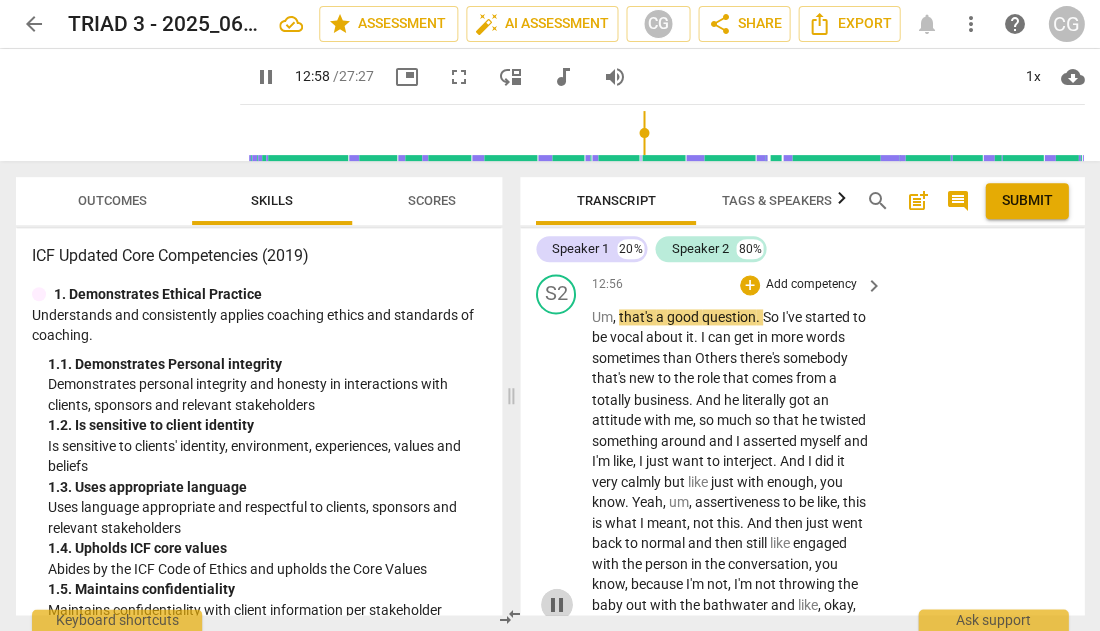 click on "pause" at bounding box center (557, 604) 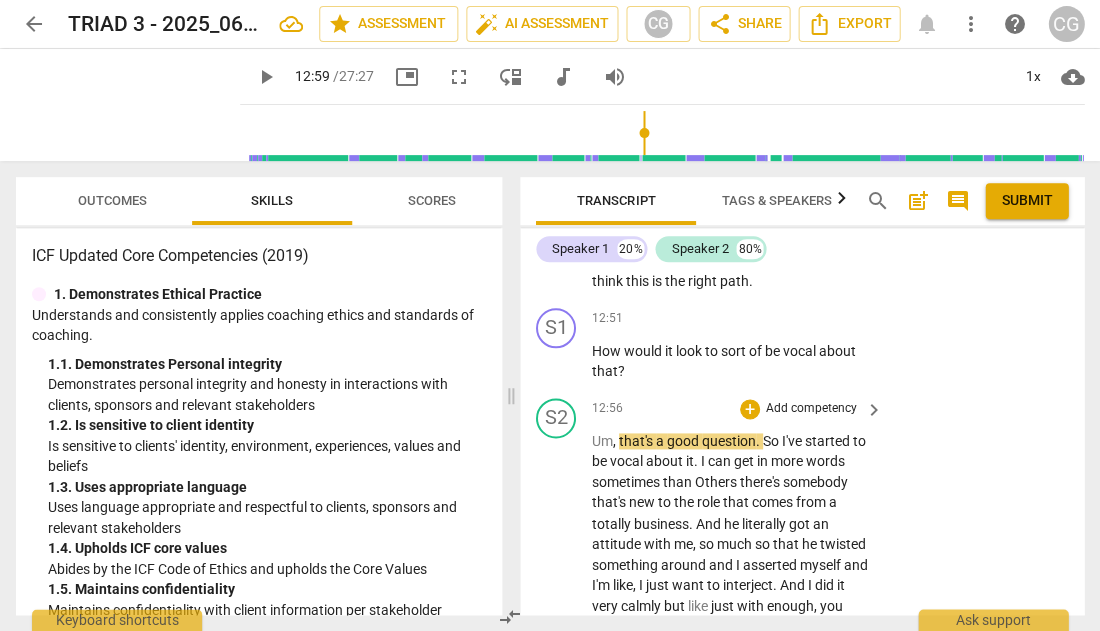 scroll, scrollTop: 6673, scrollLeft: 0, axis: vertical 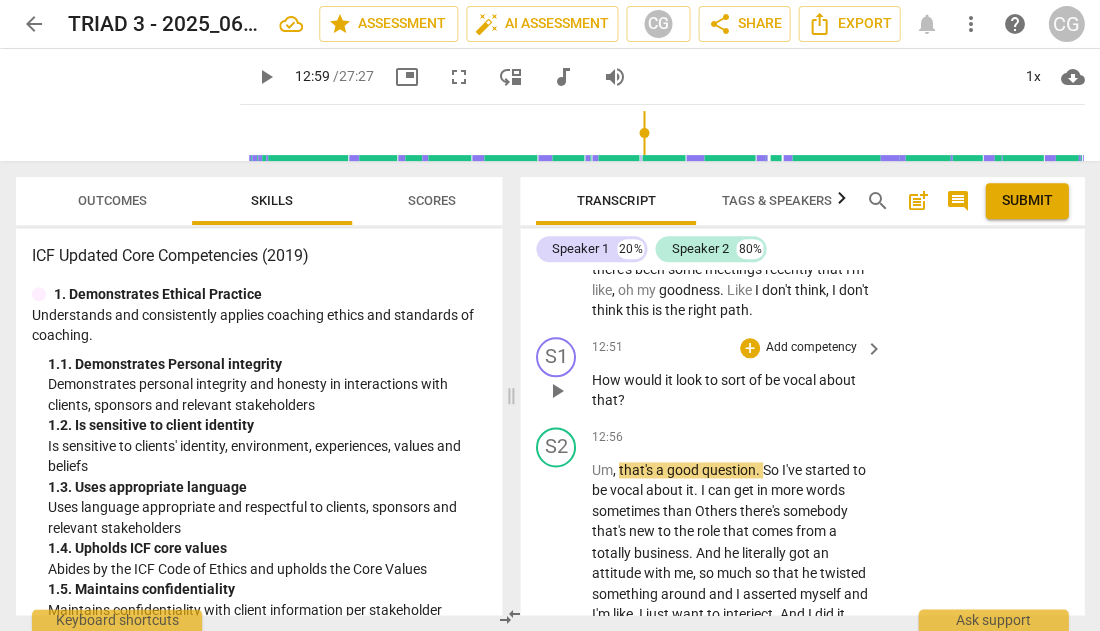 click on "Add competency" at bounding box center [811, 348] 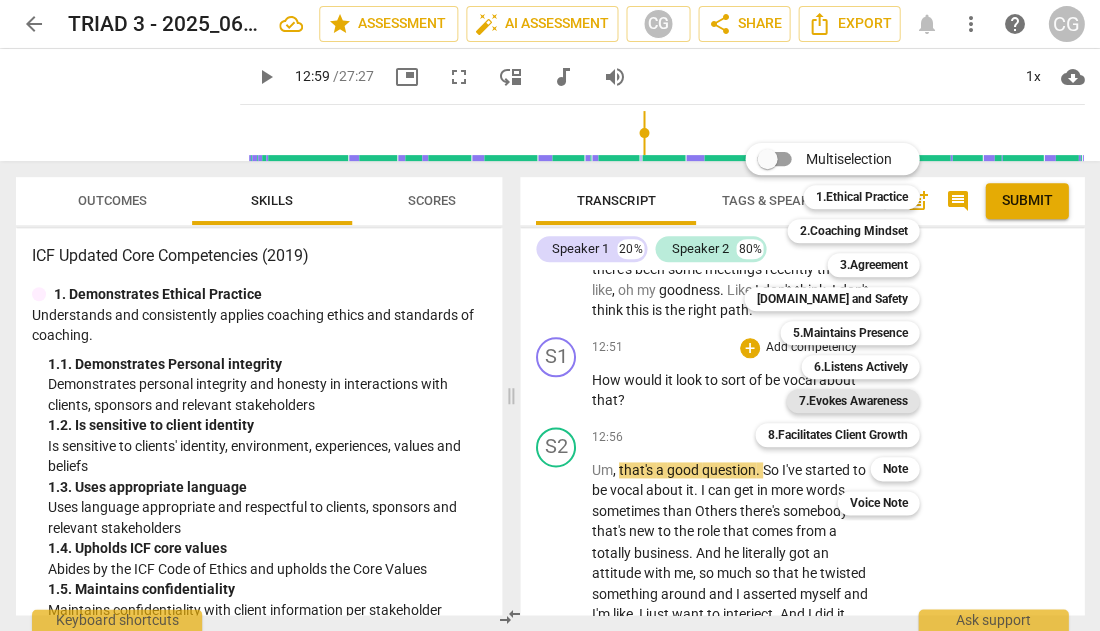 click on "7.Evokes Awareness" at bounding box center (852, 401) 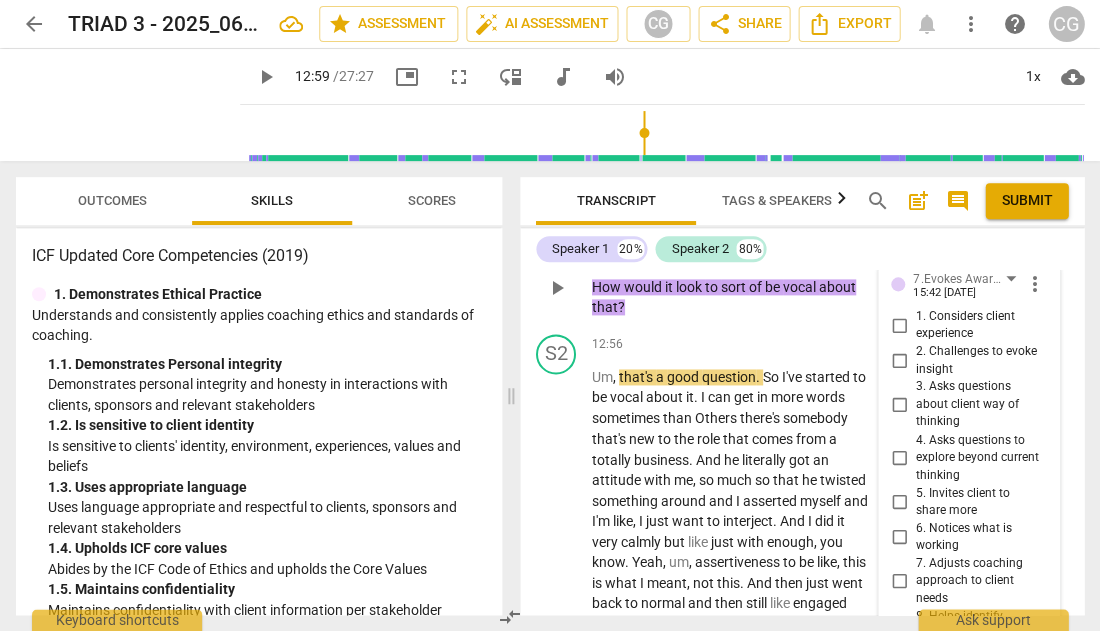 scroll, scrollTop: 6804, scrollLeft: 0, axis: vertical 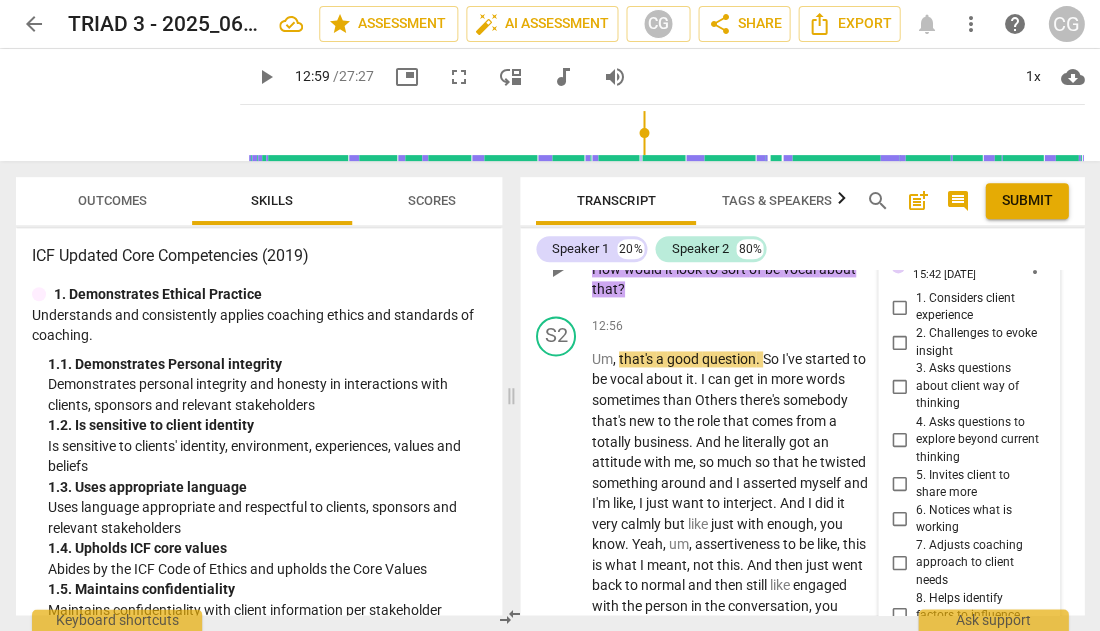 click on "4. Asks questions to explore beyond current thinking" at bounding box center (899, 439) 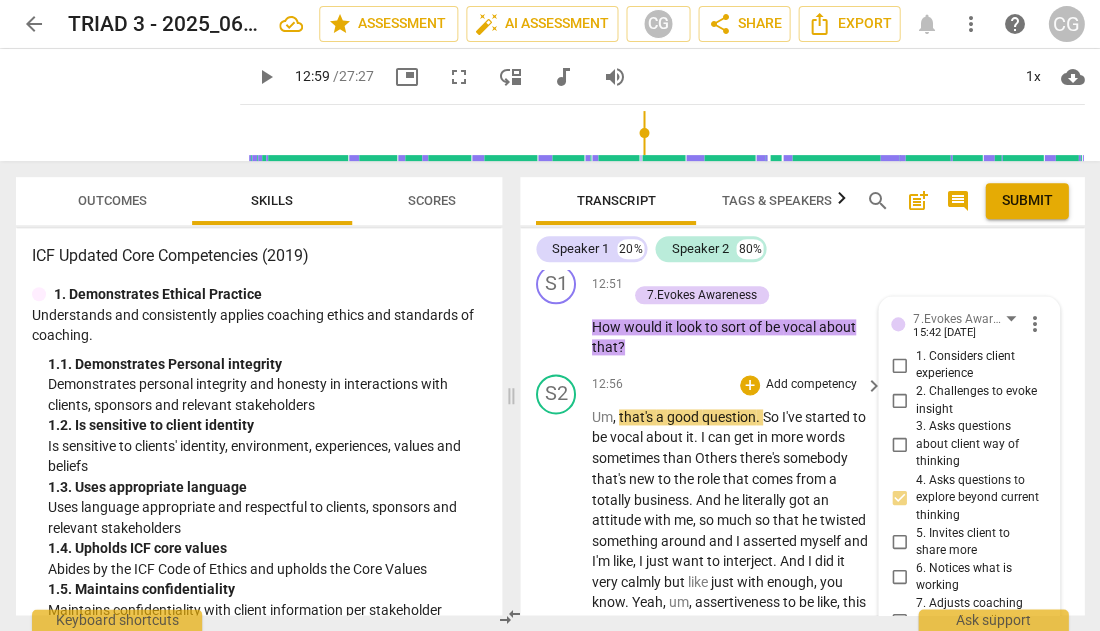 scroll, scrollTop: 6745, scrollLeft: 0, axis: vertical 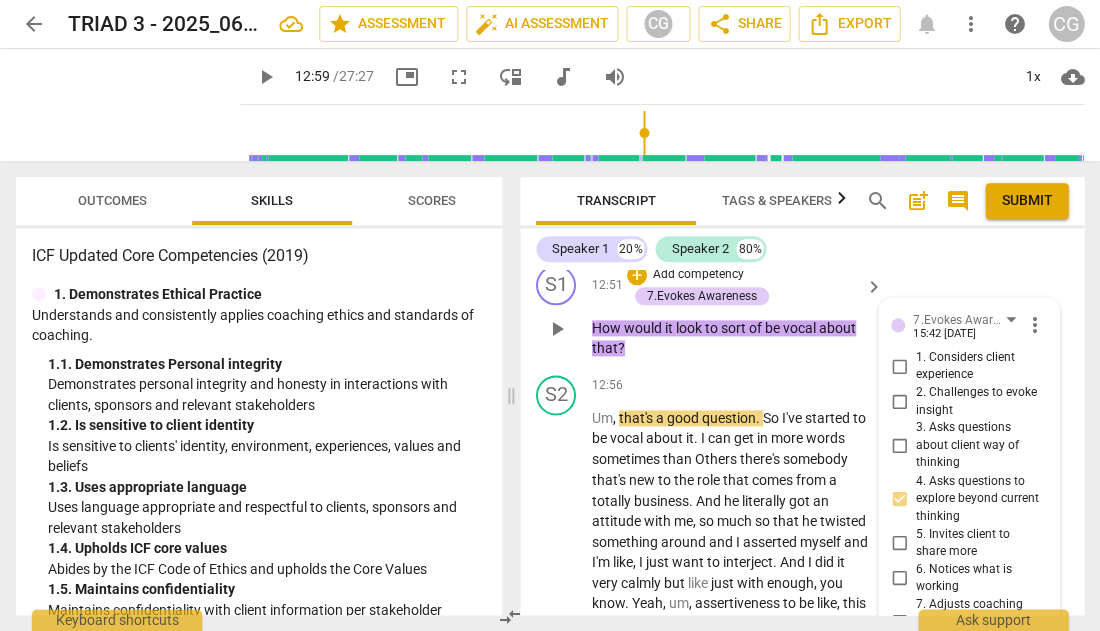 click on "2. Challenges to evoke insight" at bounding box center (899, 402) 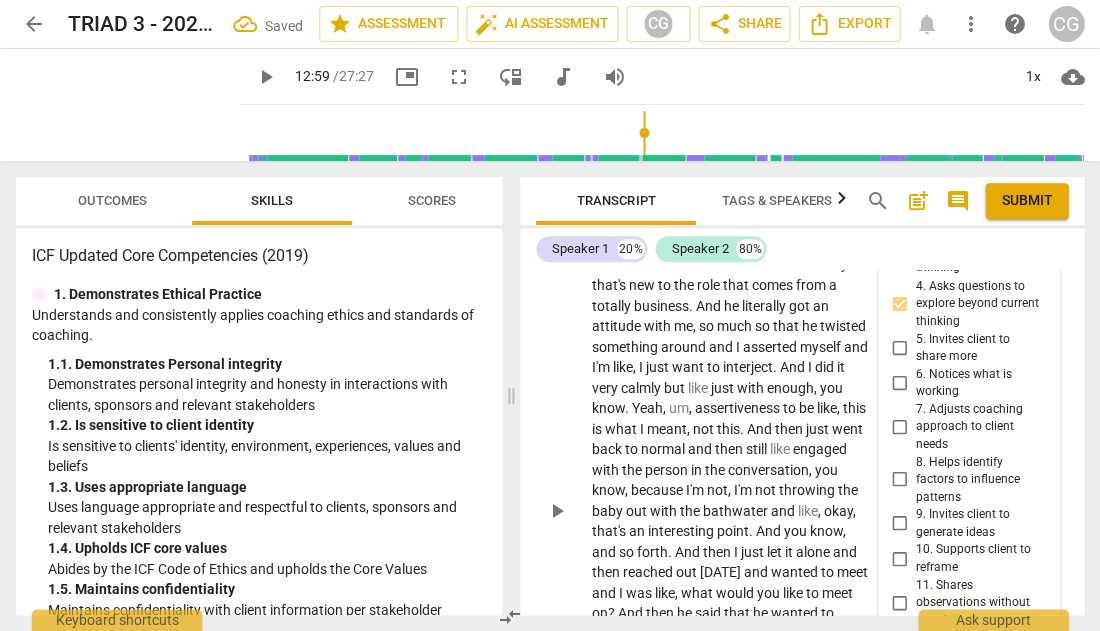 scroll, scrollTop: 6980, scrollLeft: 0, axis: vertical 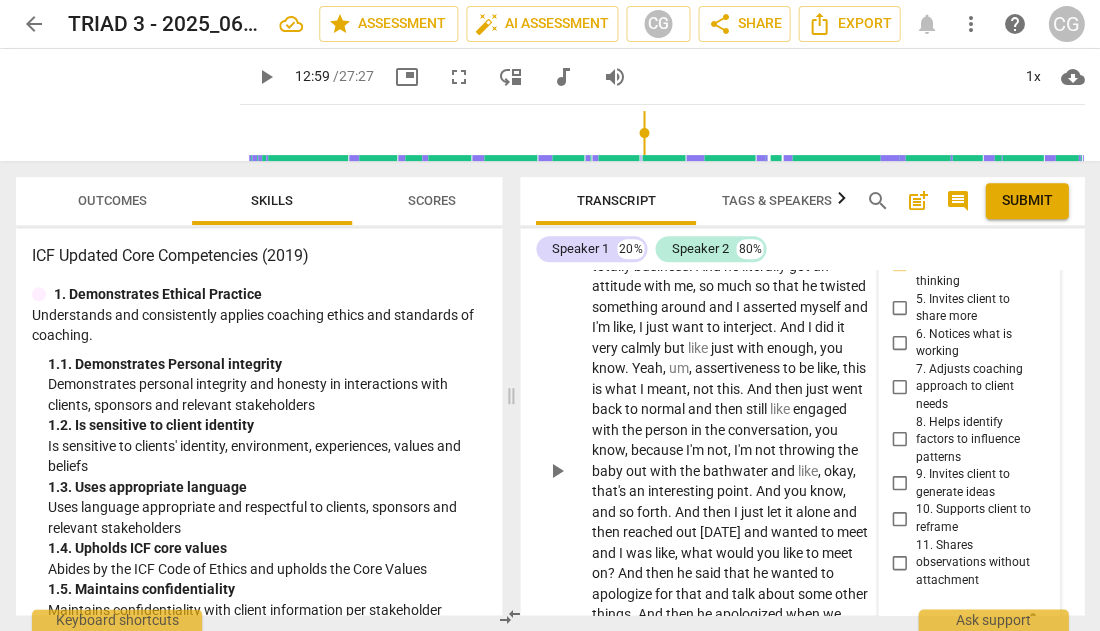click on "play_arrow" at bounding box center (557, 470) 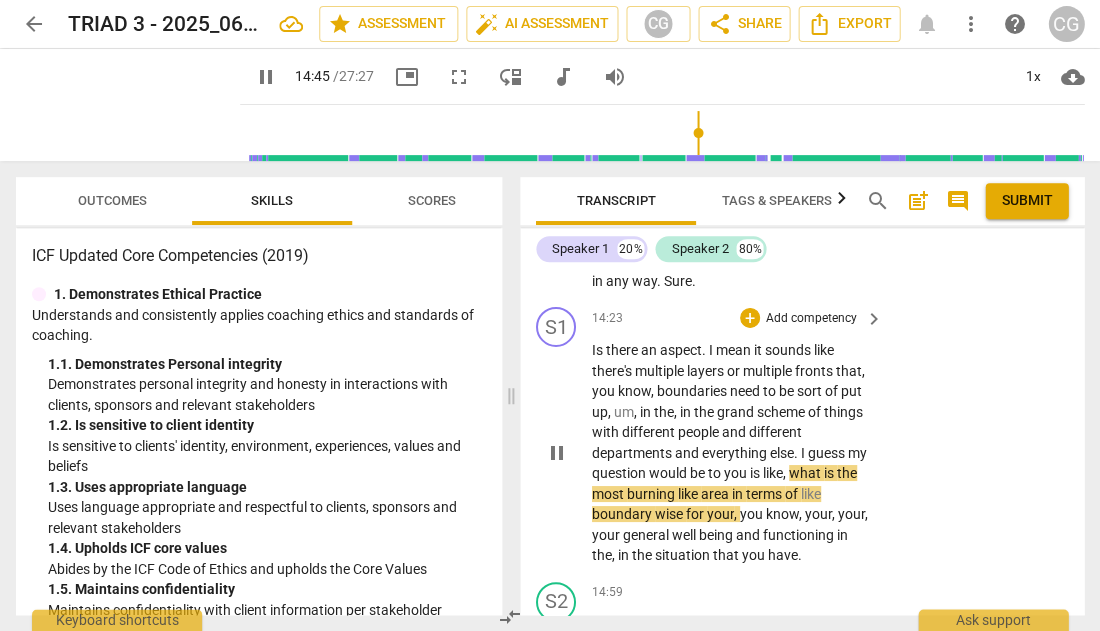 scroll, scrollTop: 7471, scrollLeft: 0, axis: vertical 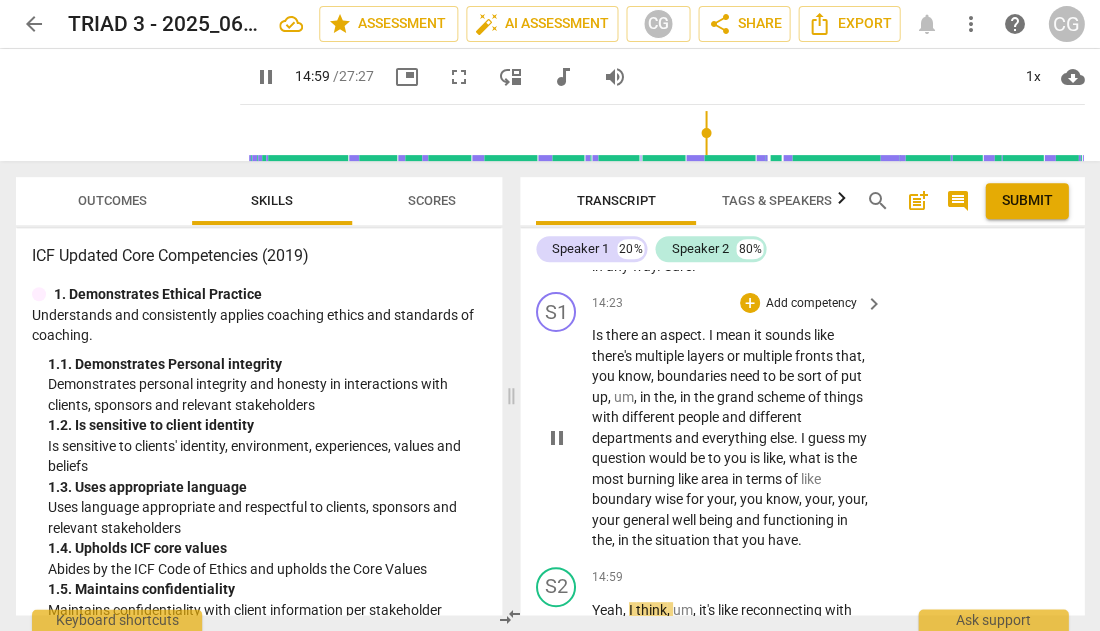click on "pause" at bounding box center [557, 438] 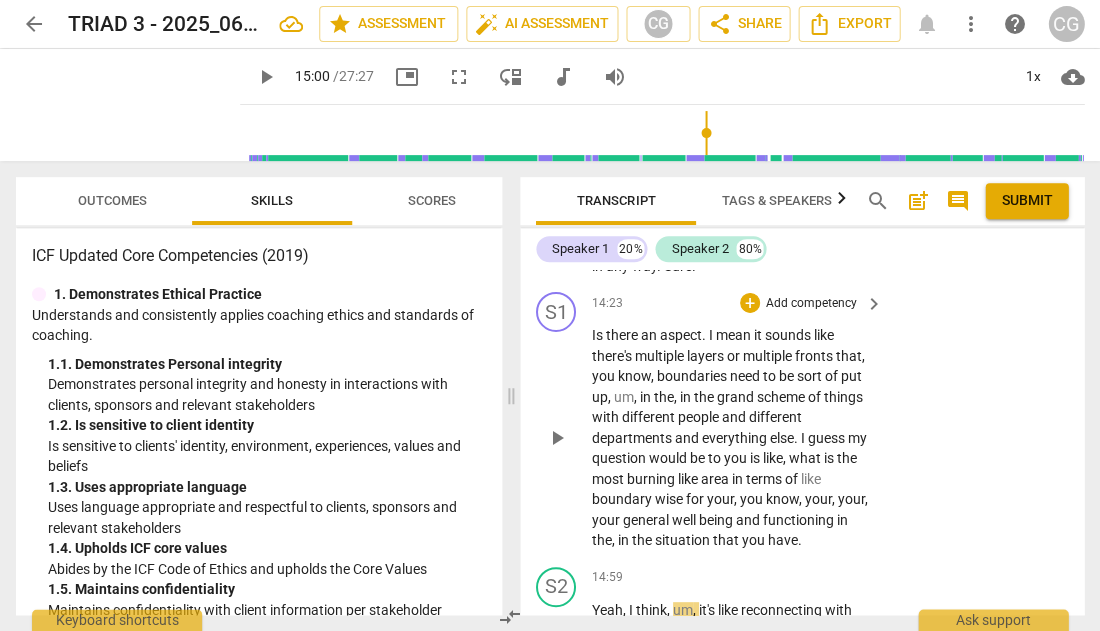type on "900" 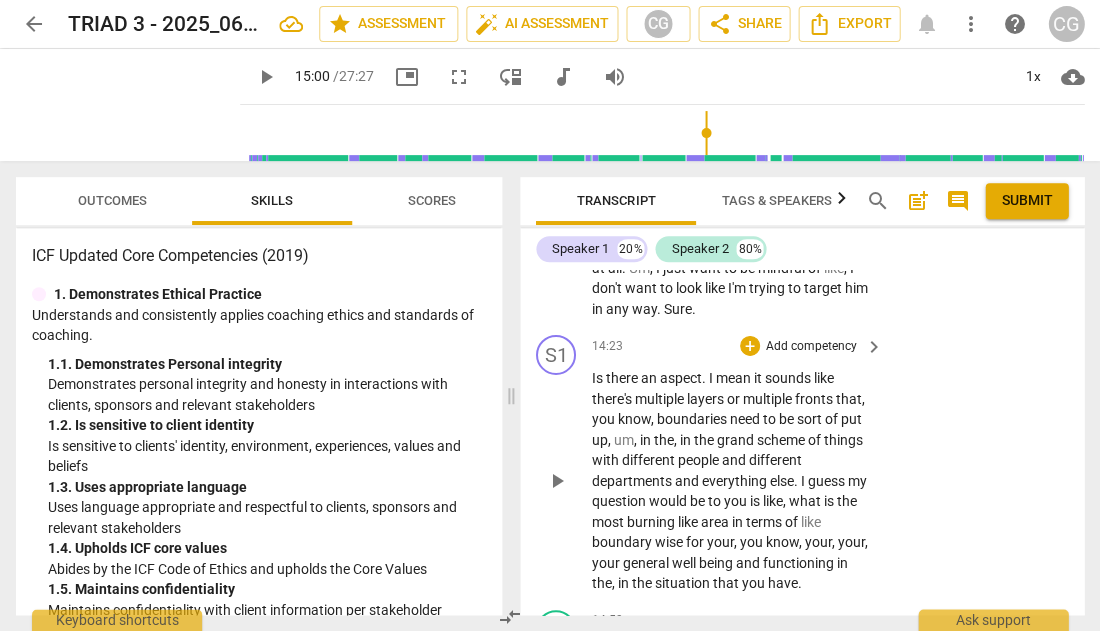 scroll, scrollTop: 7427, scrollLeft: 0, axis: vertical 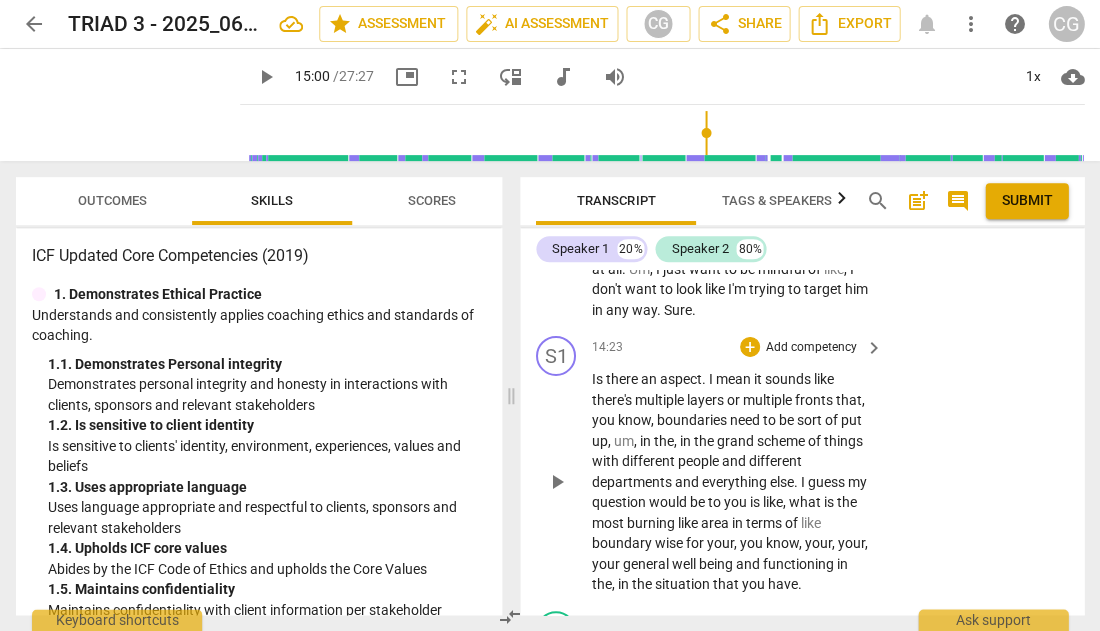 click on "Add competency" at bounding box center [811, 348] 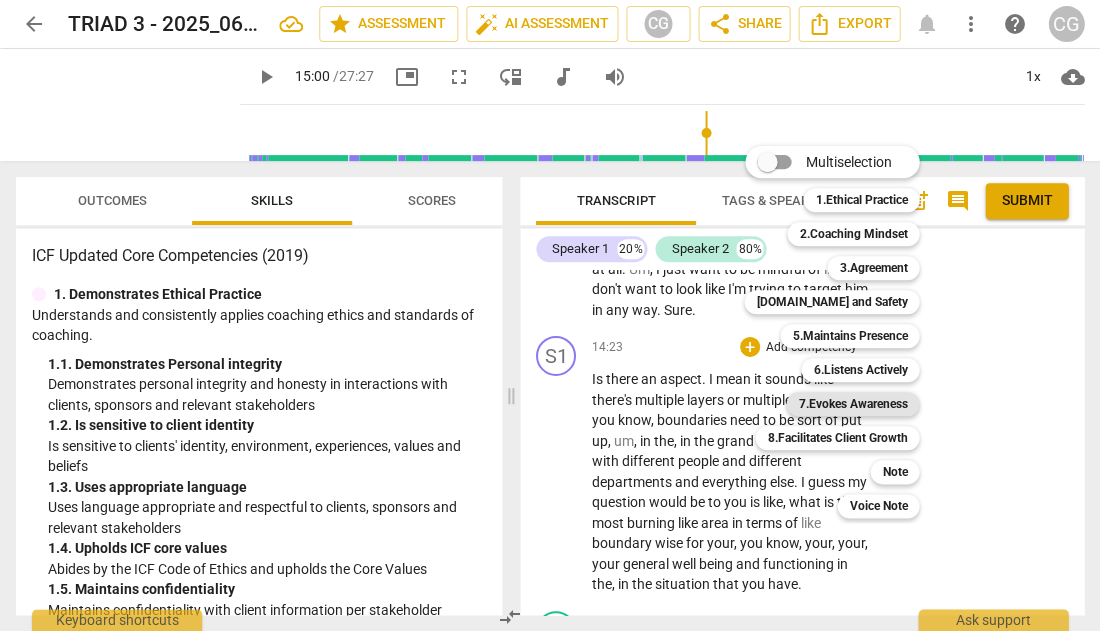 click on "7.Evokes Awareness" at bounding box center [852, 404] 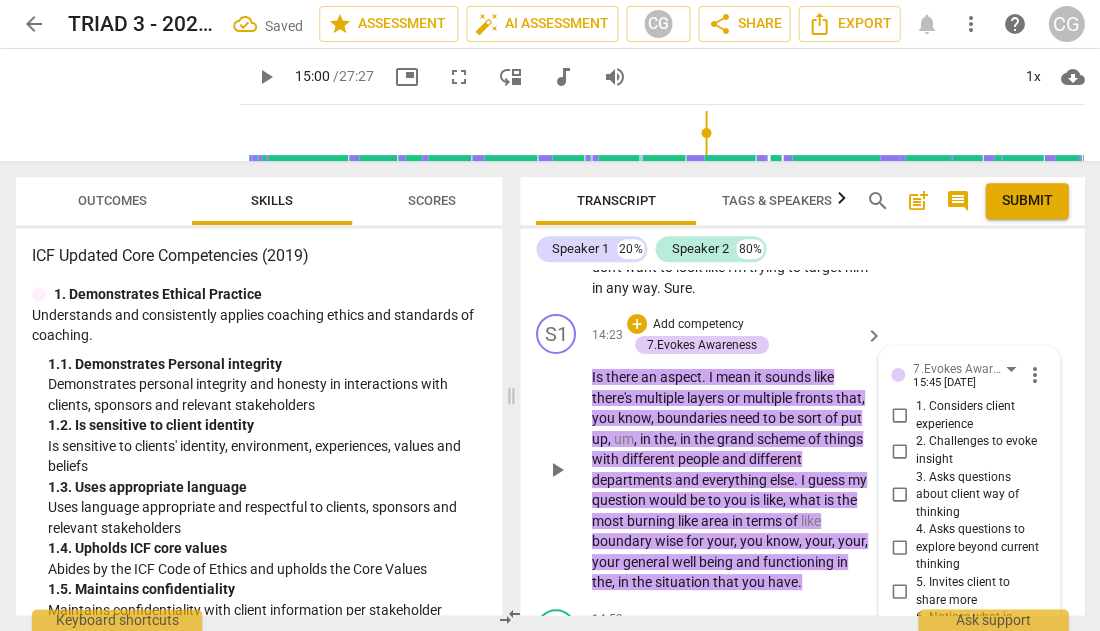 scroll, scrollTop: 7443, scrollLeft: 0, axis: vertical 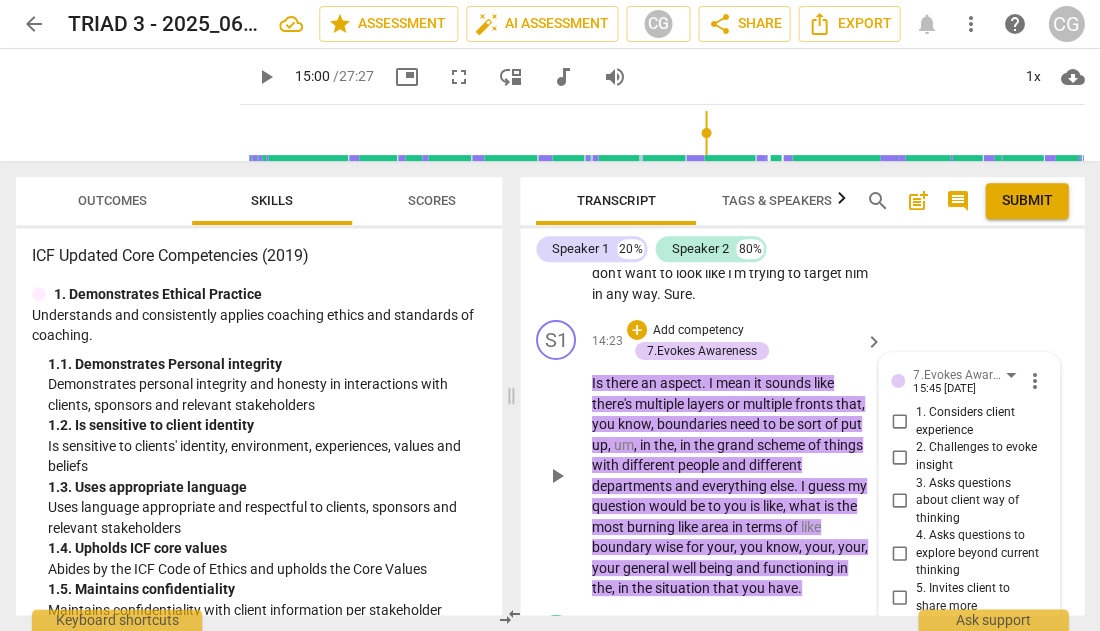 click on "1. Considers client experience" at bounding box center (899, 422) 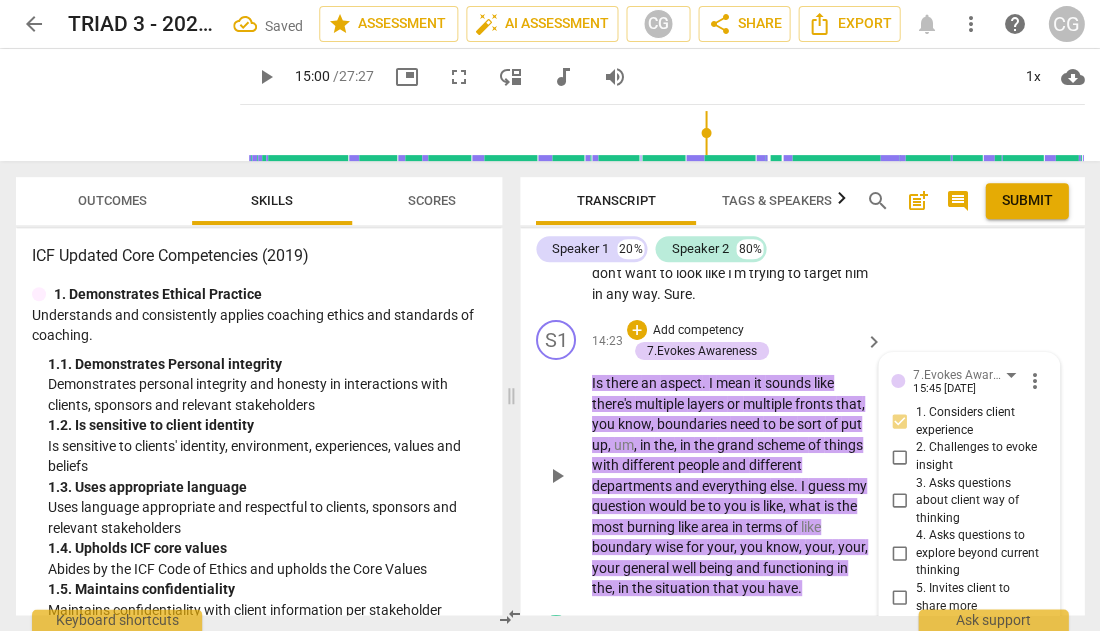 click on "3. Asks questions about client way of thinking" at bounding box center (899, 501) 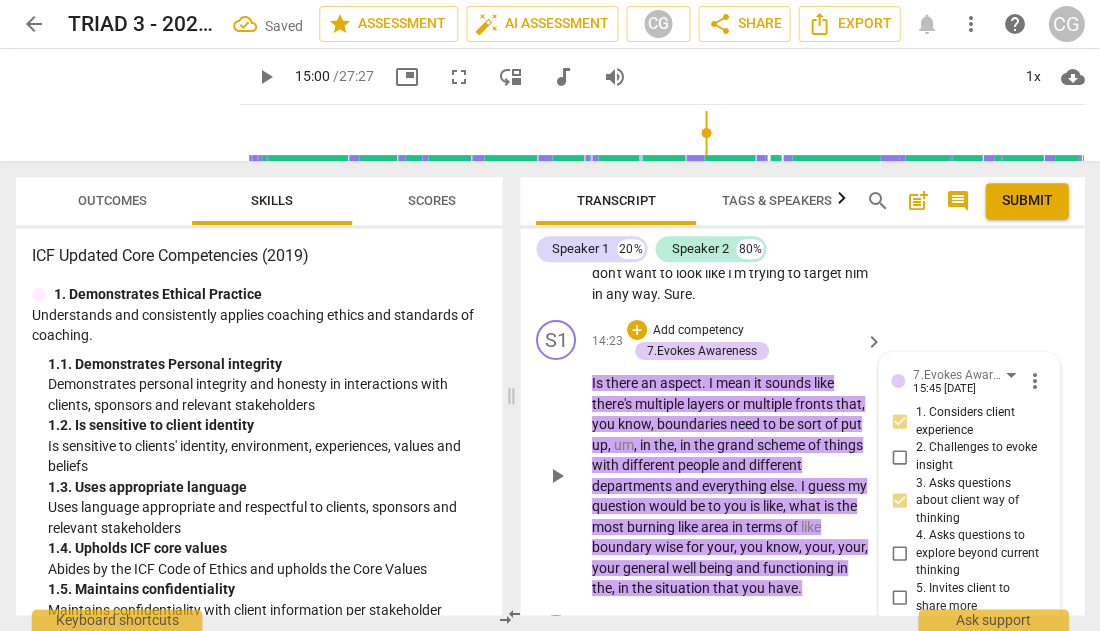 click on "2. Challenges to evoke insight" at bounding box center [899, 457] 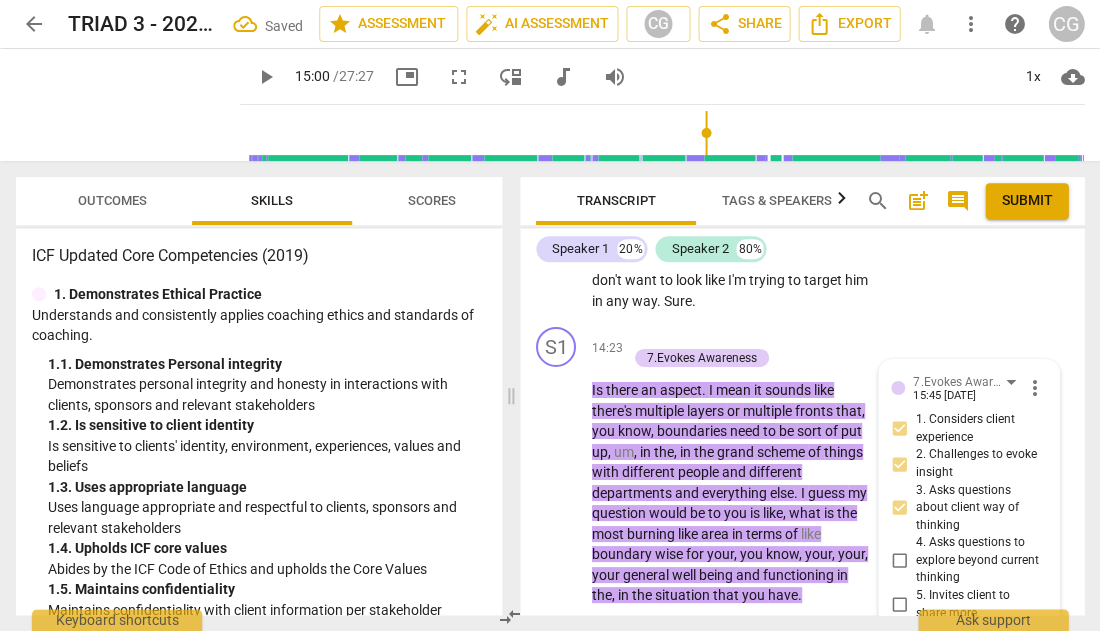 scroll, scrollTop: 7434, scrollLeft: 0, axis: vertical 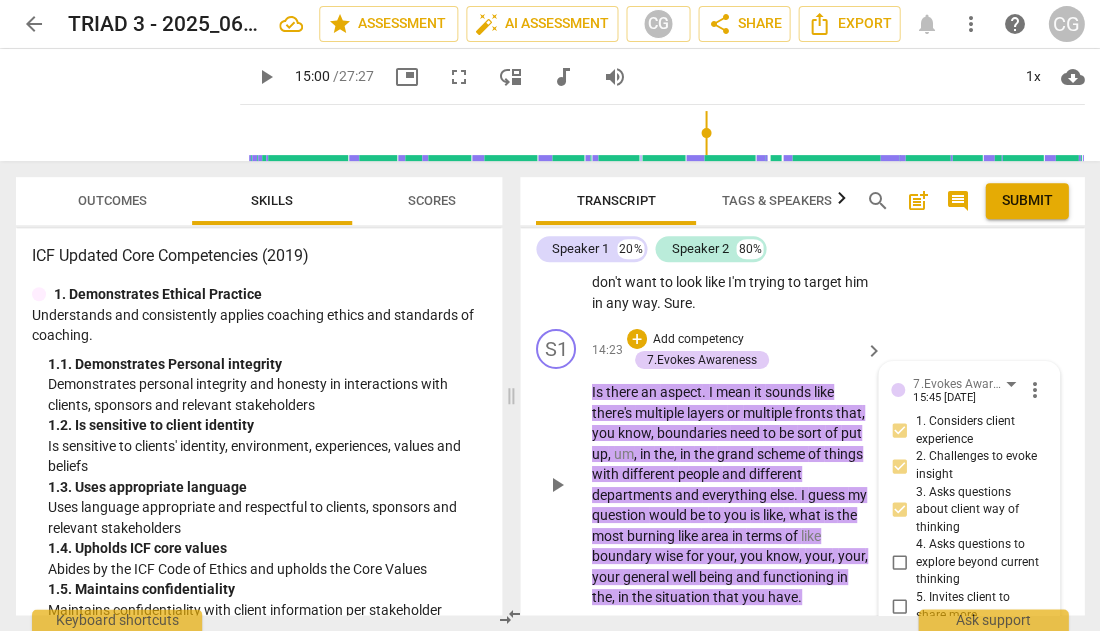 click on "Add competency" at bounding box center [698, 340] 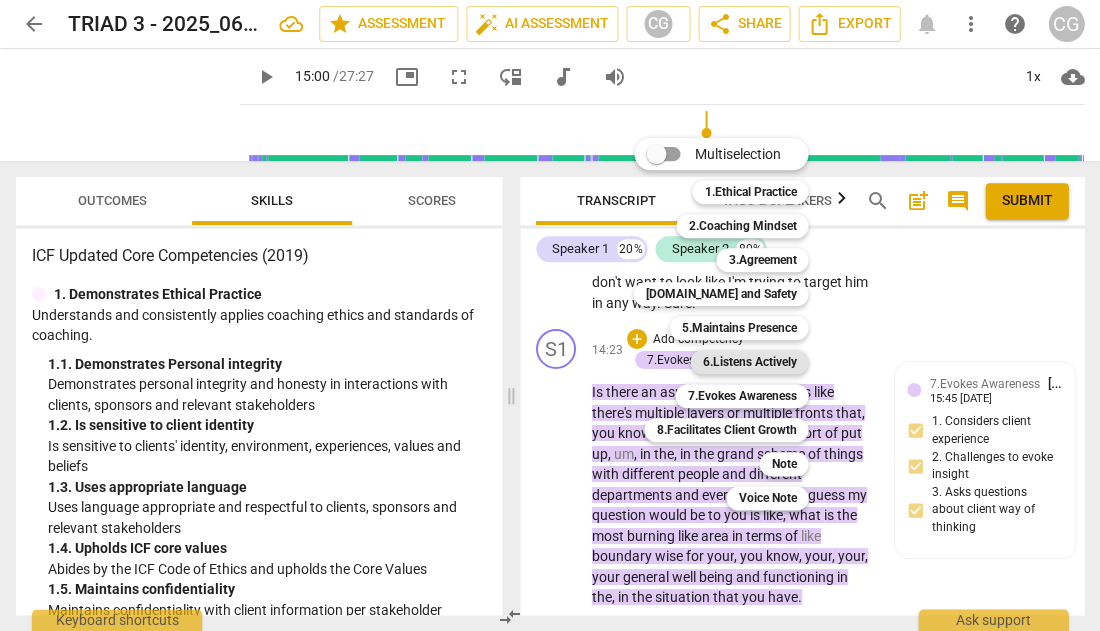 click on "6.Listens Actively" at bounding box center [749, 362] 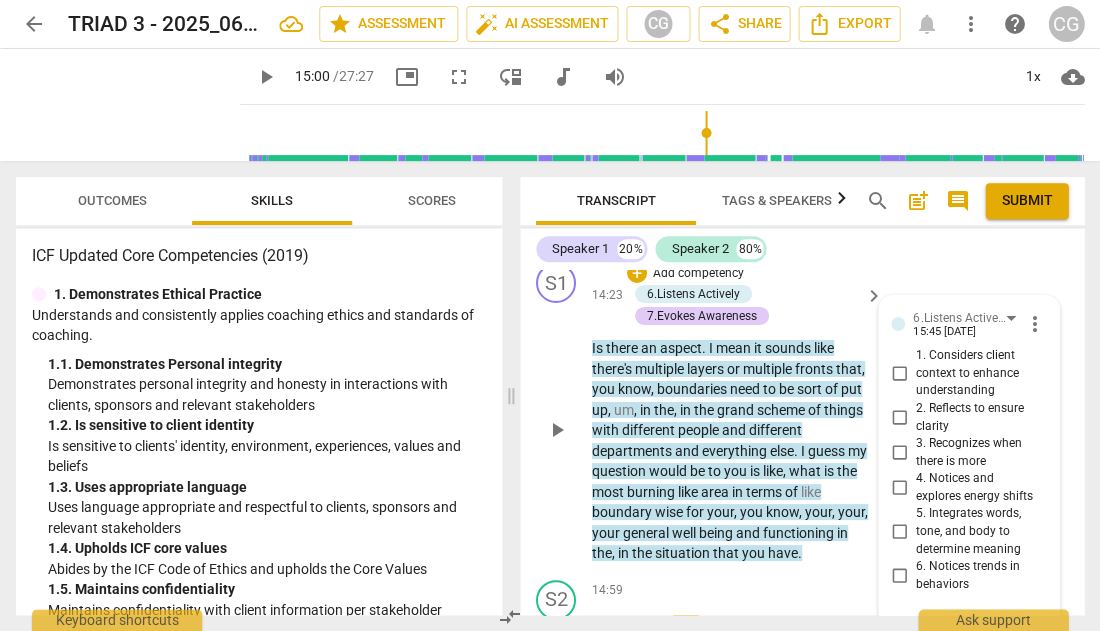 scroll, scrollTop: 7500, scrollLeft: 0, axis: vertical 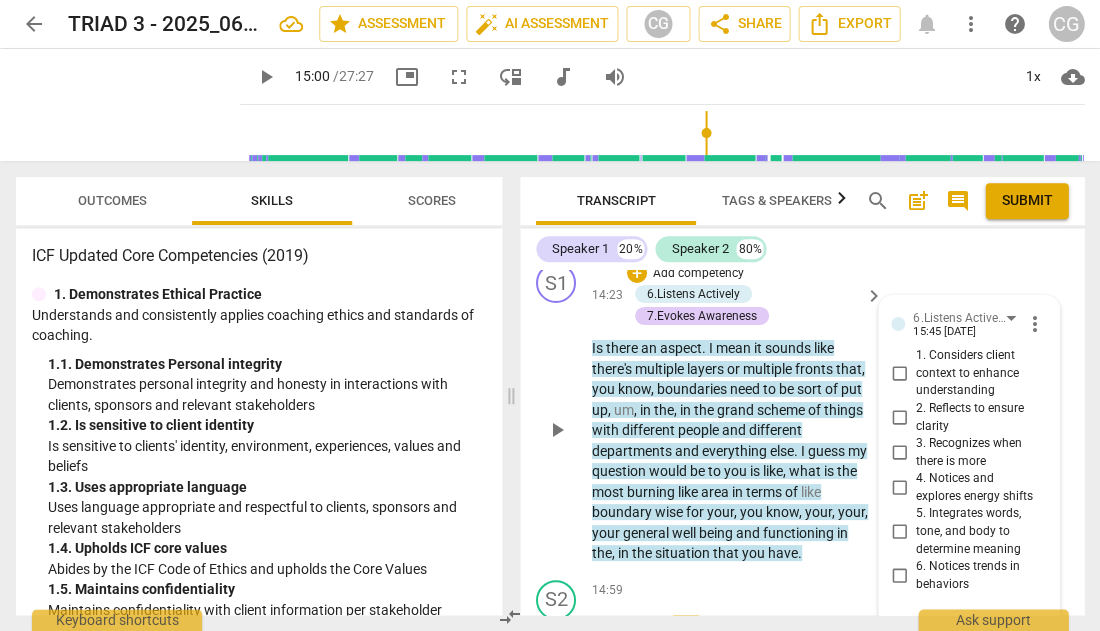 click on "3. Recognizes when there is more" at bounding box center (899, 453) 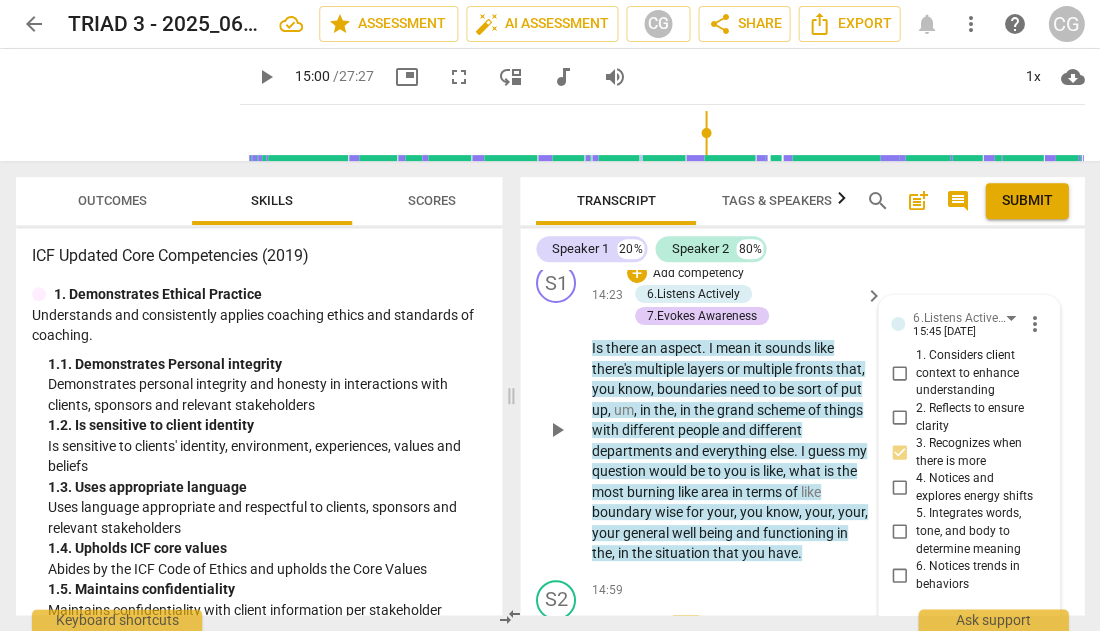 scroll, scrollTop: 7545, scrollLeft: 0, axis: vertical 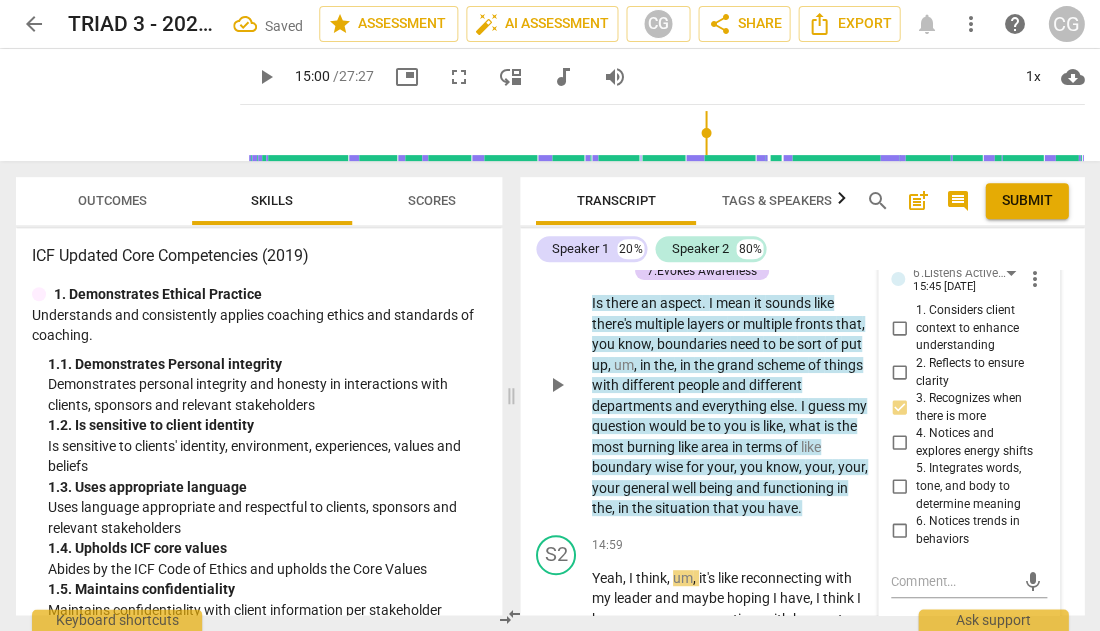 click on "6. Notices trends in behaviors" at bounding box center (899, 531) 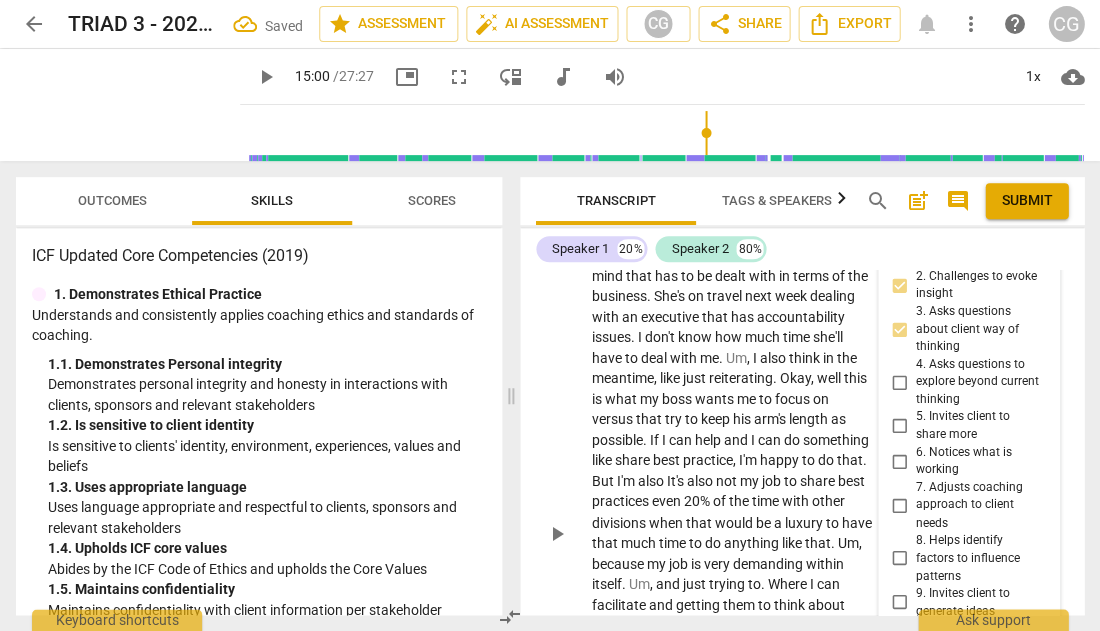 scroll, scrollTop: 7975, scrollLeft: 0, axis: vertical 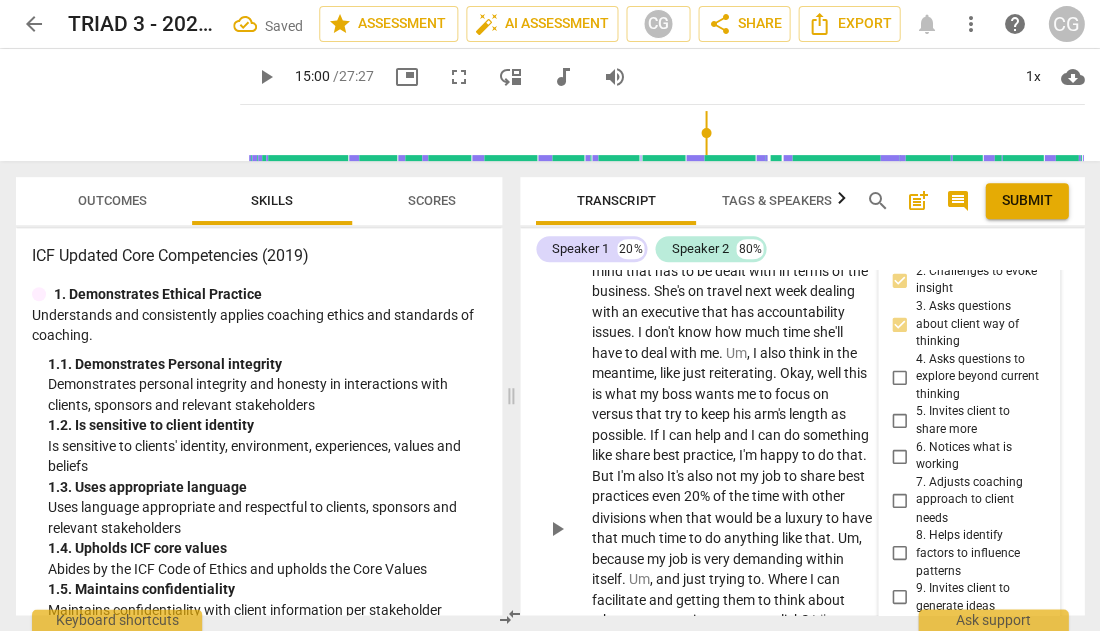 click on "play_arrow" at bounding box center (557, 528) 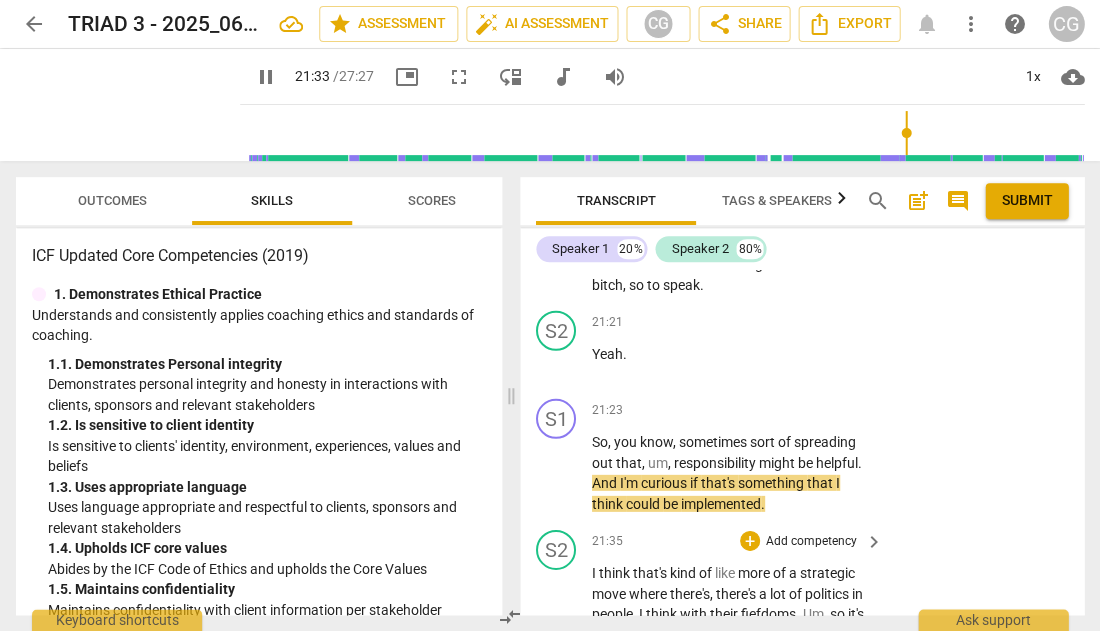 scroll, scrollTop: 10998, scrollLeft: 0, axis: vertical 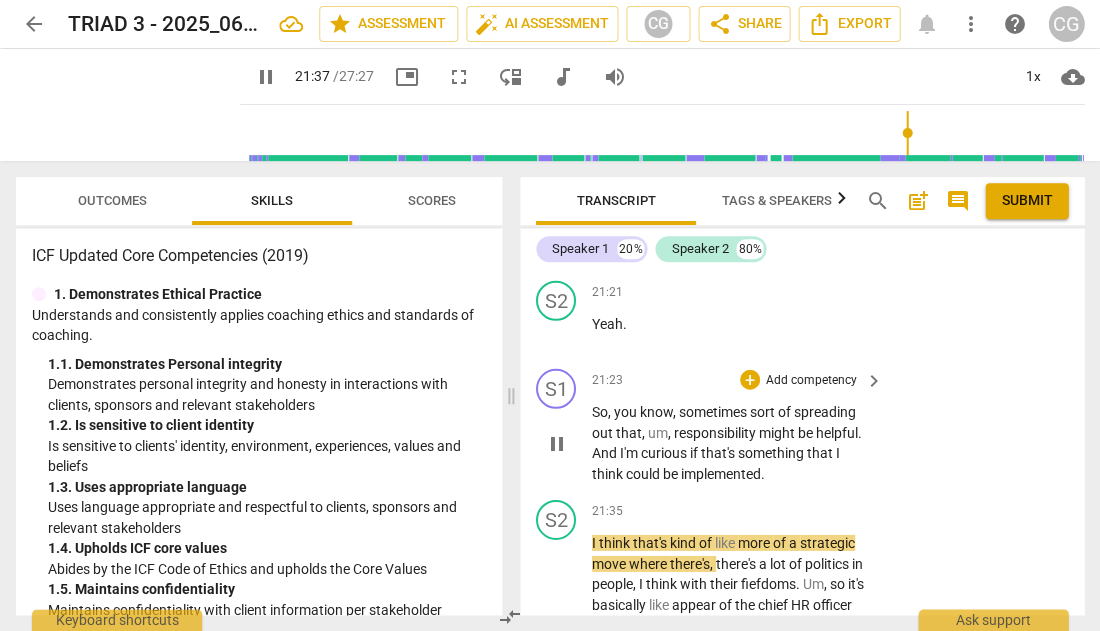 click on "pause" at bounding box center [557, 443] 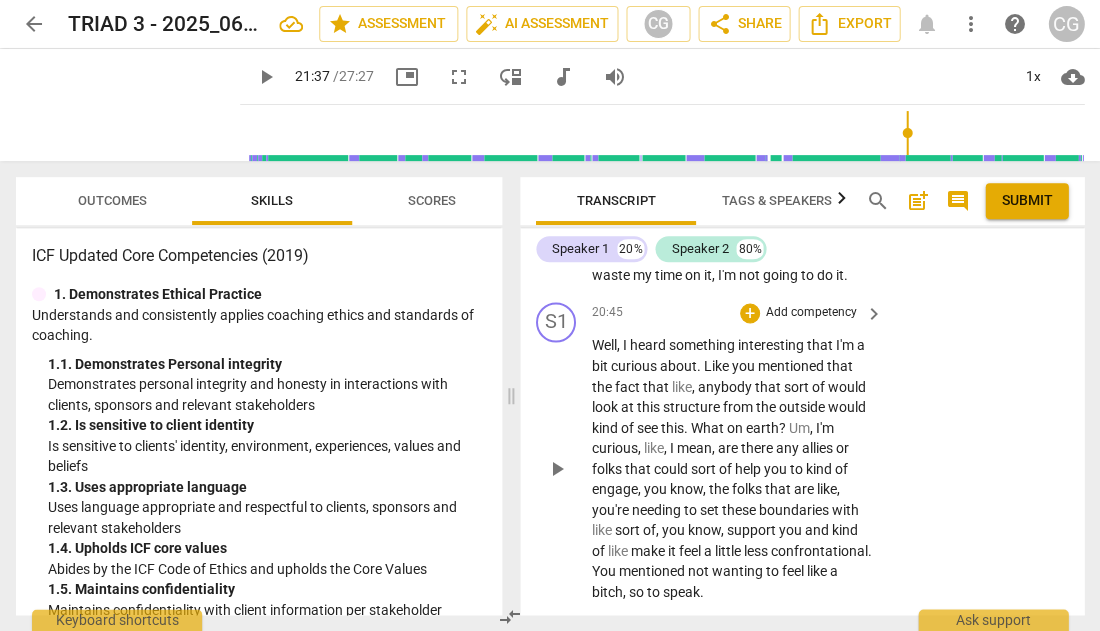 scroll, scrollTop: 10620, scrollLeft: 0, axis: vertical 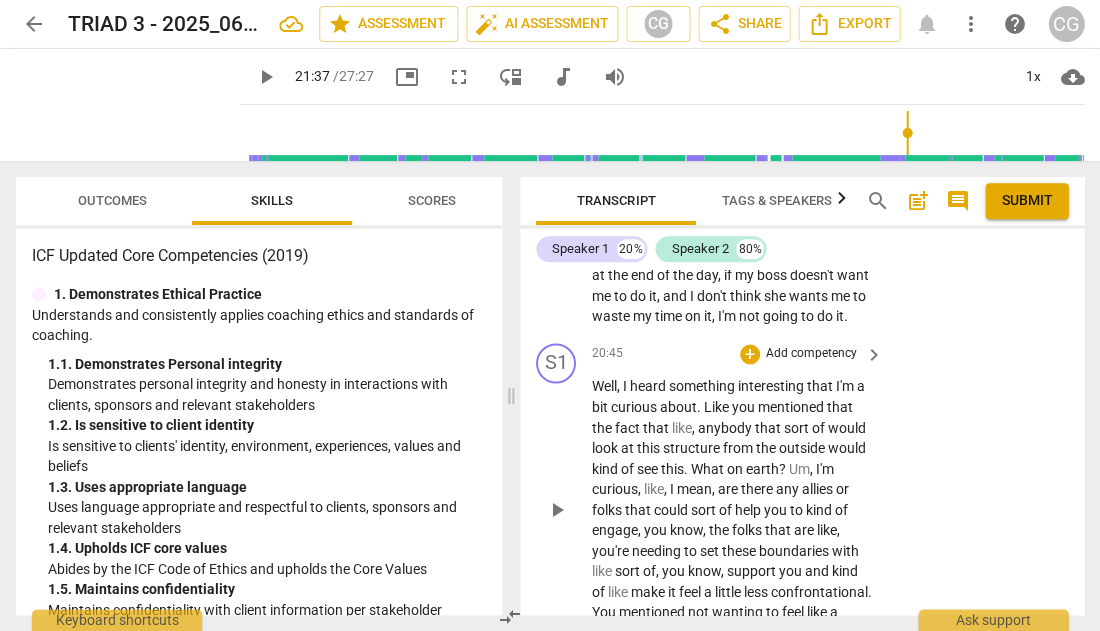 click on "Add competency" at bounding box center [811, 354] 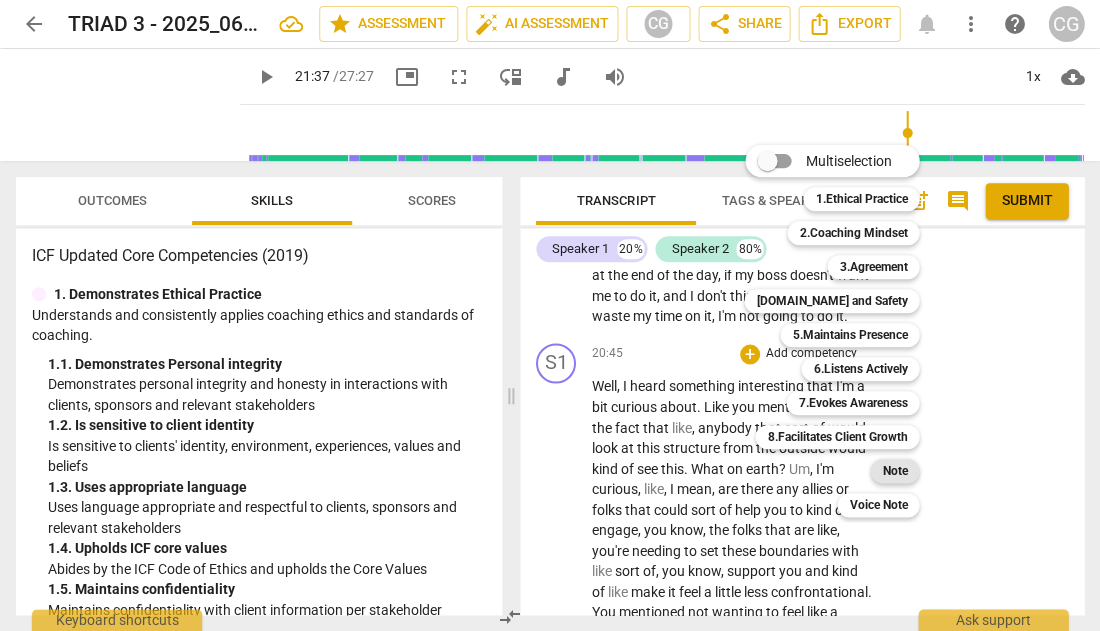 click on "Note" at bounding box center [894, 471] 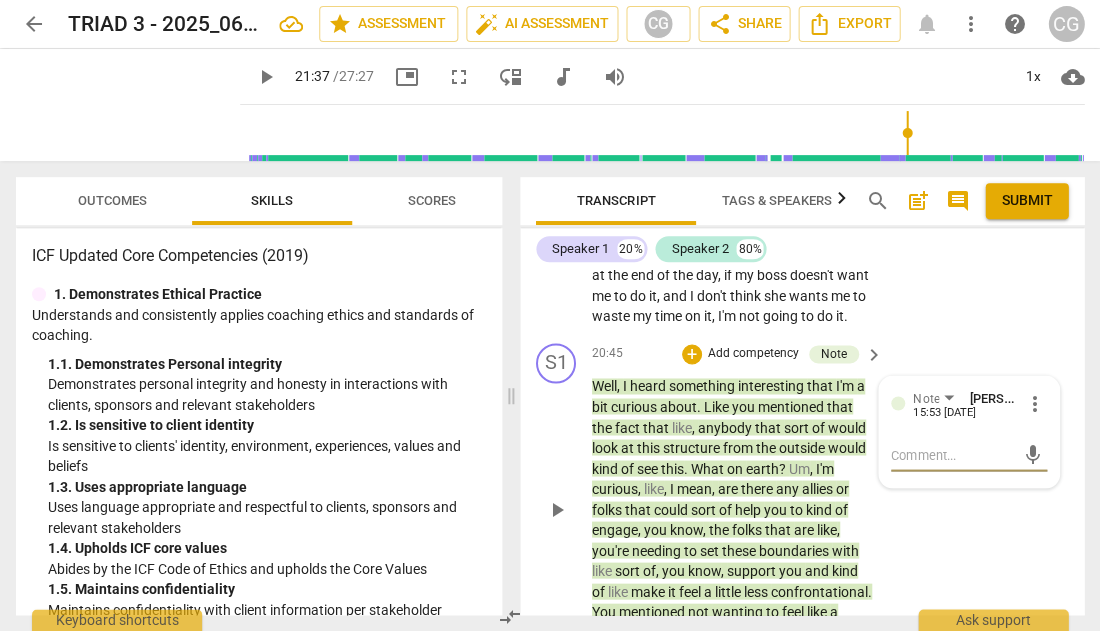 type on "A" 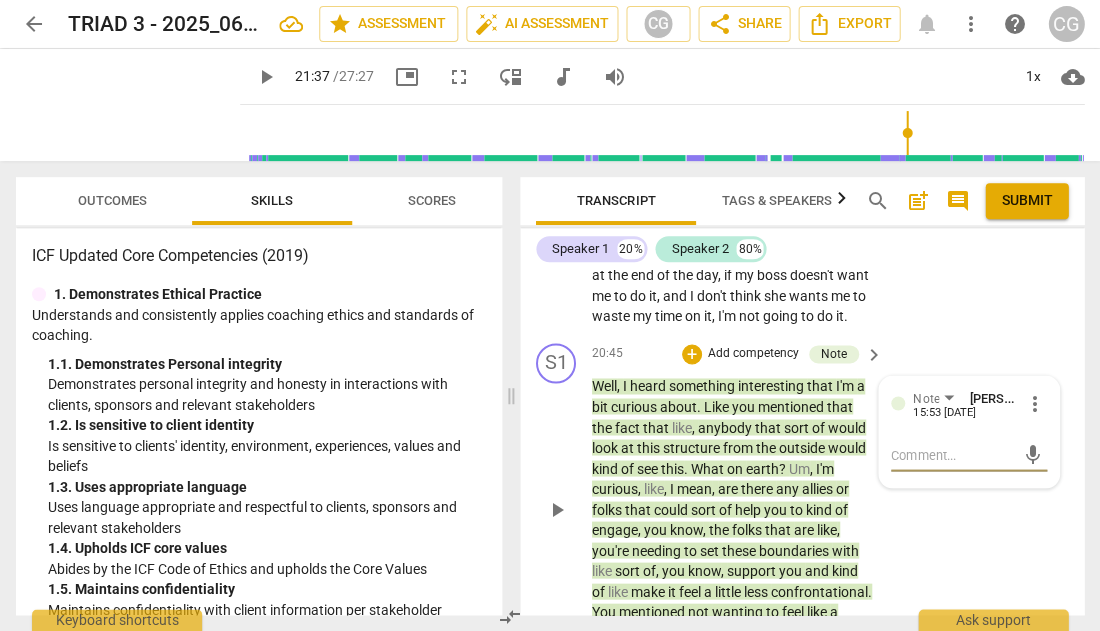 type on "A" 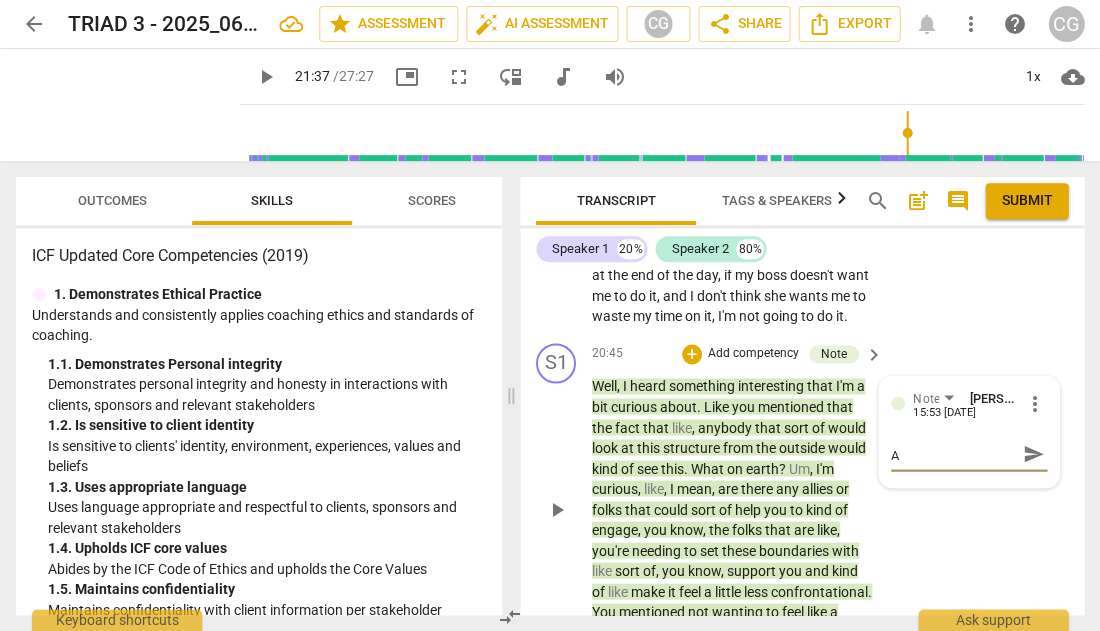 type on "A r" 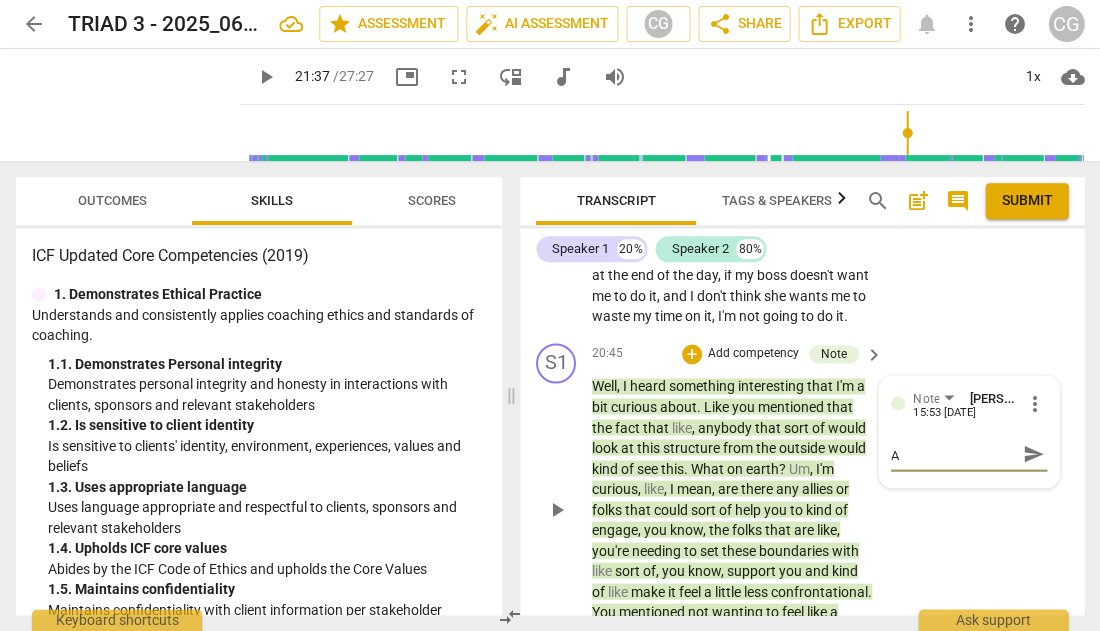 type on "A r" 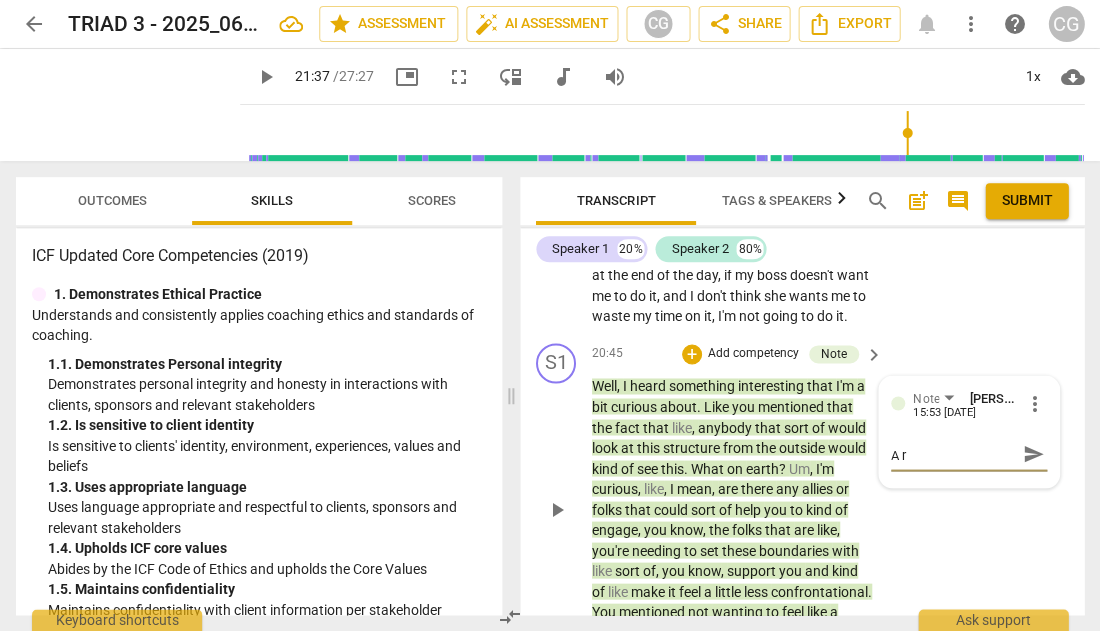 type on "Are" 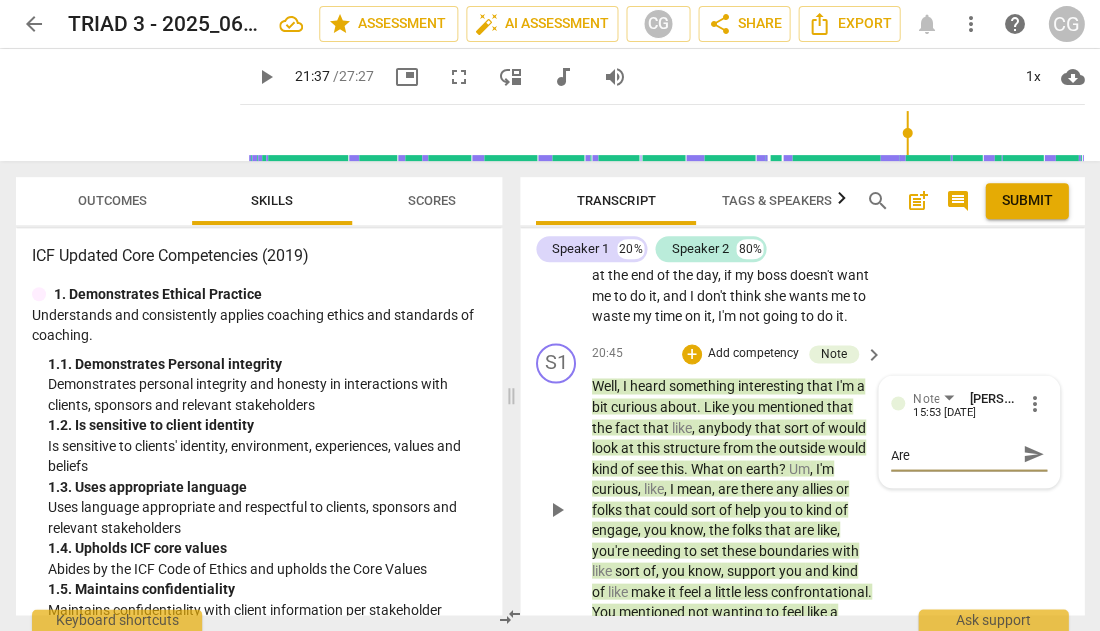 type on "Are" 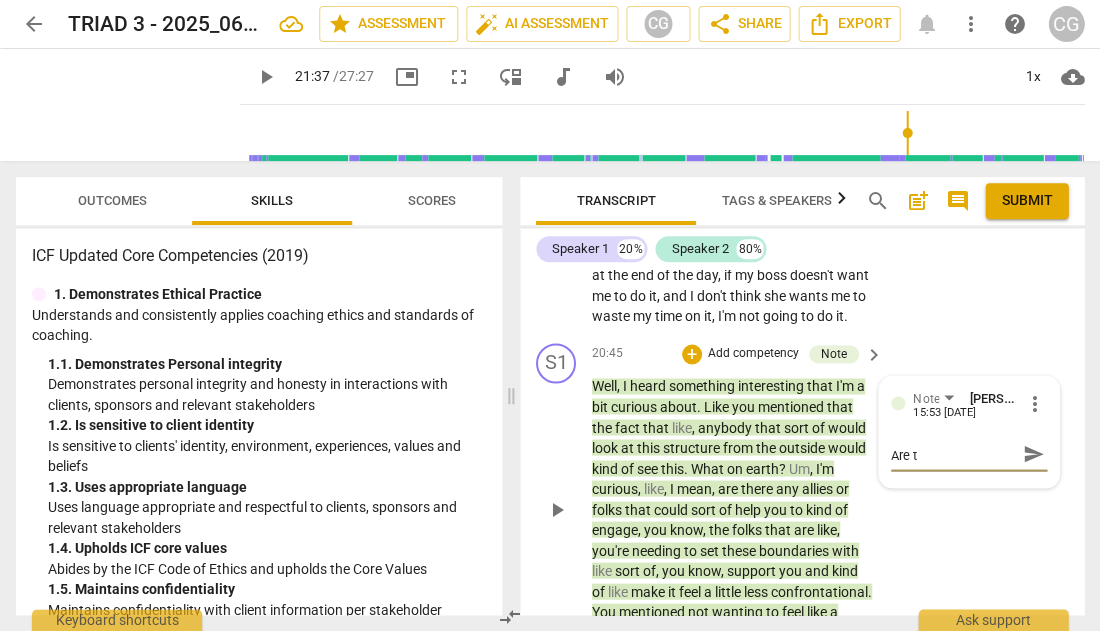 type on "Are th" 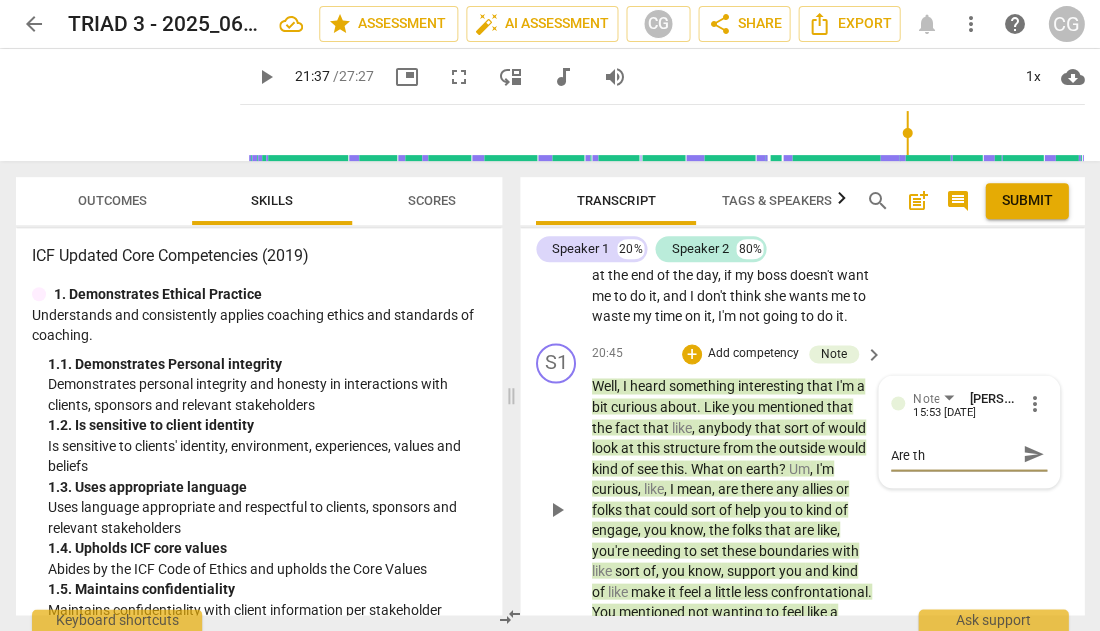 type on "Are the" 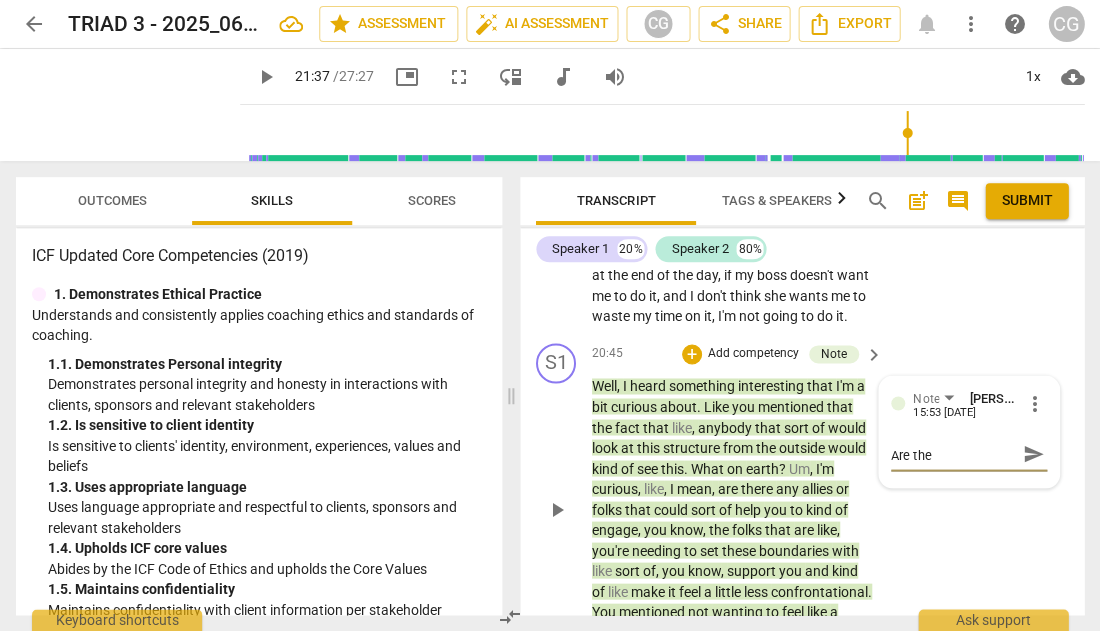type on "Are ther" 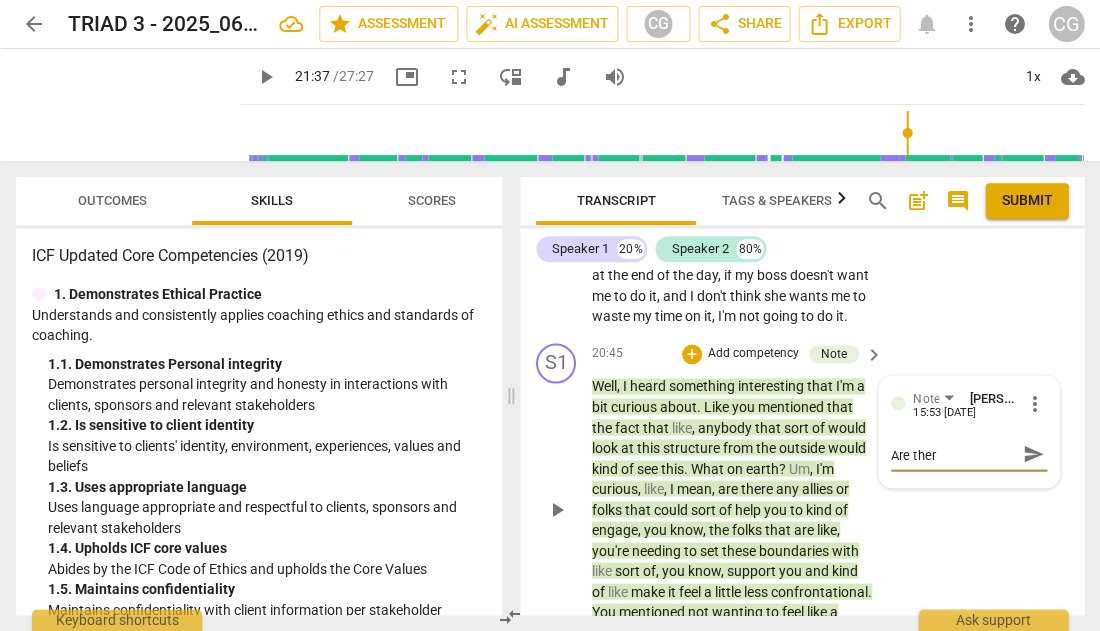 type on "Are there" 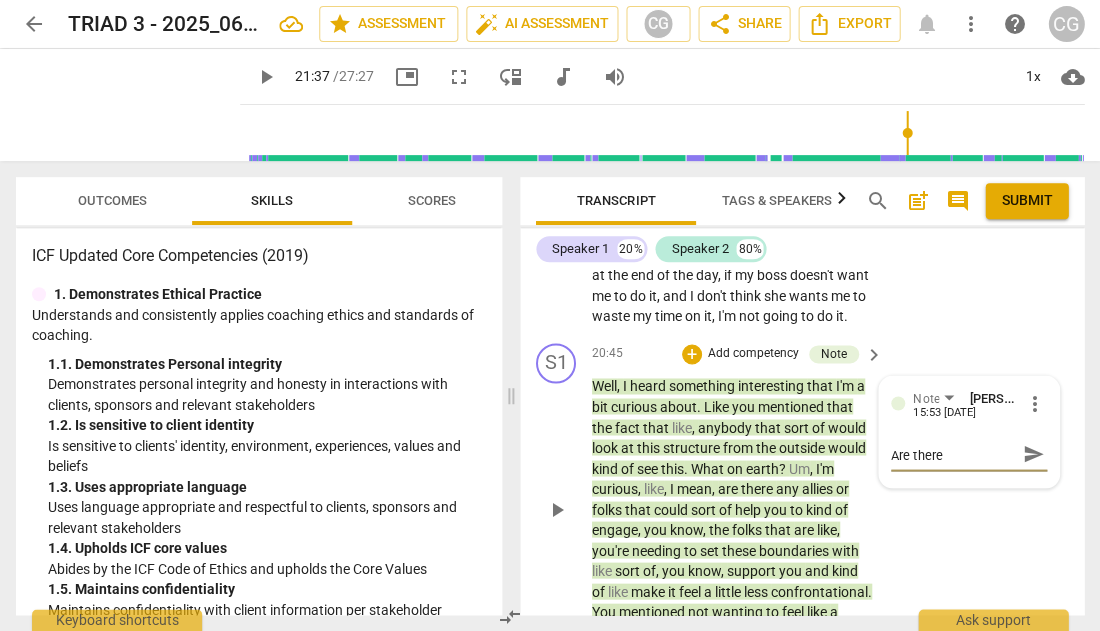 type on "Are there" 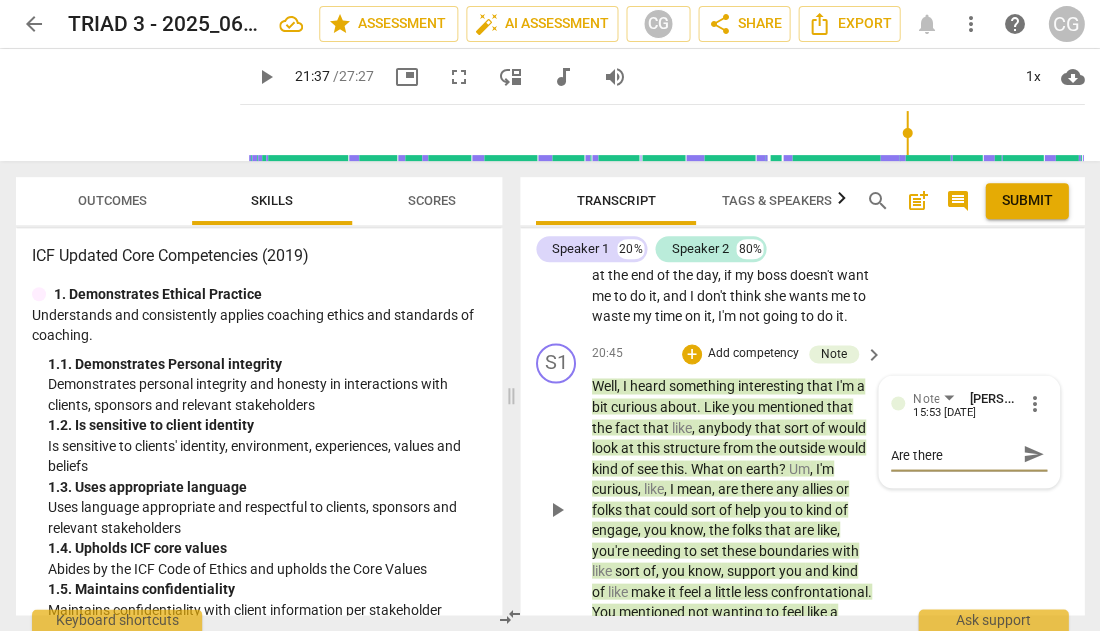 type on "Are there a" 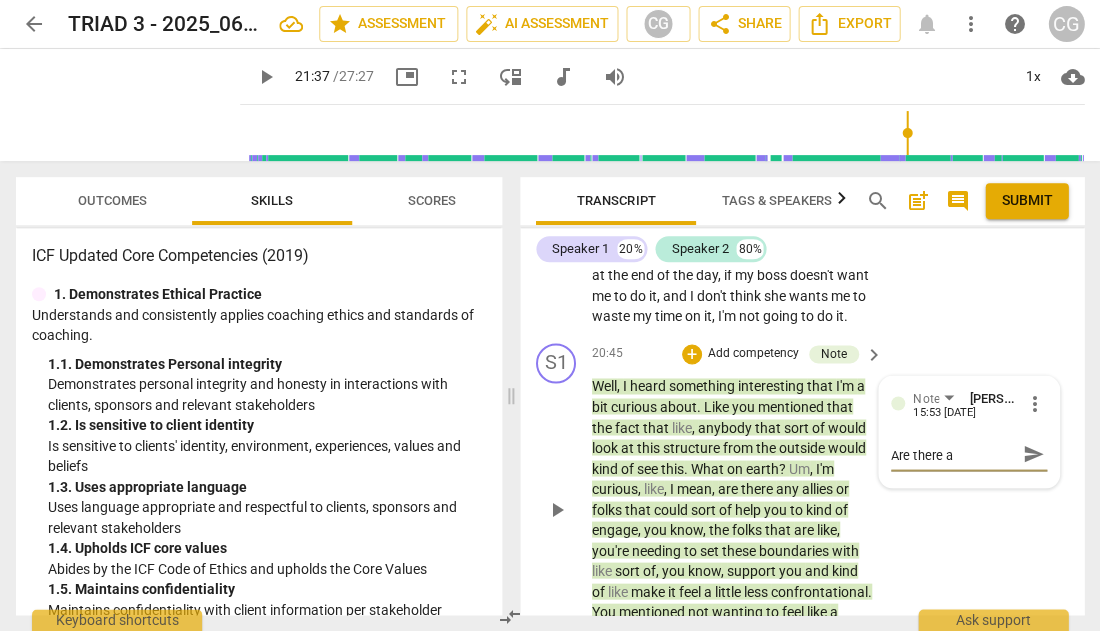 type on "Are there an" 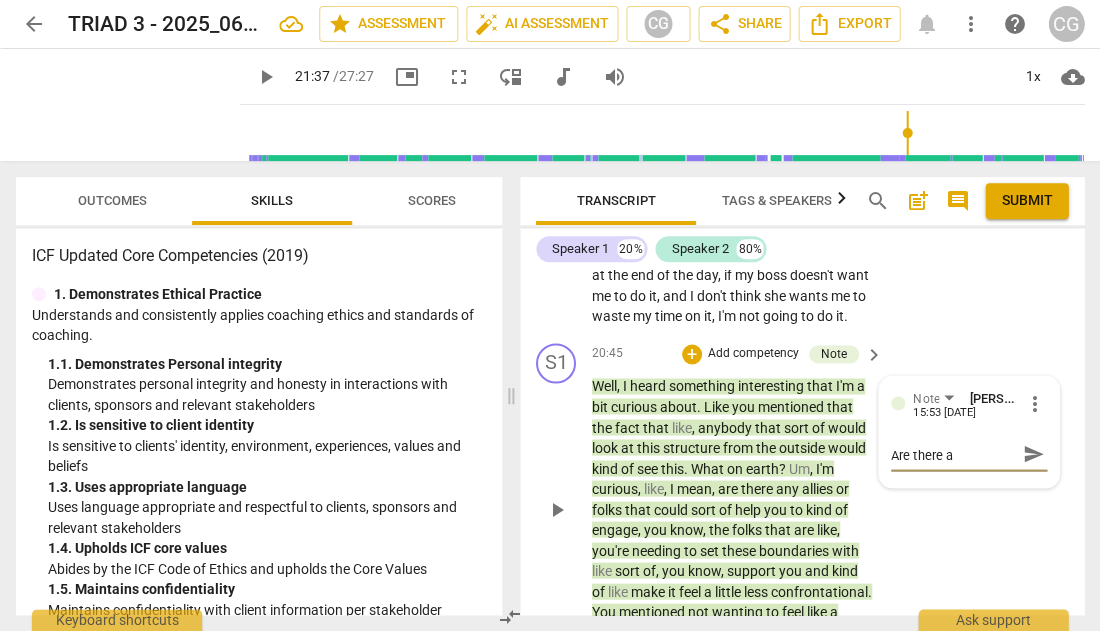 type on "Are there an" 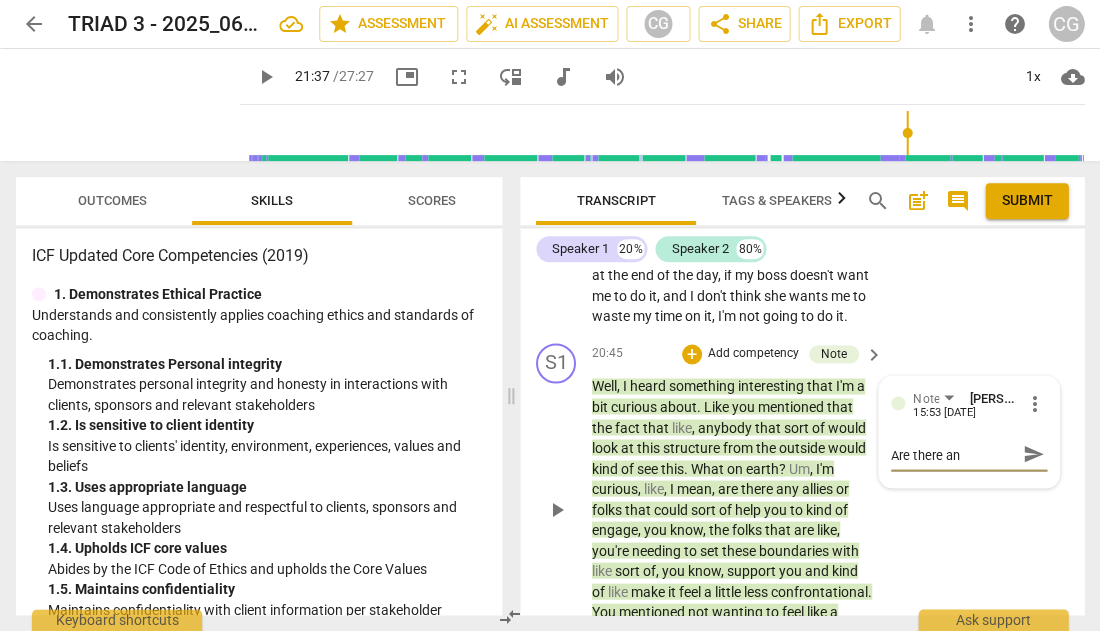 type on "Are there any" 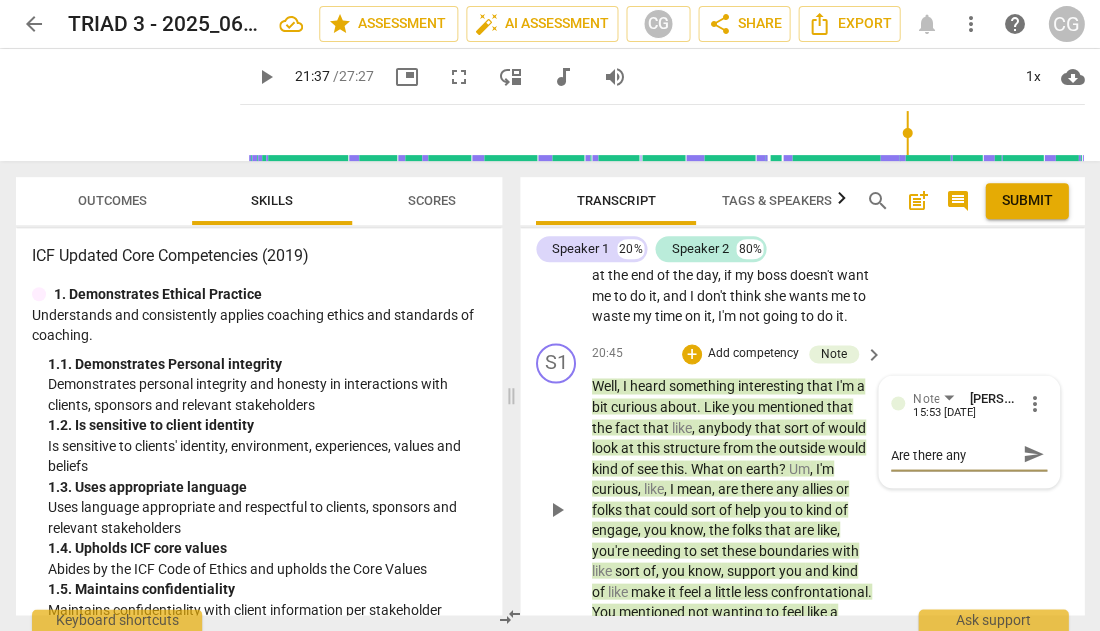 type on "Are there any" 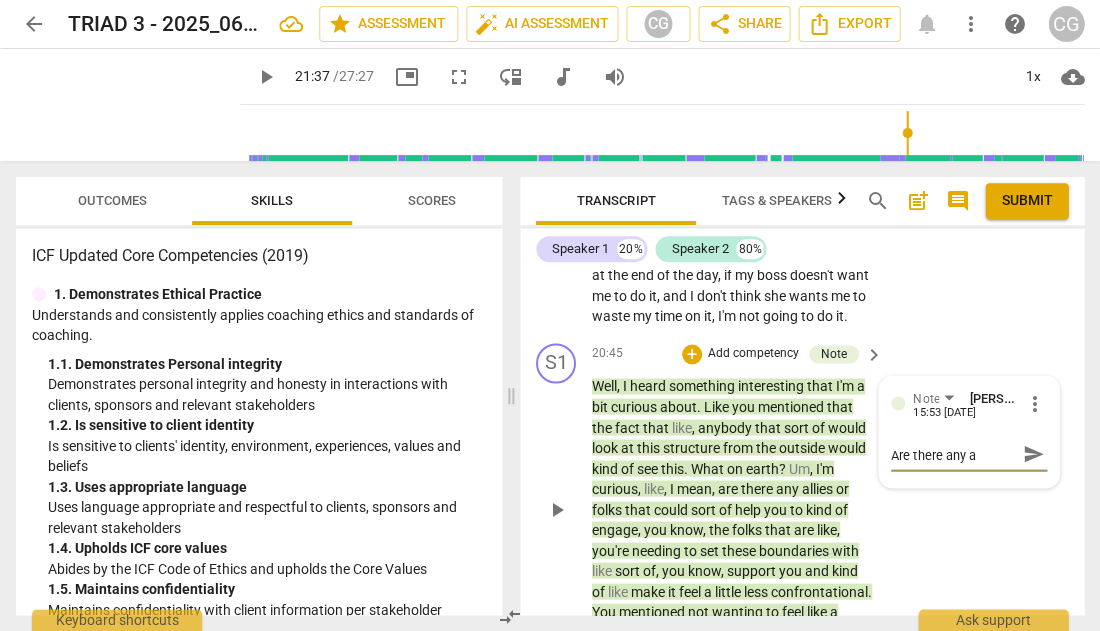 type on "Are there any al" 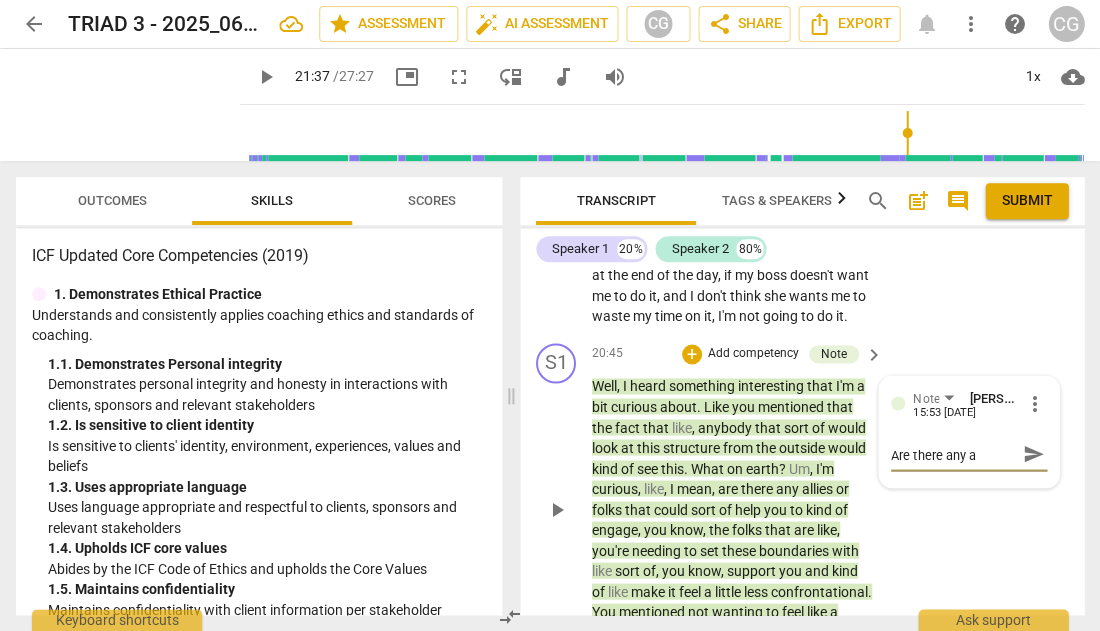 type on "Are there any al" 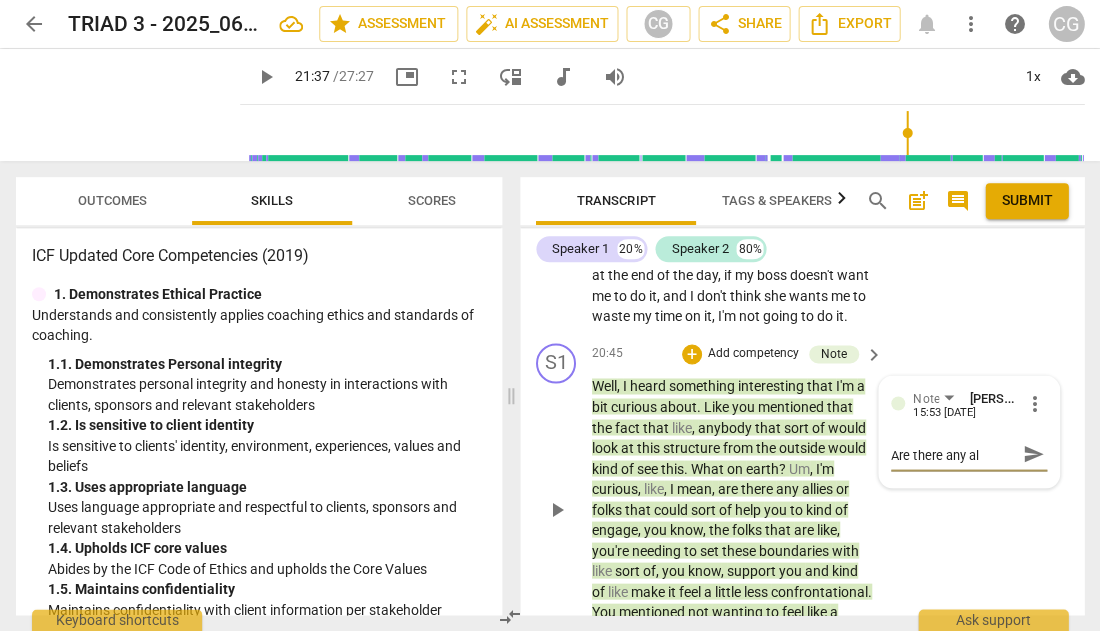 type on "Are there any all" 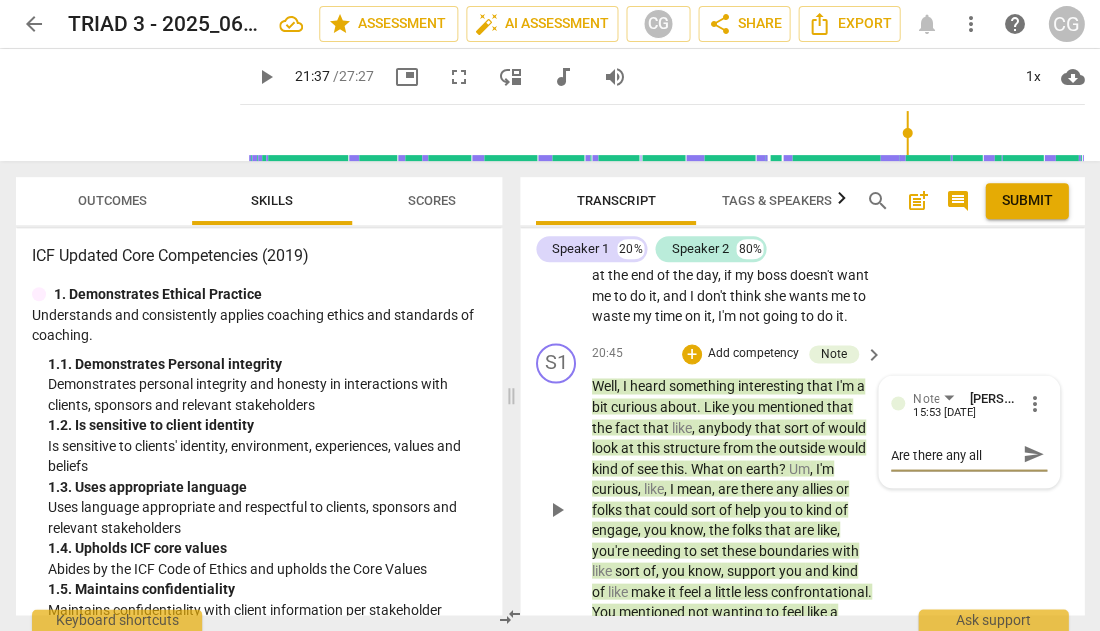 type on "Are there any [MEDICAL_DATA]" 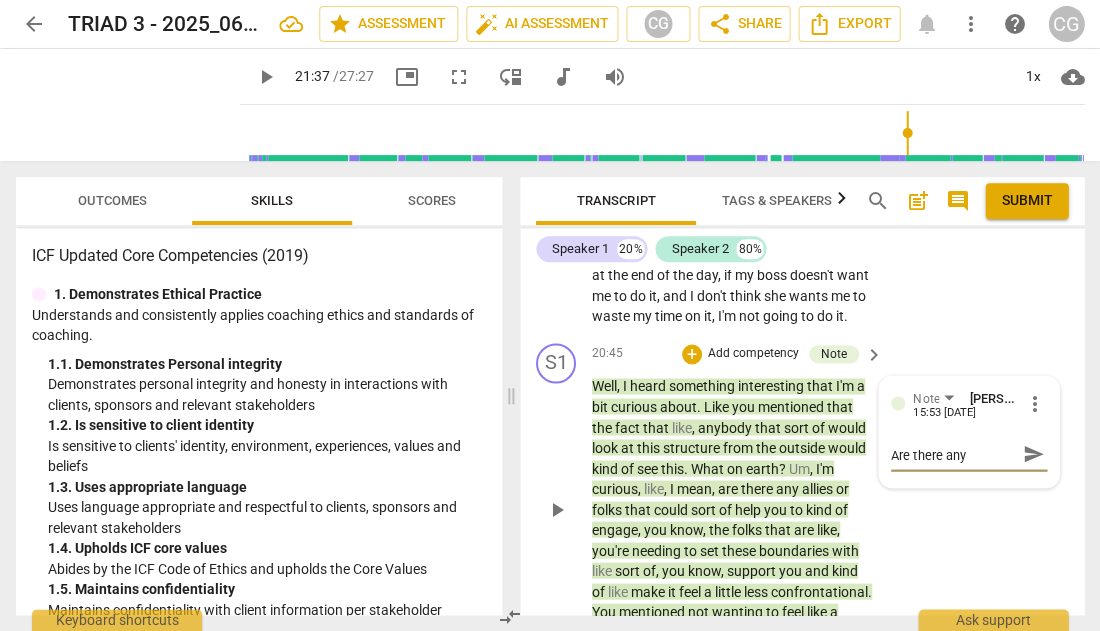 type on "Are there any allie" 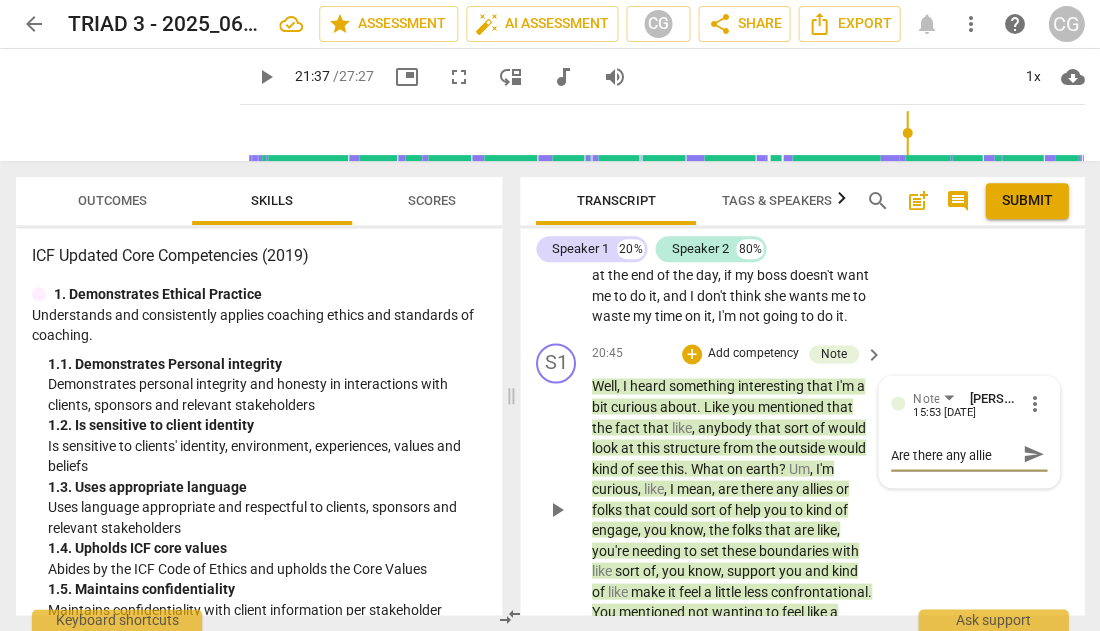 type on "Are there any allies" 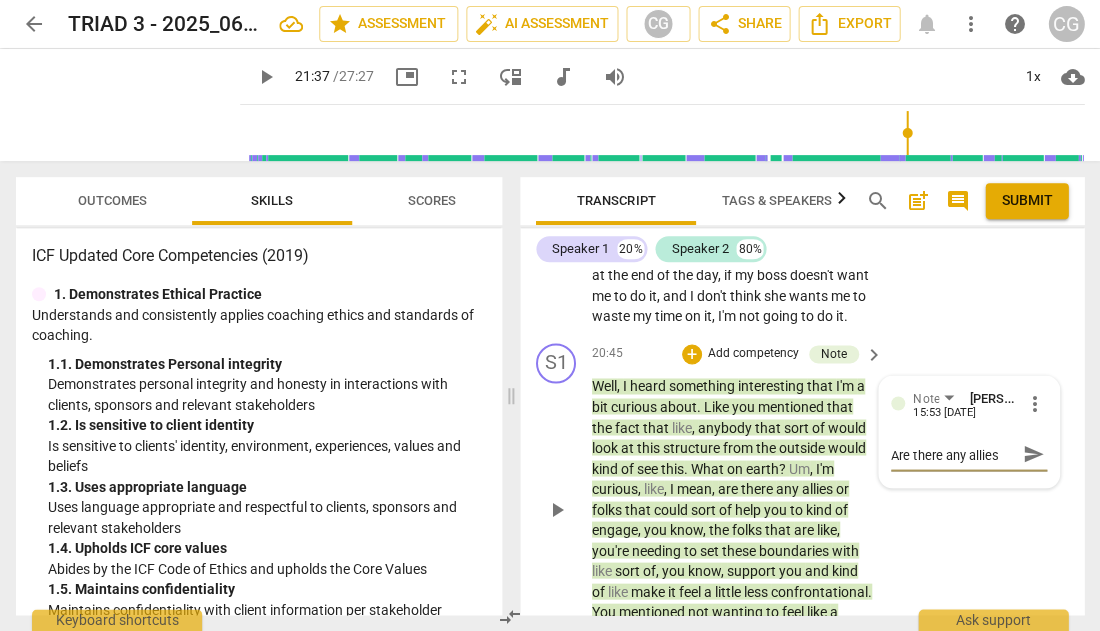 type on "Are there any allies" 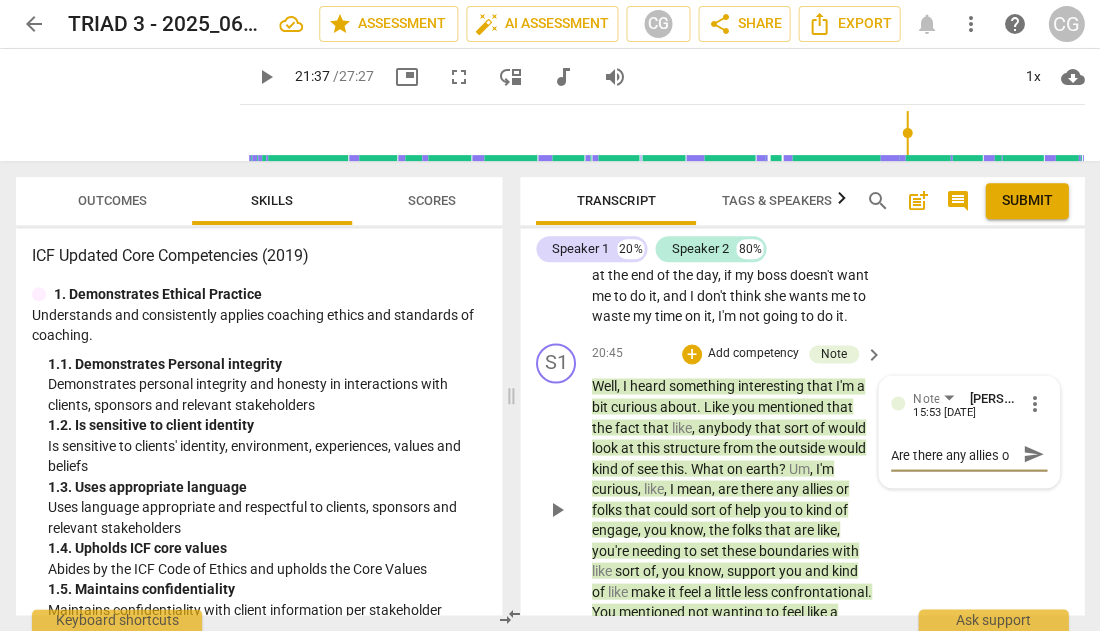 type on "Are there any allies or" 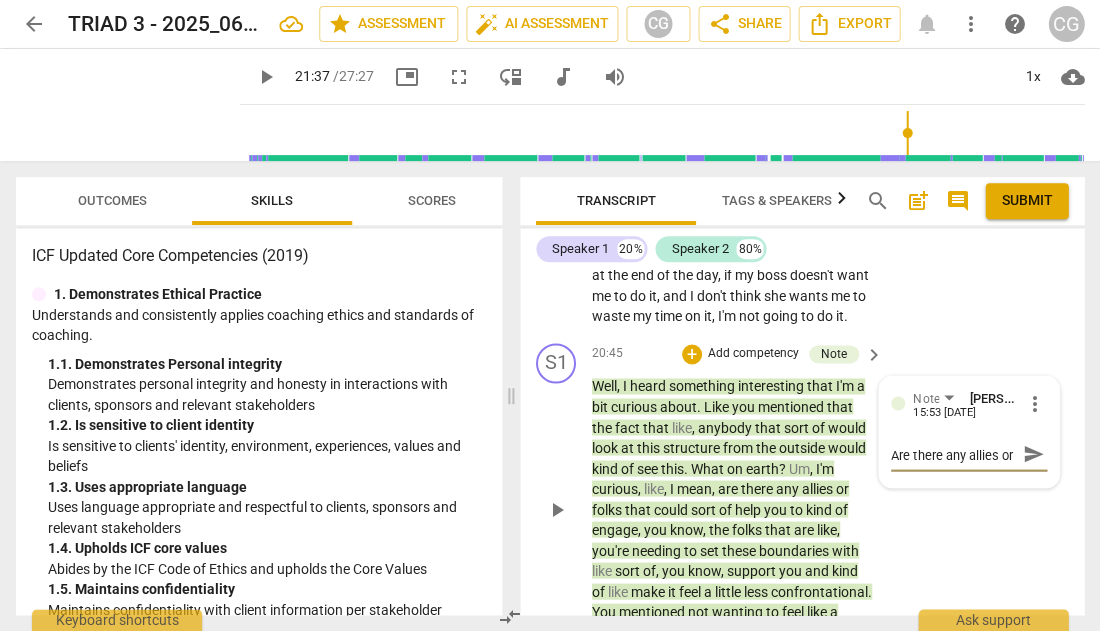 scroll, scrollTop: 17, scrollLeft: 0, axis: vertical 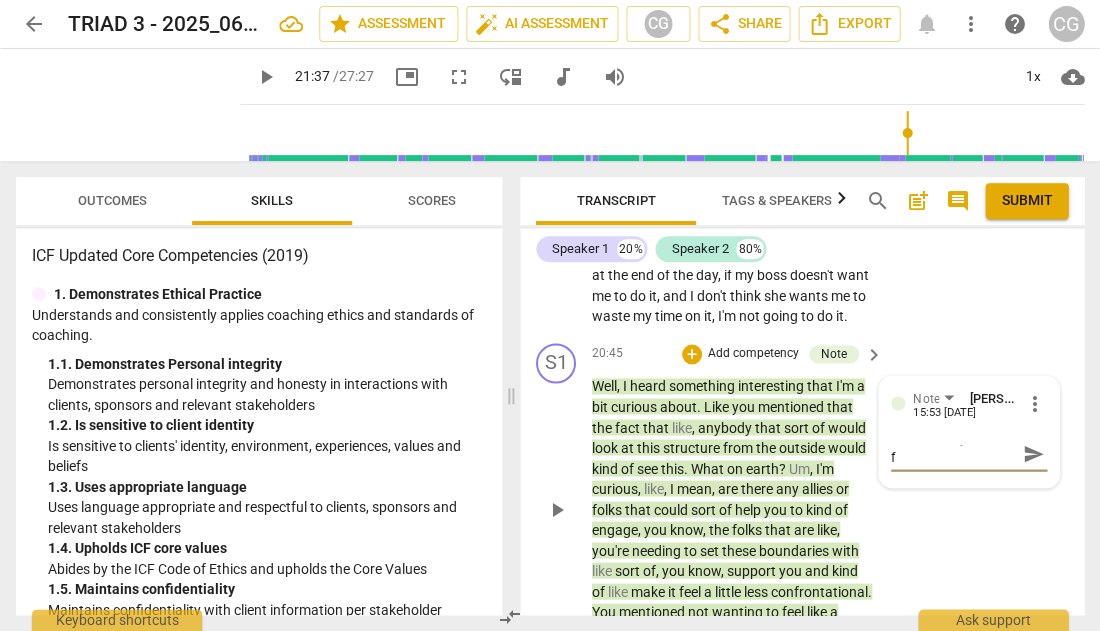 type on "Are there any allies or fo" 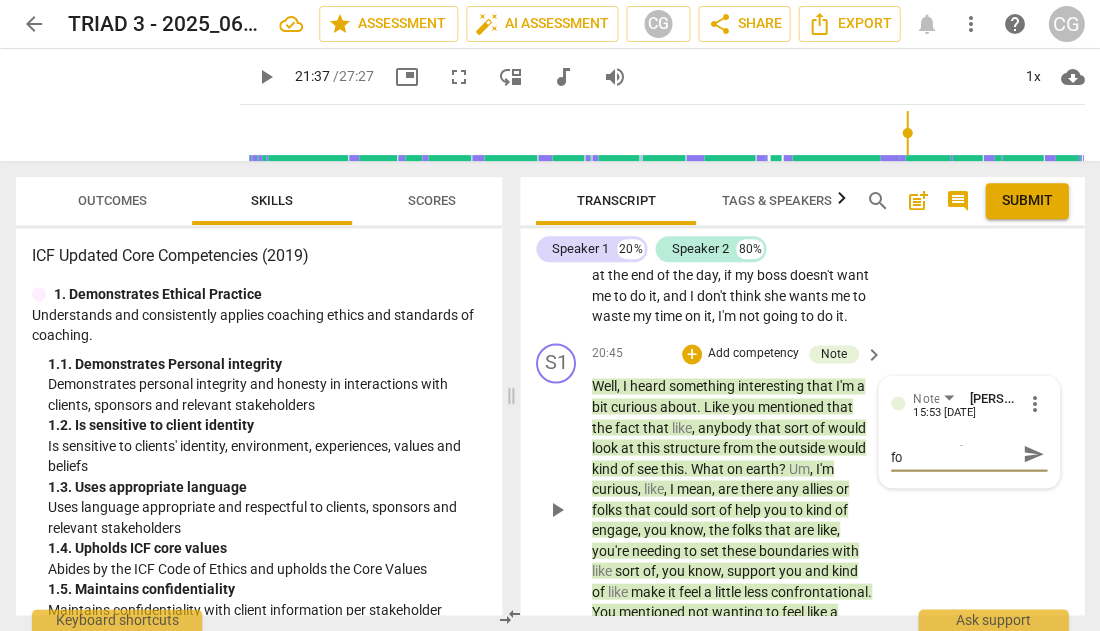 type on "Are there any allies or fol" 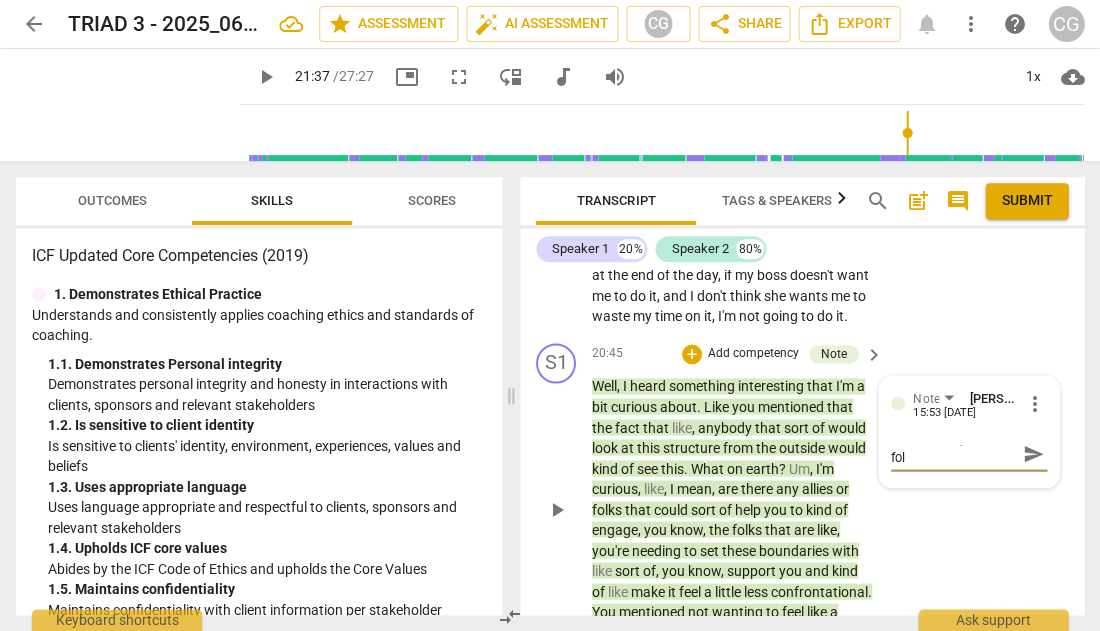type on "Are there any allies or fols" 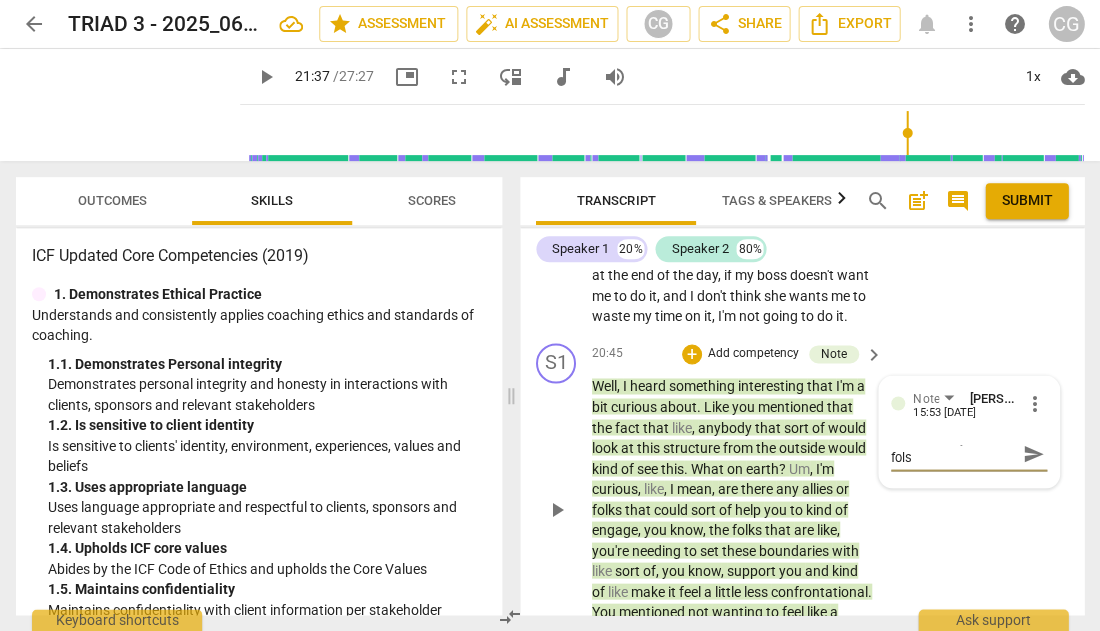 type on "Are there any allies or fol" 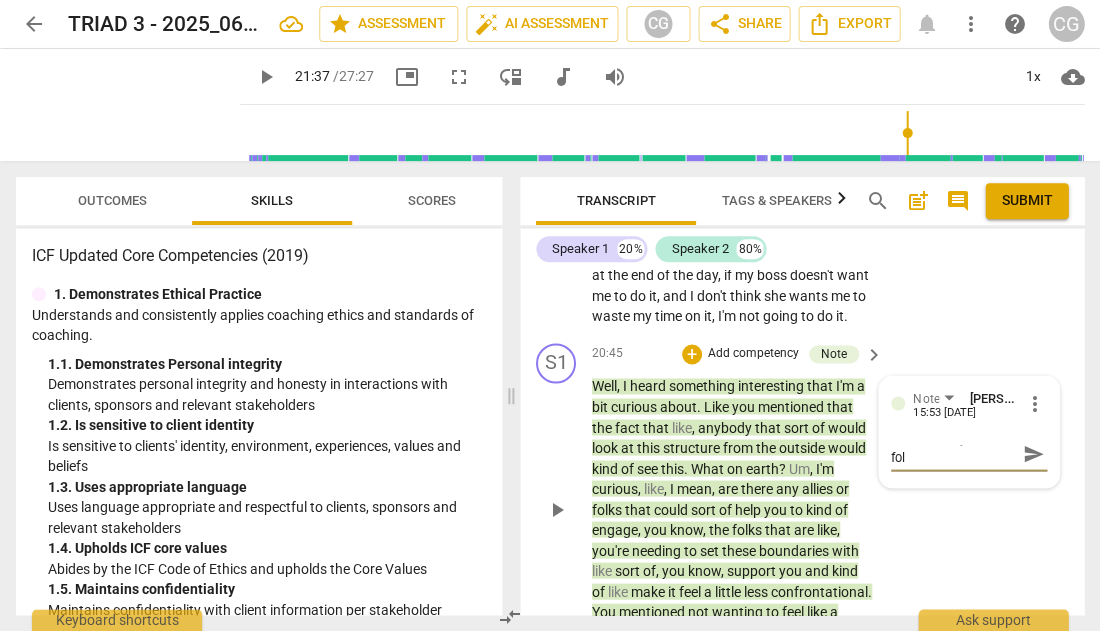 type on "Are there any allies or folk" 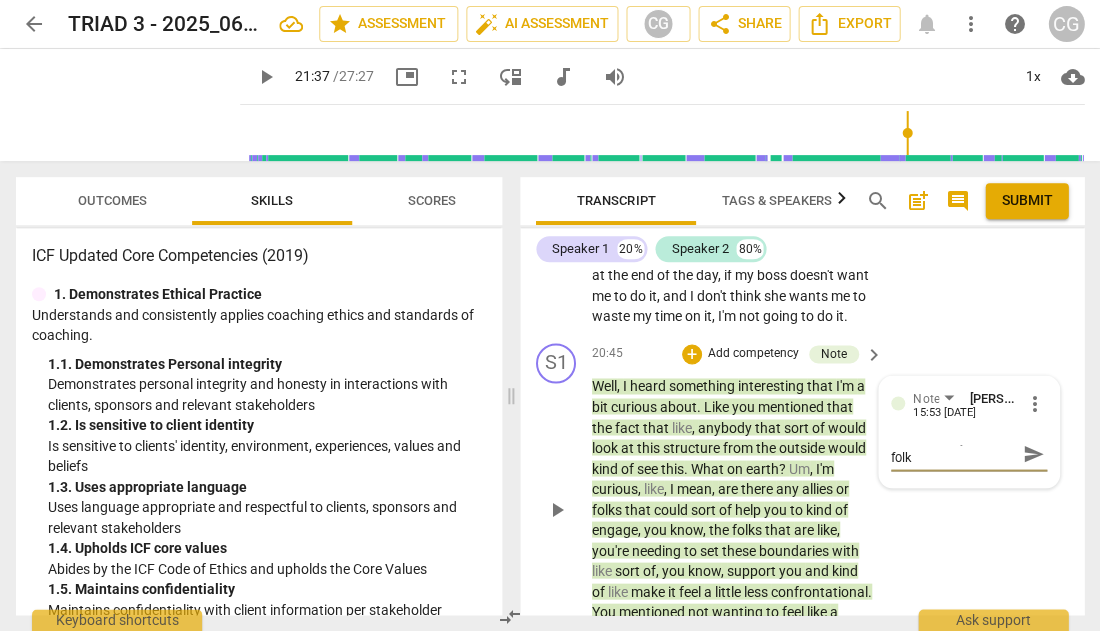 type on "Are there any allies or folks" 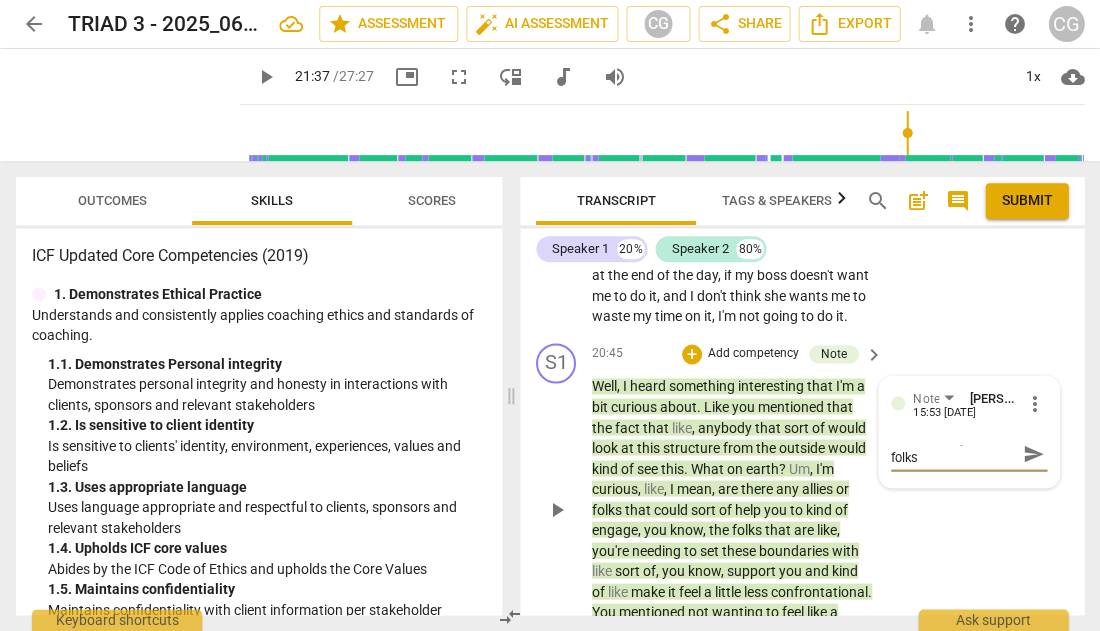 scroll, scrollTop: 0, scrollLeft: 0, axis: both 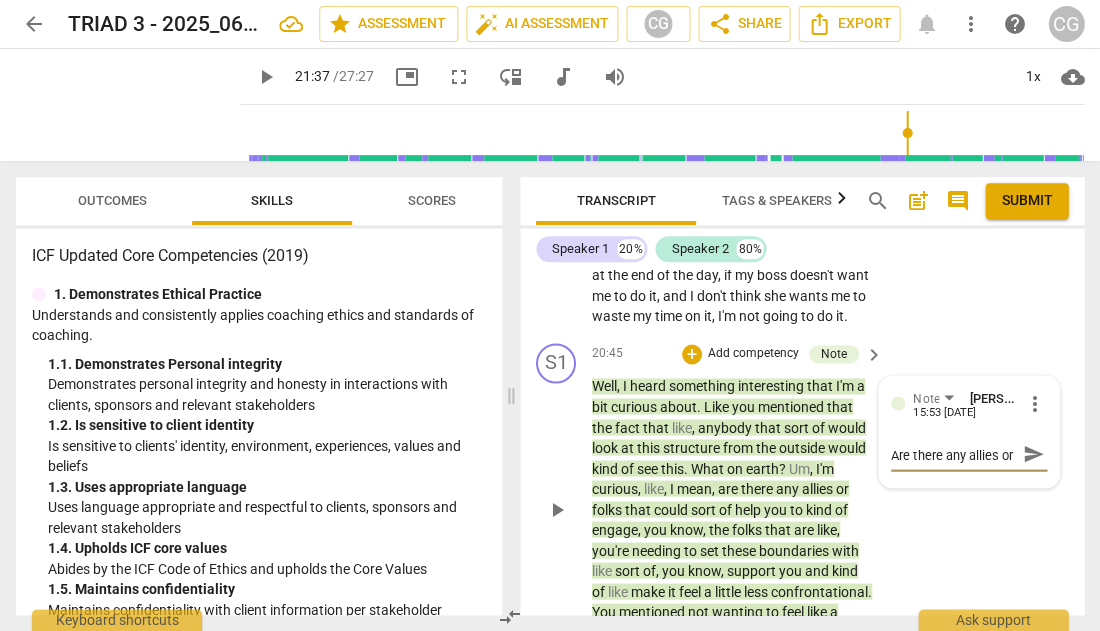 type on "Are there any allies or folks" 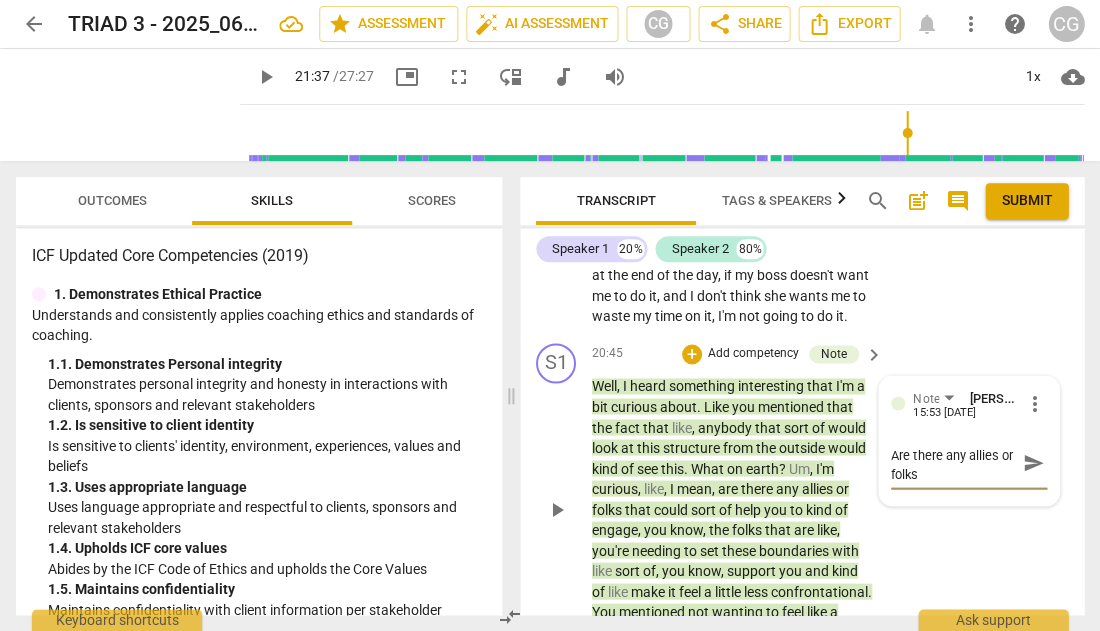 type on "Are there any allies or folks t" 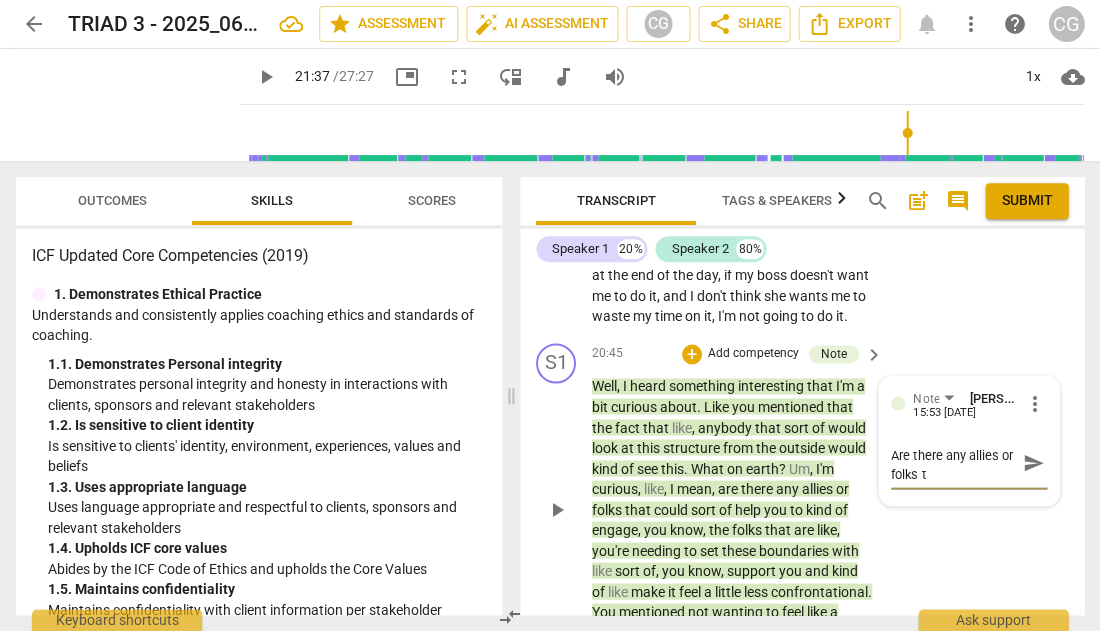 type on "Are there any allies or folks th" 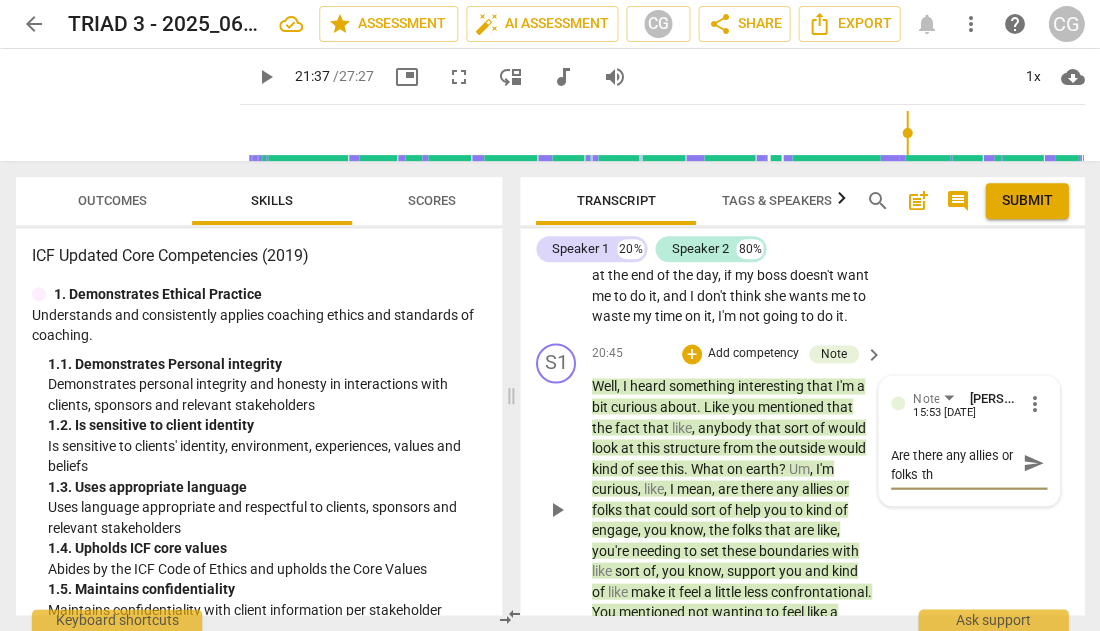 type on "Are there any allies or folks tha" 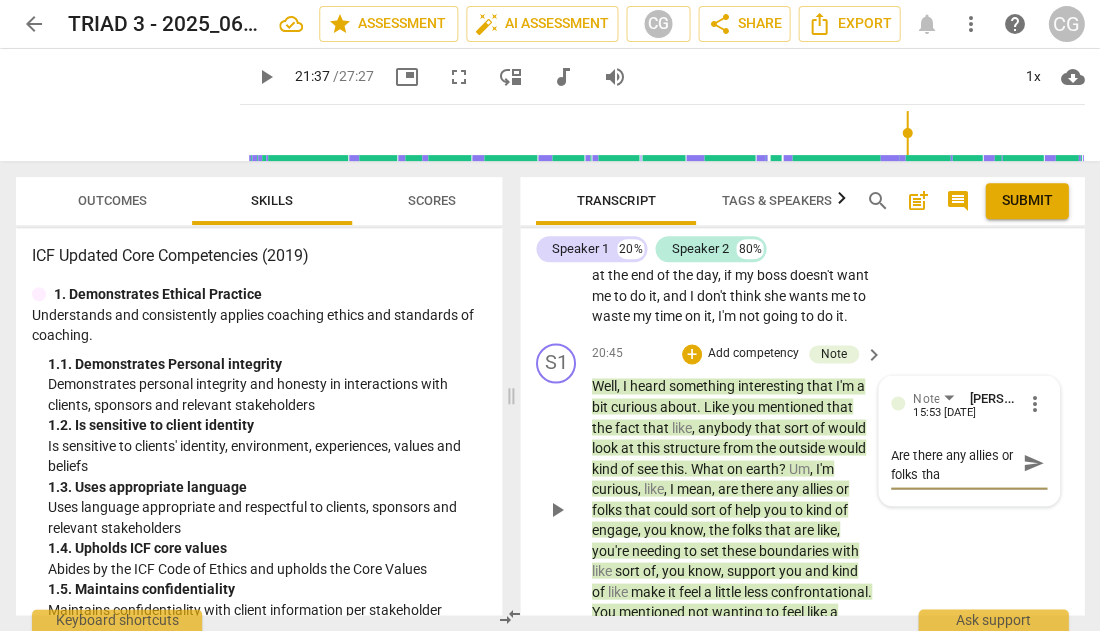 type on "Are there any allies or folks that" 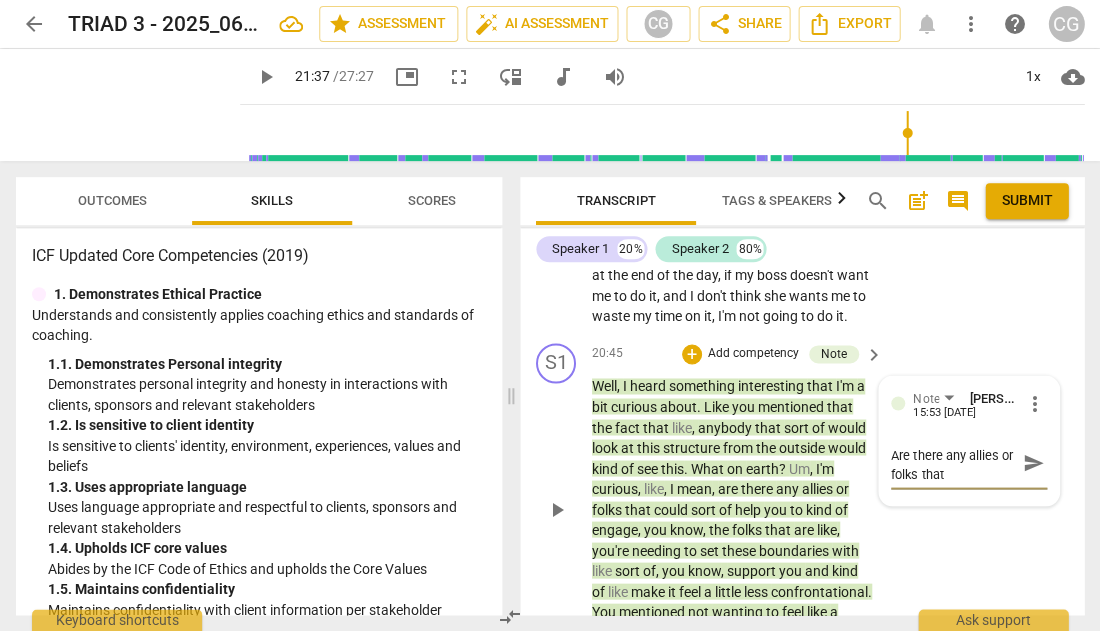 type on "Are there any allies or folks that" 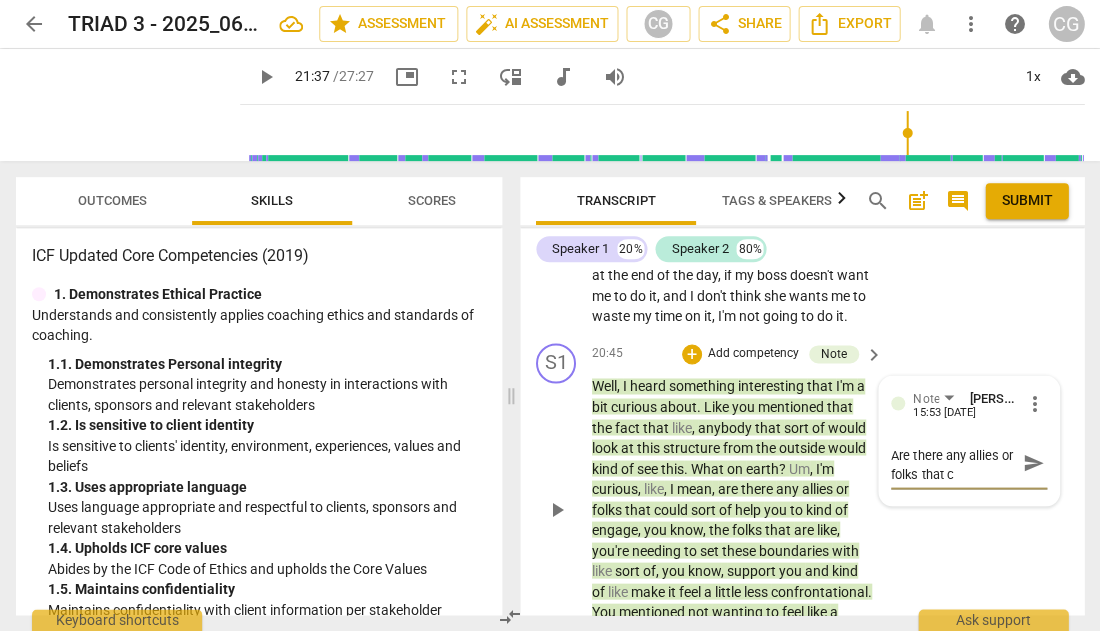 type on "Are there any allies or folks that co" 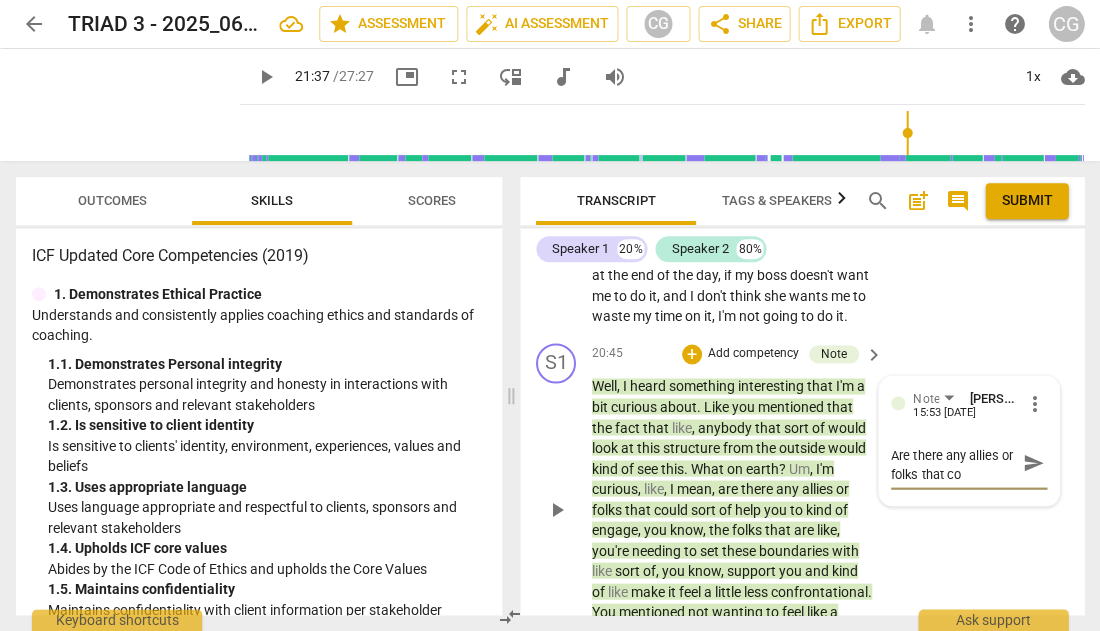 type on "Are there any allies or folks that cou" 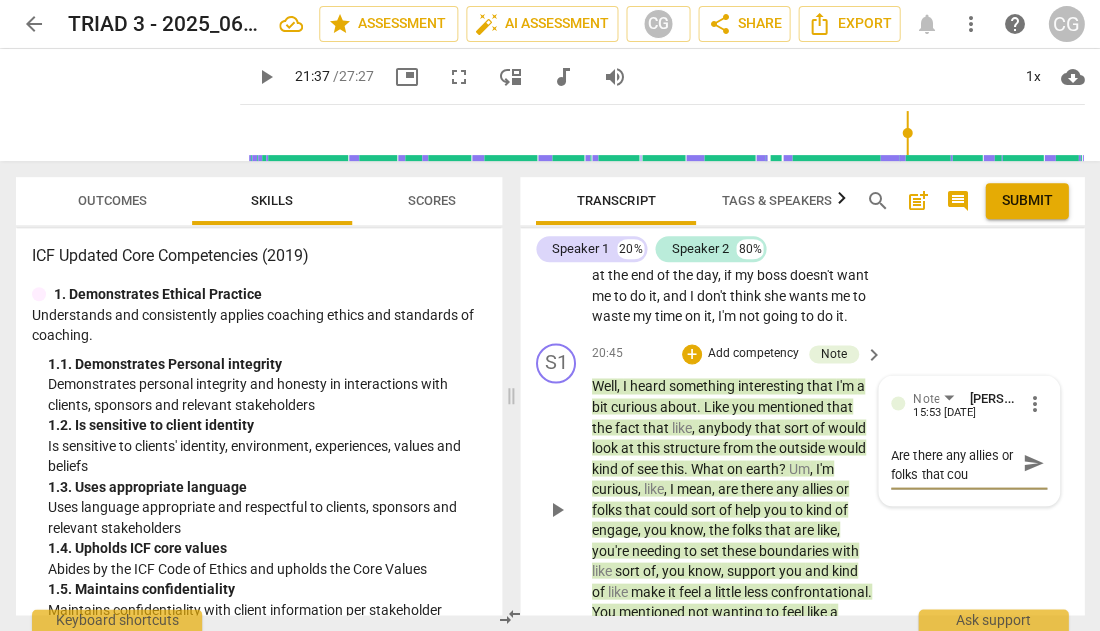 type on "Are there any allies or folks that coul" 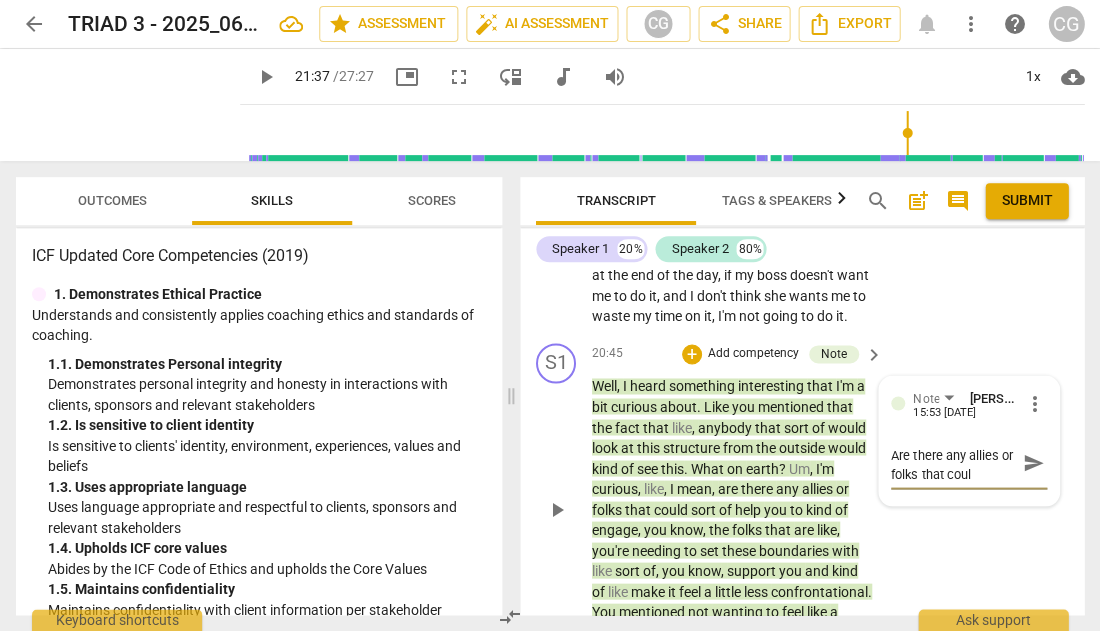 type on "Are there any allies or folks that could" 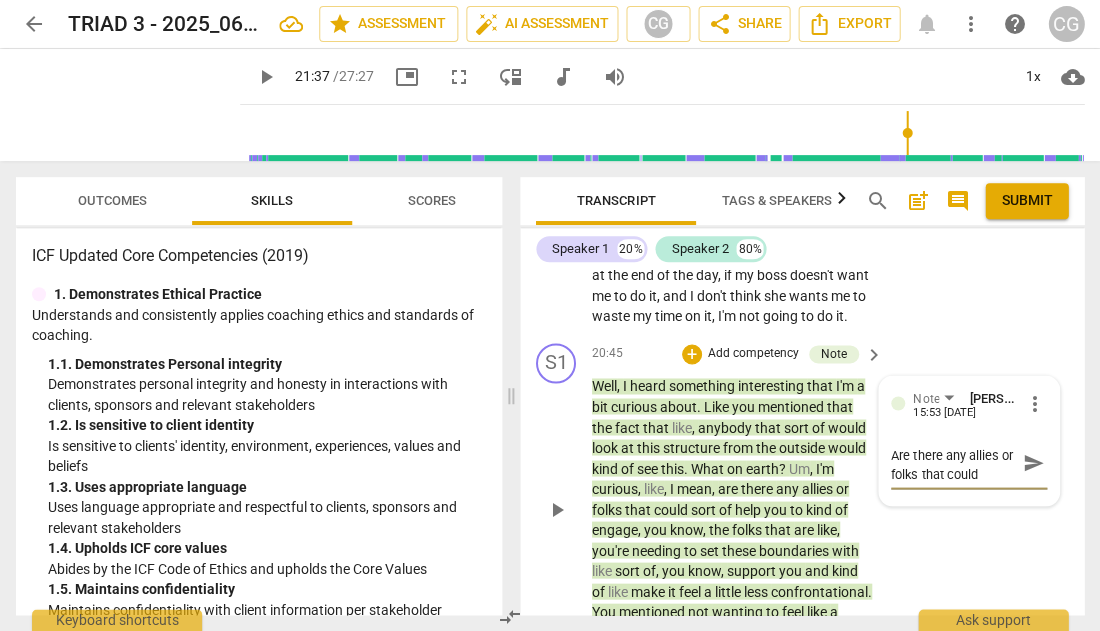 type on "Are there any allies or folks that could" 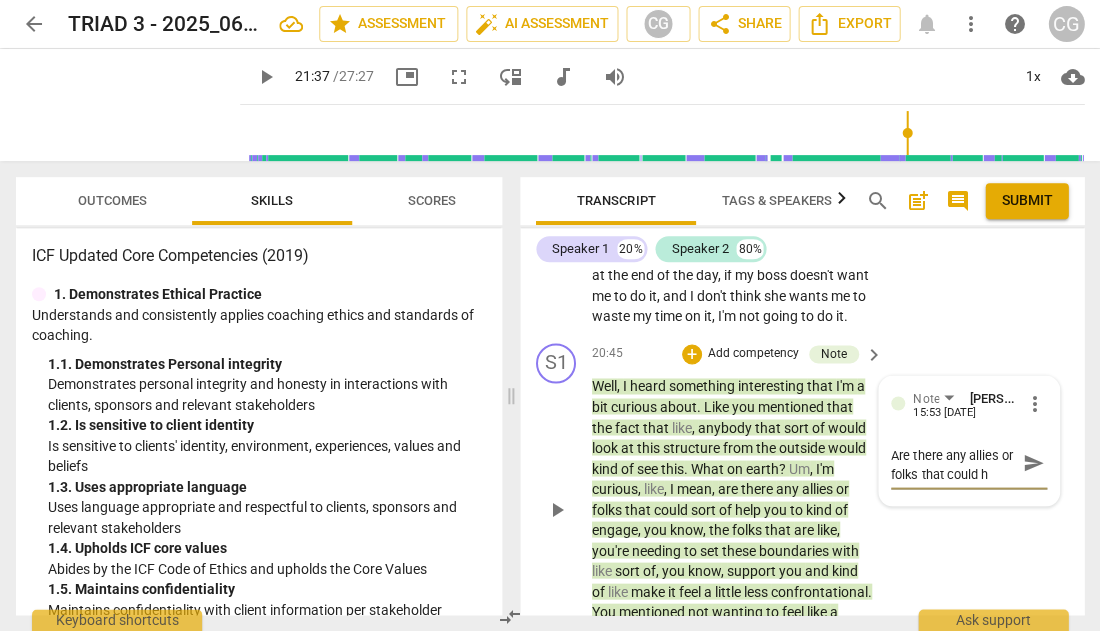 type on "Are there any allies or folks that could he" 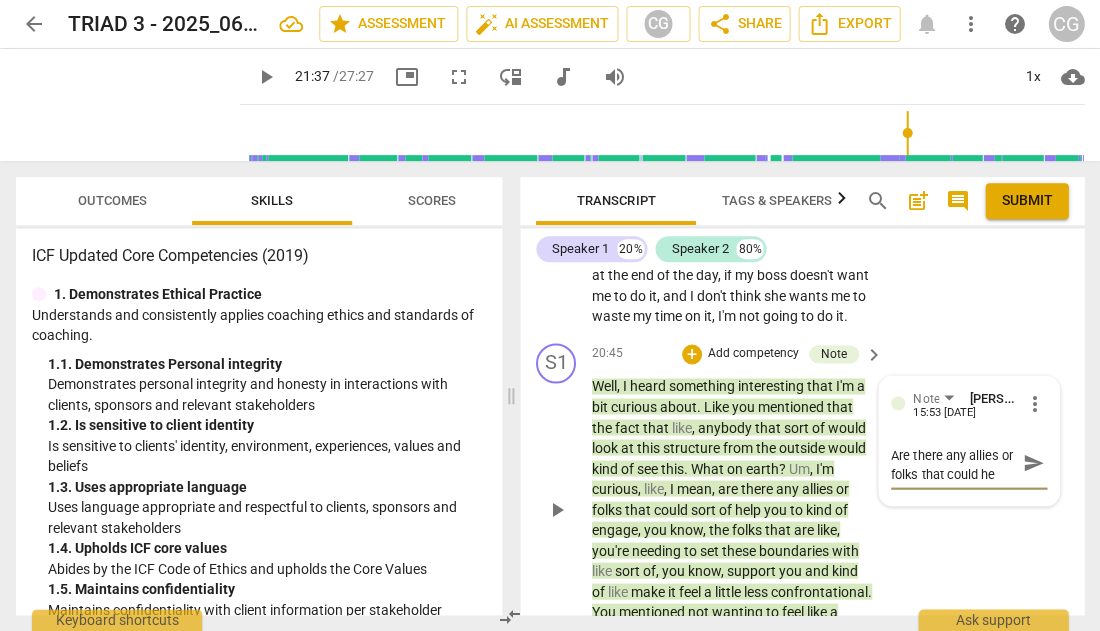 scroll, scrollTop: 17, scrollLeft: 0, axis: vertical 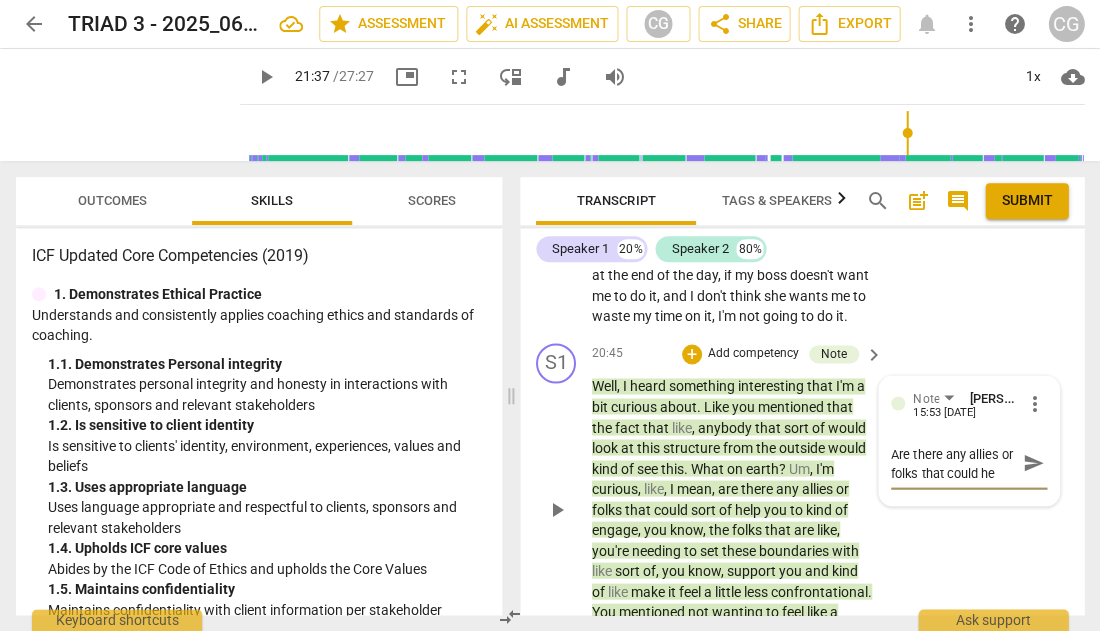 type on "Are there any allies or folks that could hel" 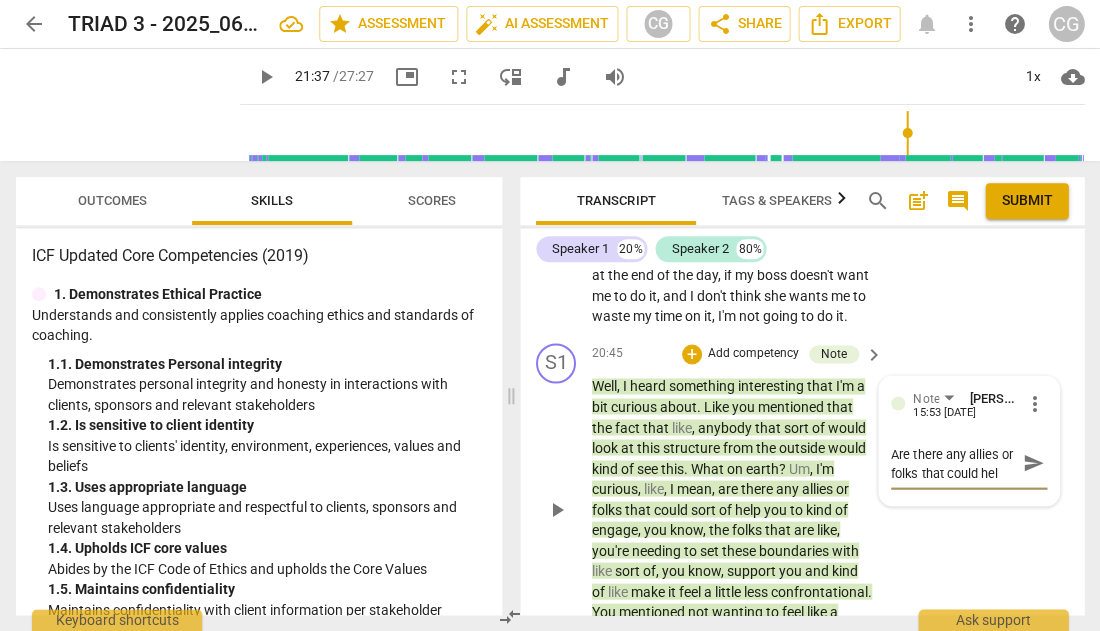 type on "Are there any allies or folks that could help" 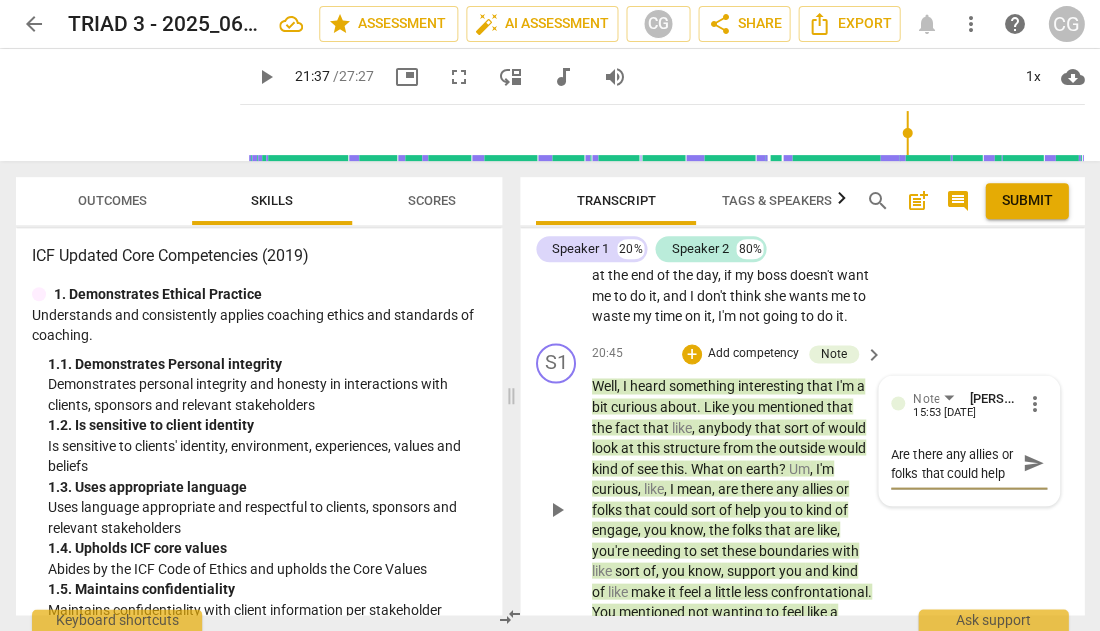type on "Are there any allies or folks that could help" 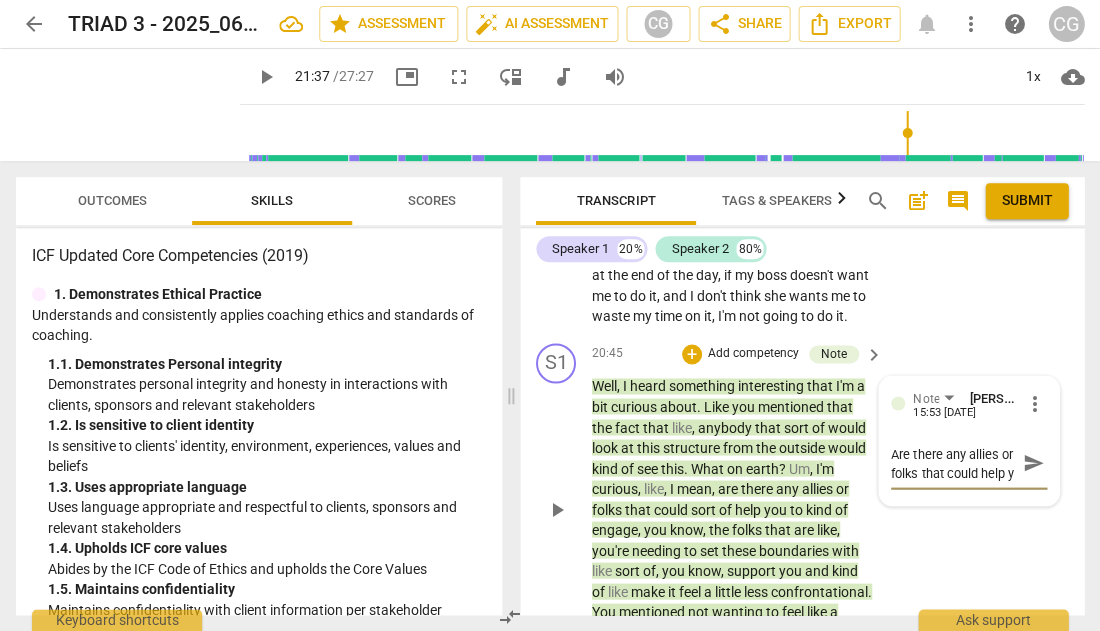 type on "Are there any allies or folks that could help yo" 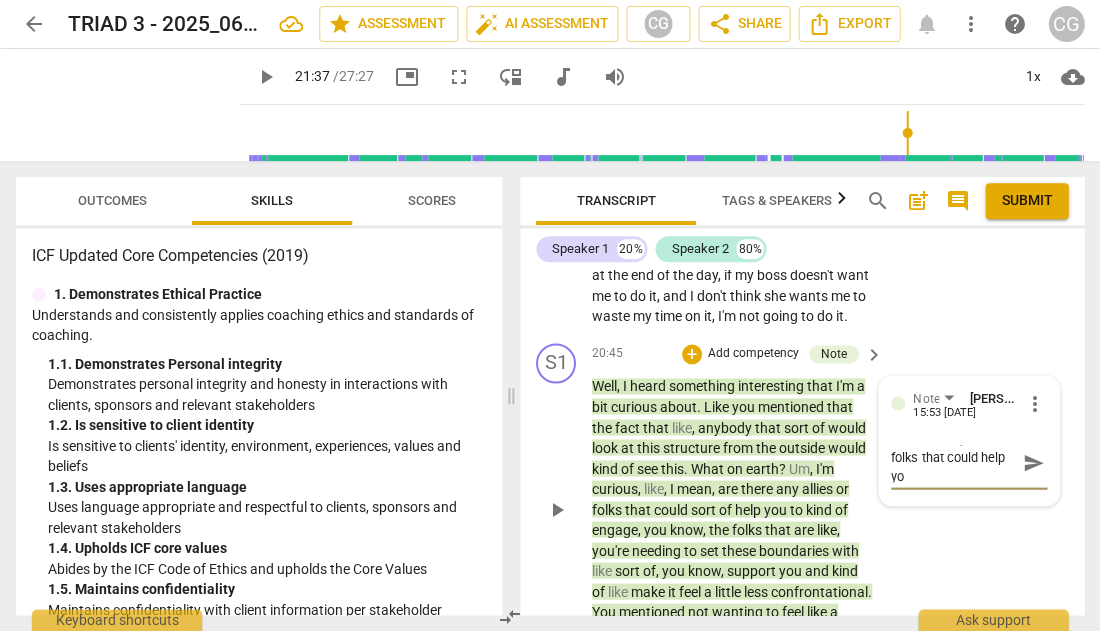 type on "Are there any allies or folks that could help you" 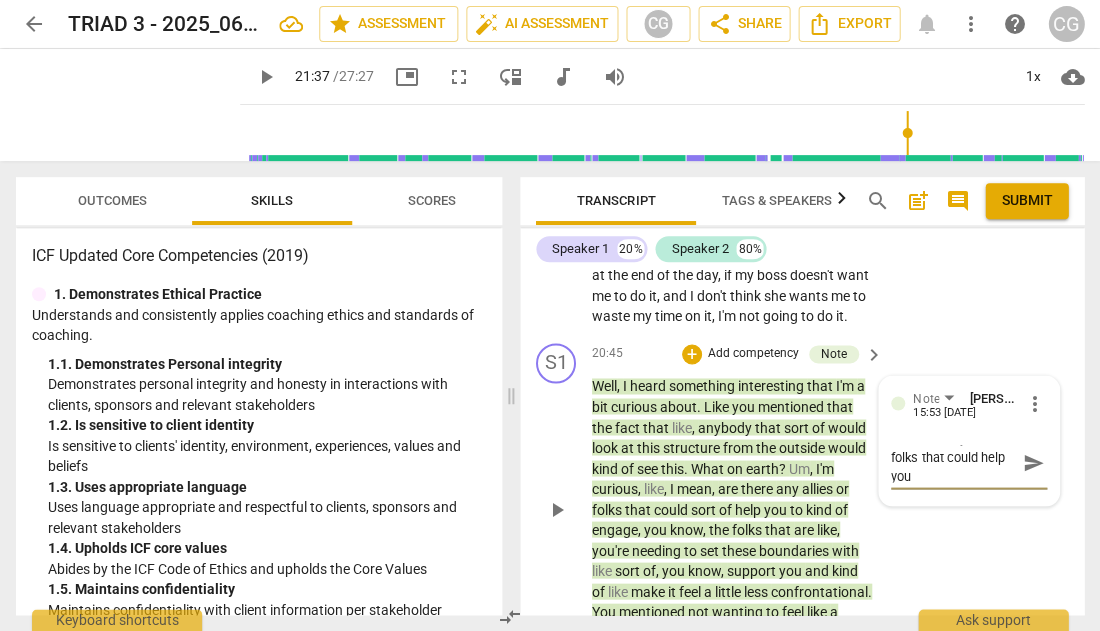 type on "Are there any allies or folks that could help you." 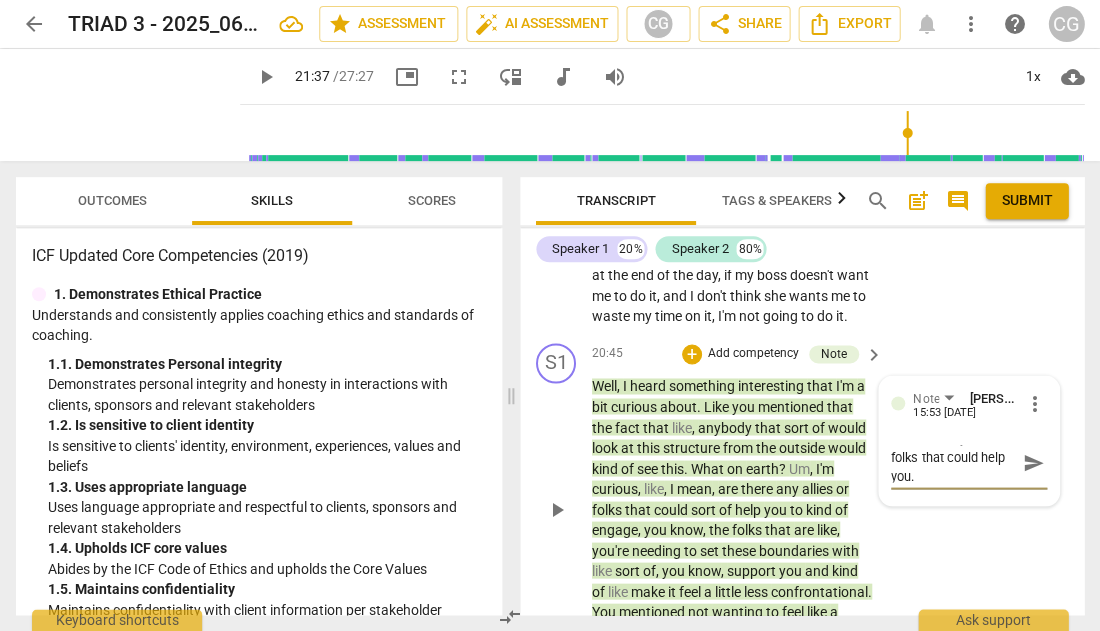 type on "Are there any allies or folks that could help you.." 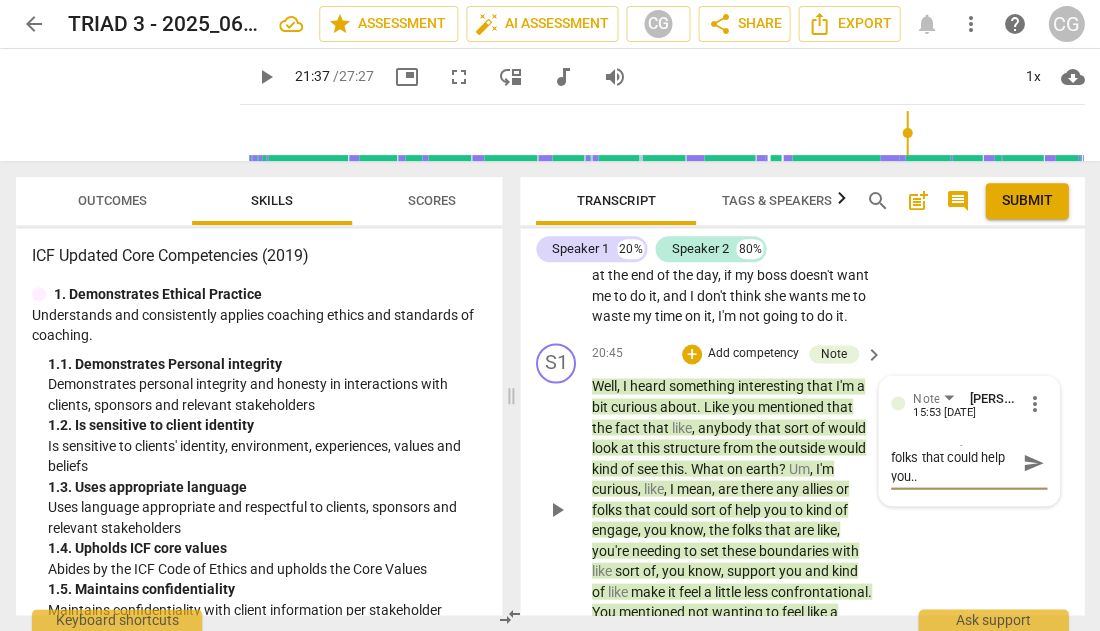 type on "Are there any allies or folks that could help you..." 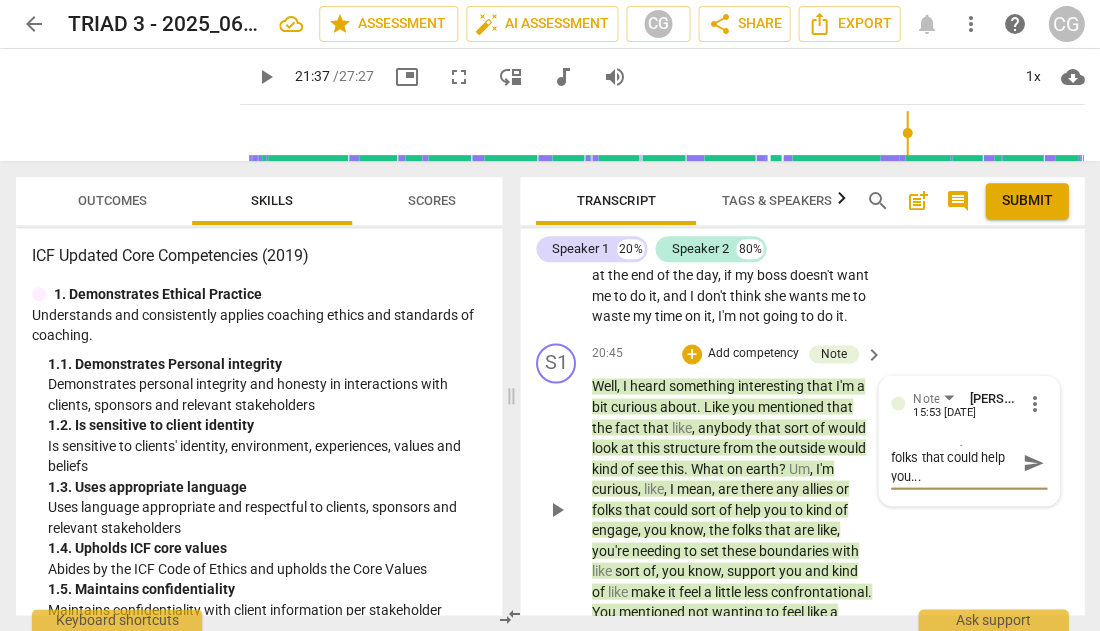 type on "Are there any allies or folks that could help you..." 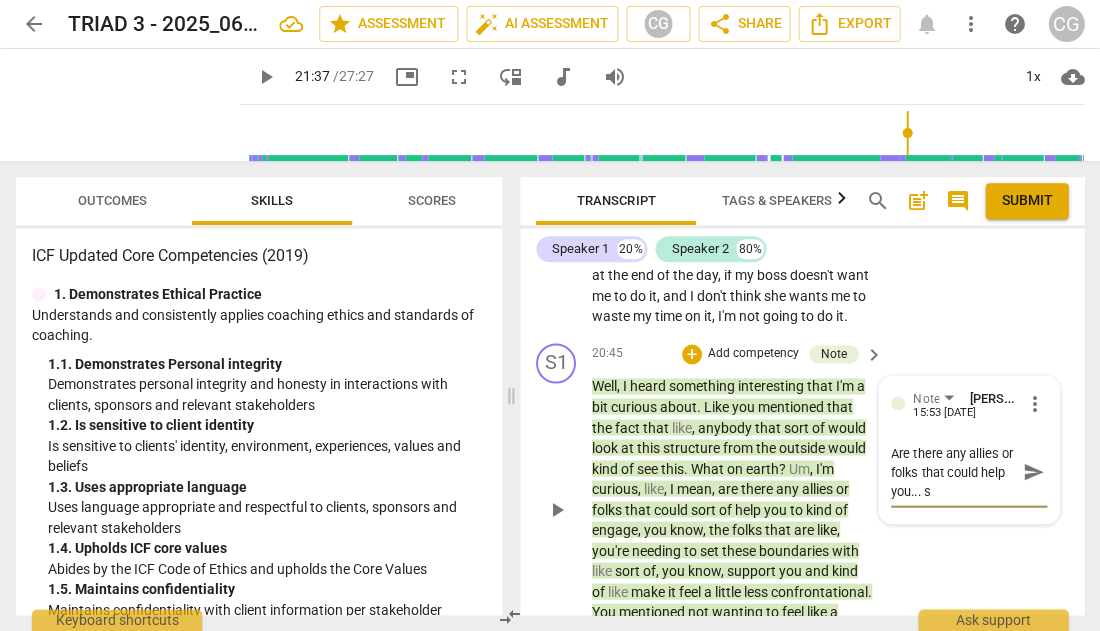 type on "Are there any allies or folks that could help you... so" 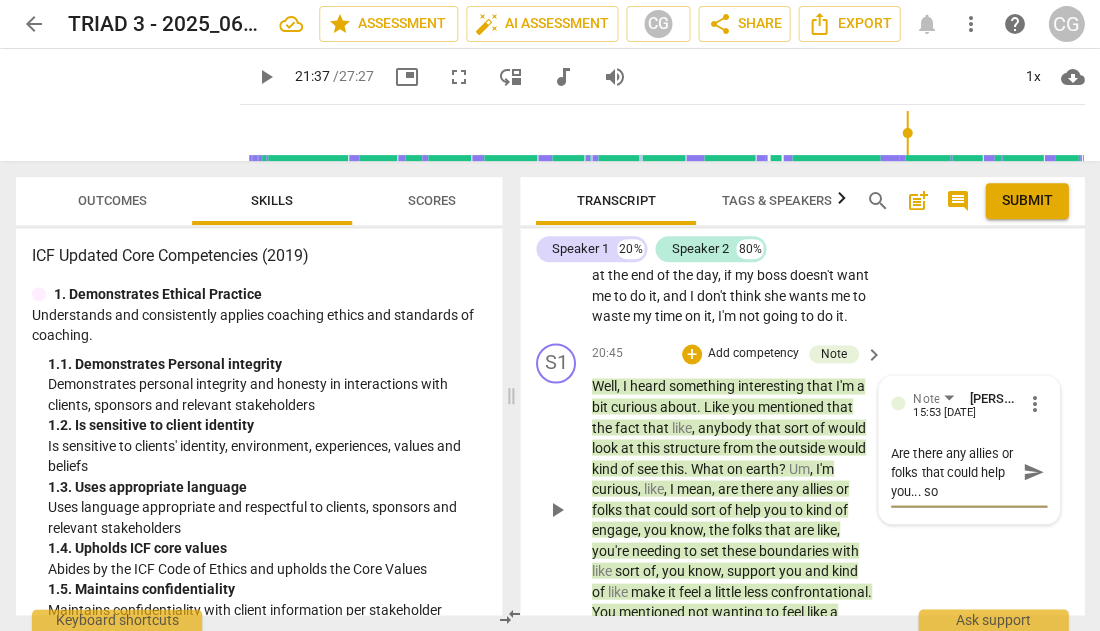 scroll, scrollTop: 0, scrollLeft: 0, axis: both 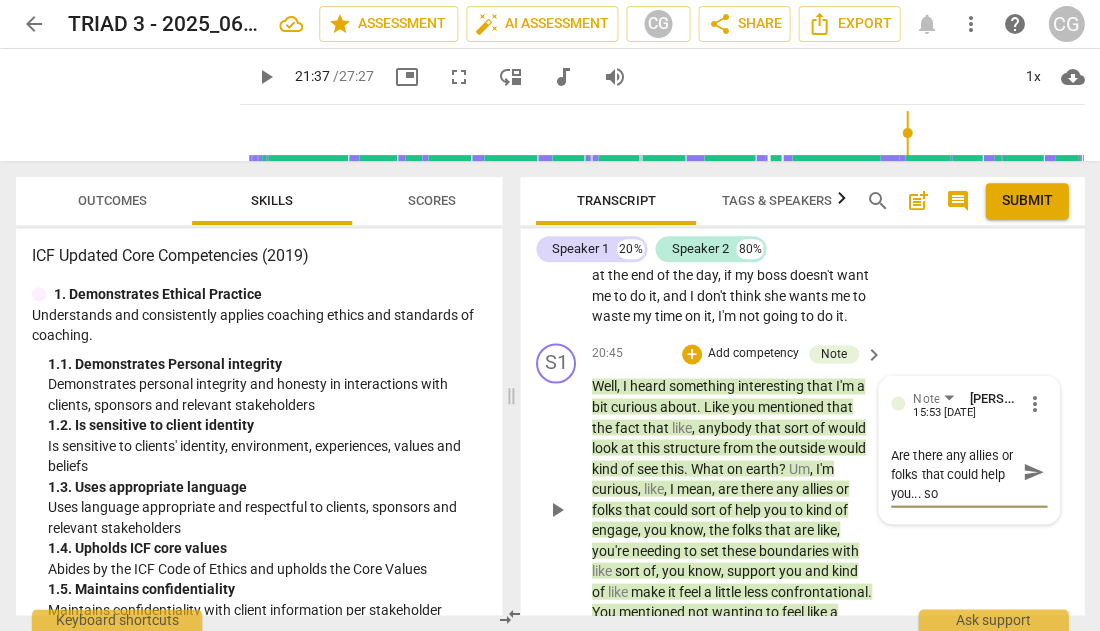 type on "Are there any allies or folks that could help you... sou" 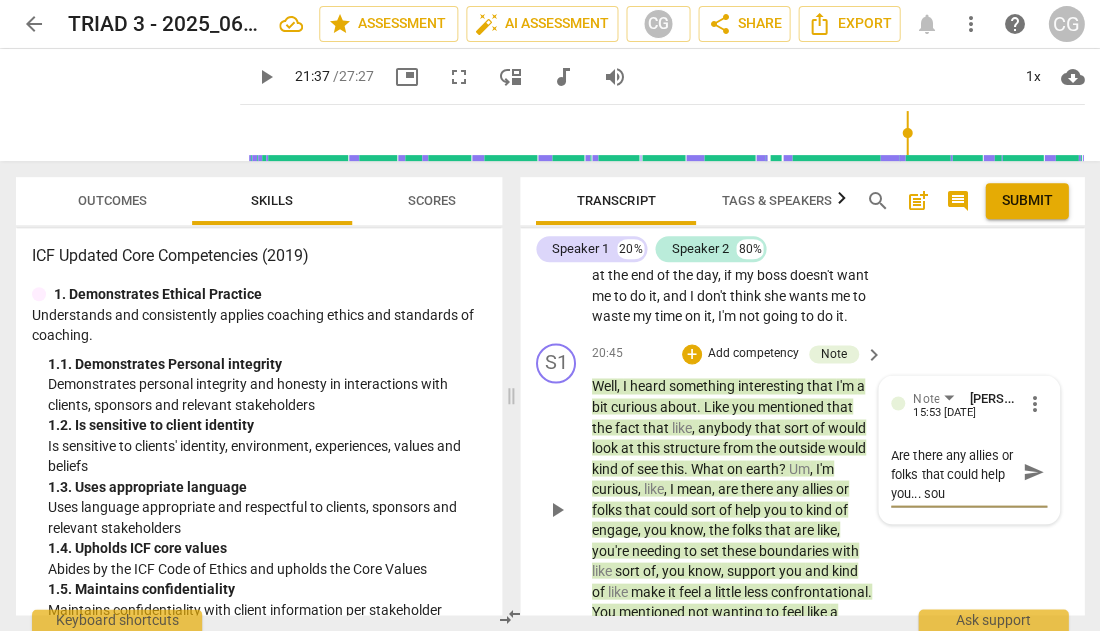 type on "Are there any allies or folks that could help you... soun" 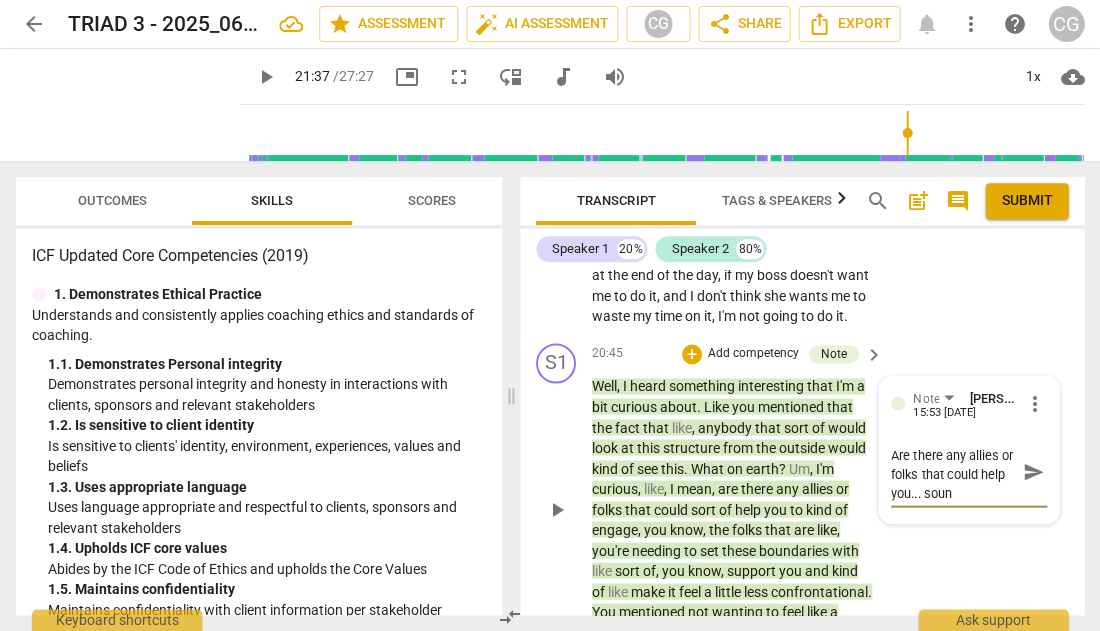 type on "Are there any allies or folks that could help you... sound" 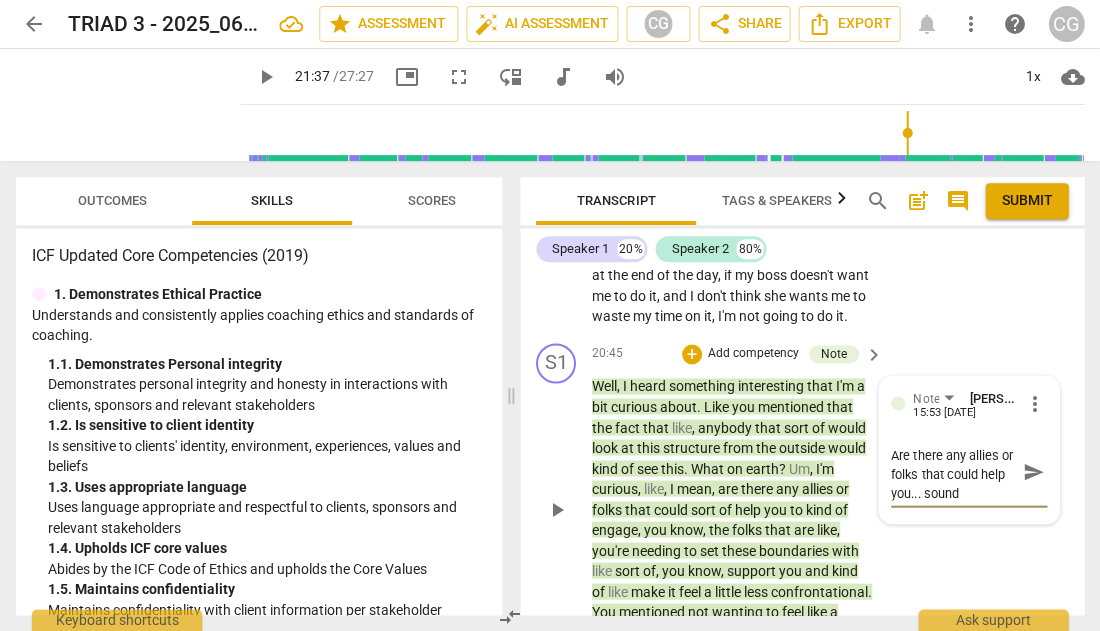 type on "Are there any allies or folks that could help you... sounds" 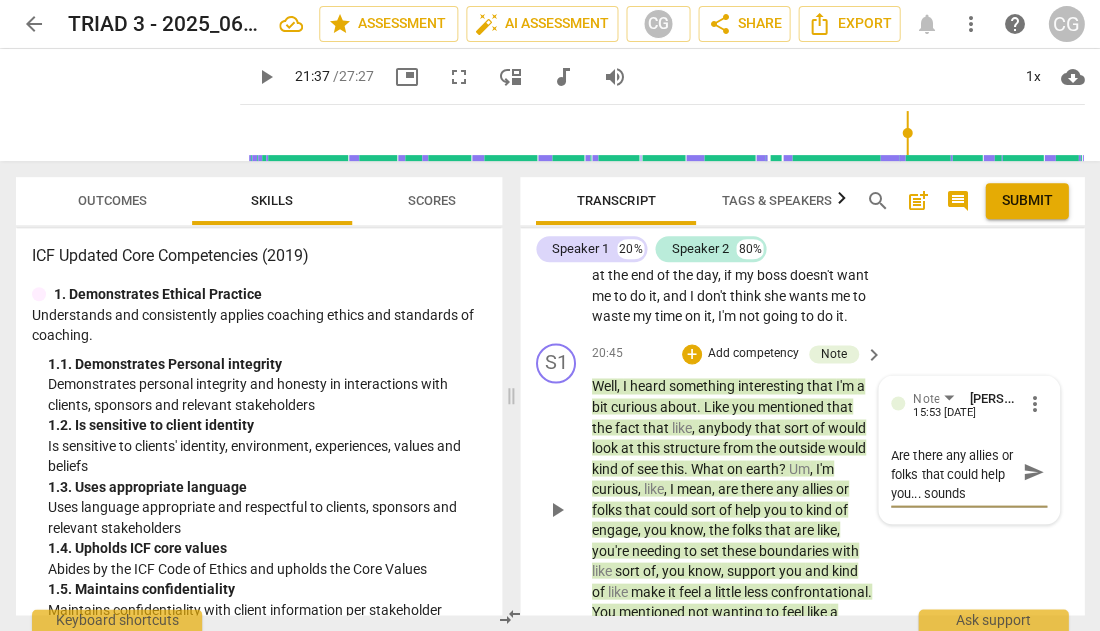 type on "Are there any allies or folks that could help you... sounds" 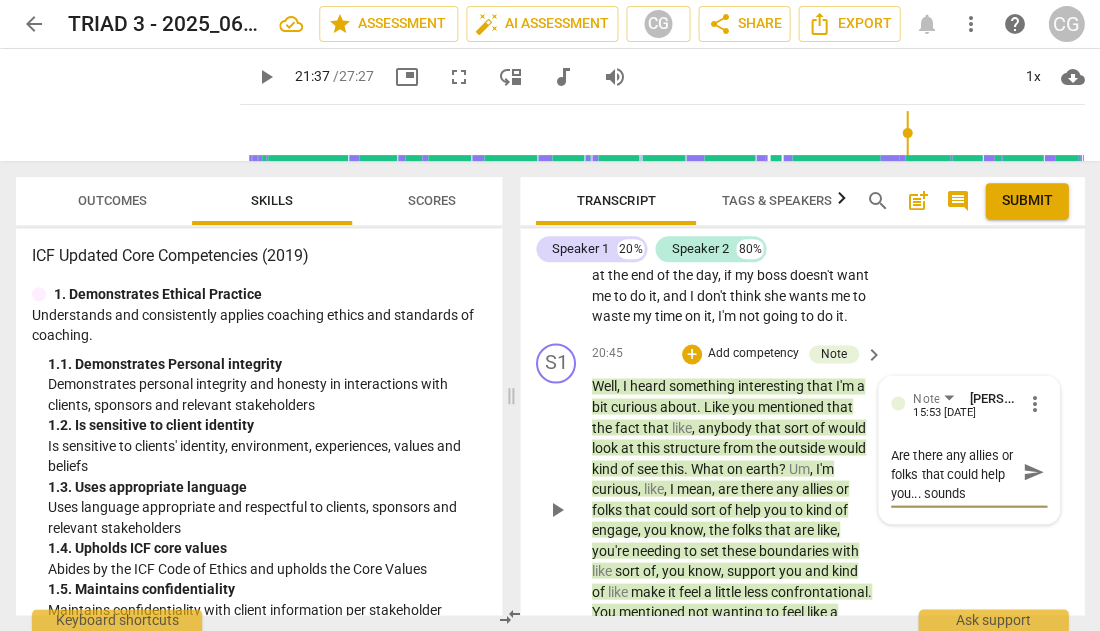 type on "Are there any allies or folks that could help you... sounds l" 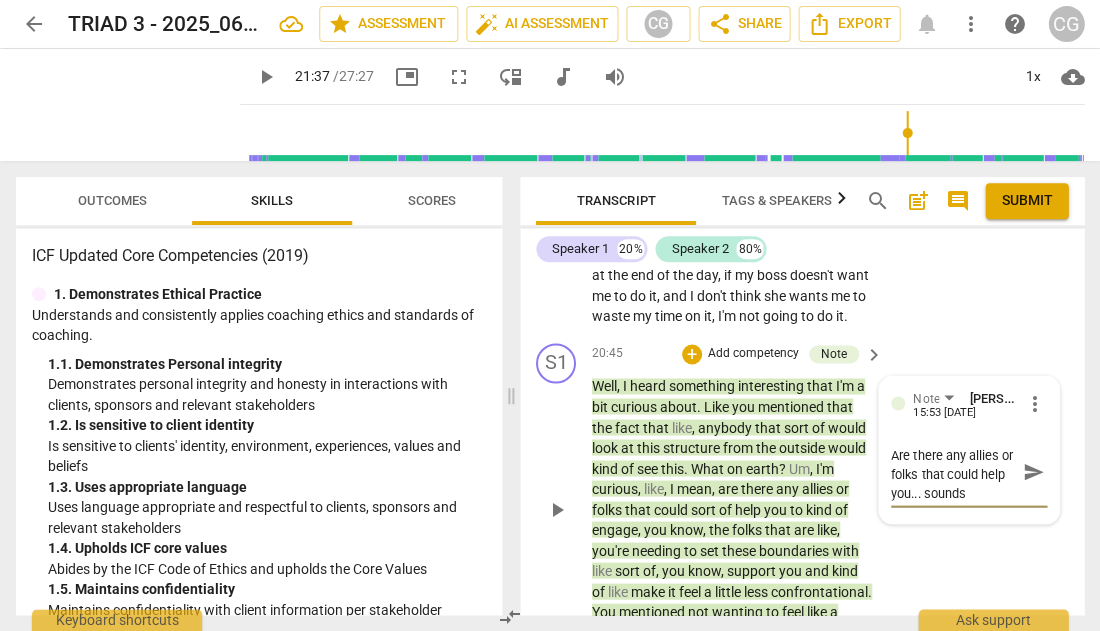 type on "Are there any allies or folks that could help you... sounds l" 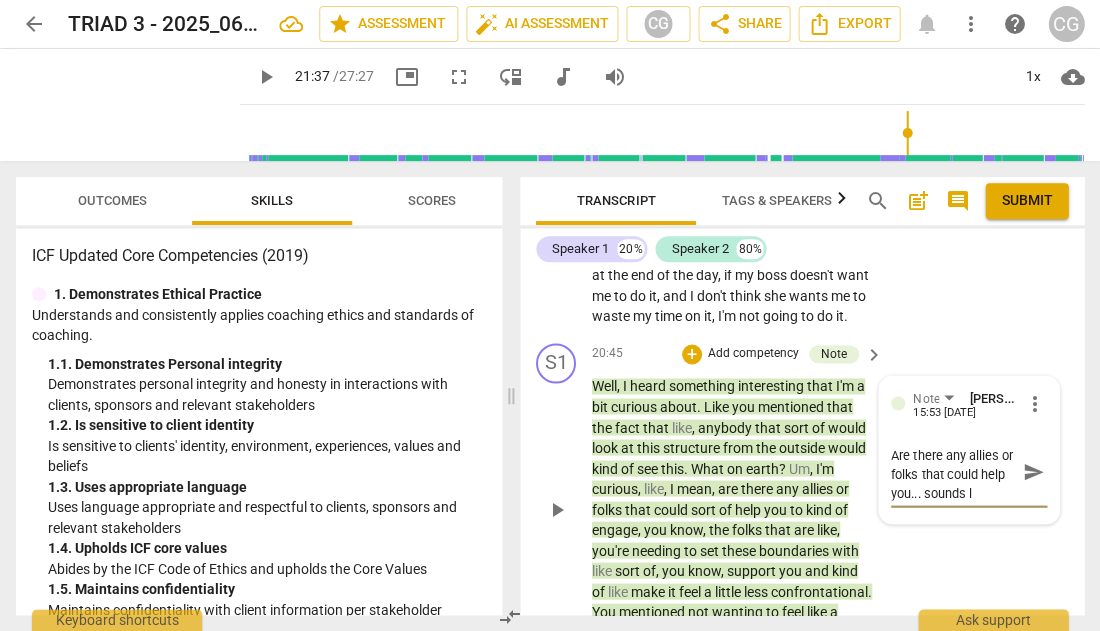 type on "Are there any allies or folks that could help you... sounds lk" 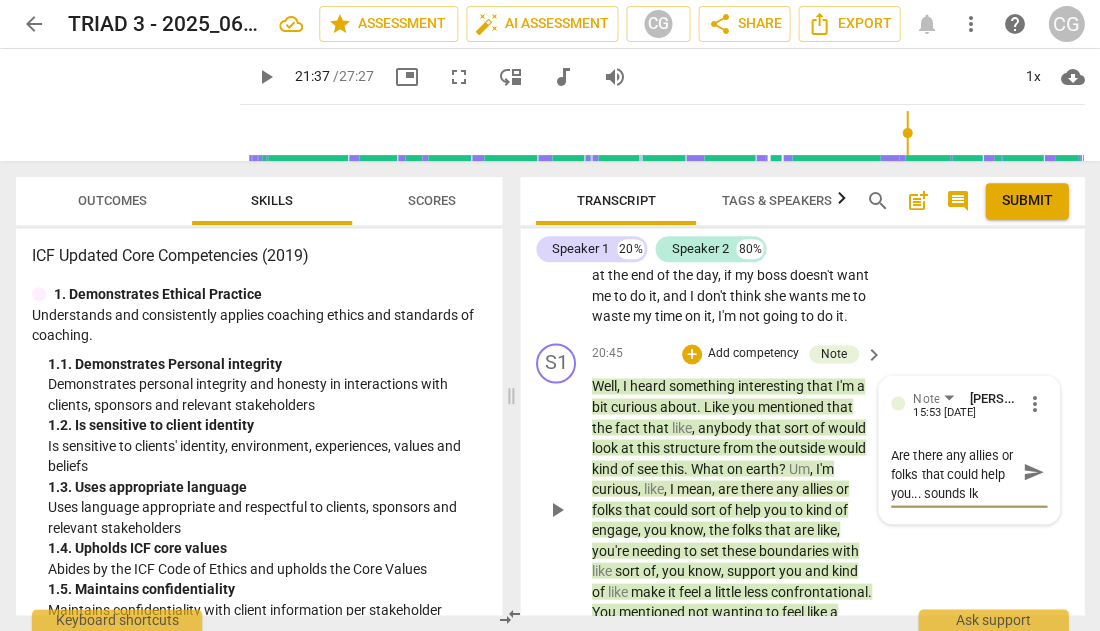 scroll, scrollTop: 17, scrollLeft: 0, axis: vertical 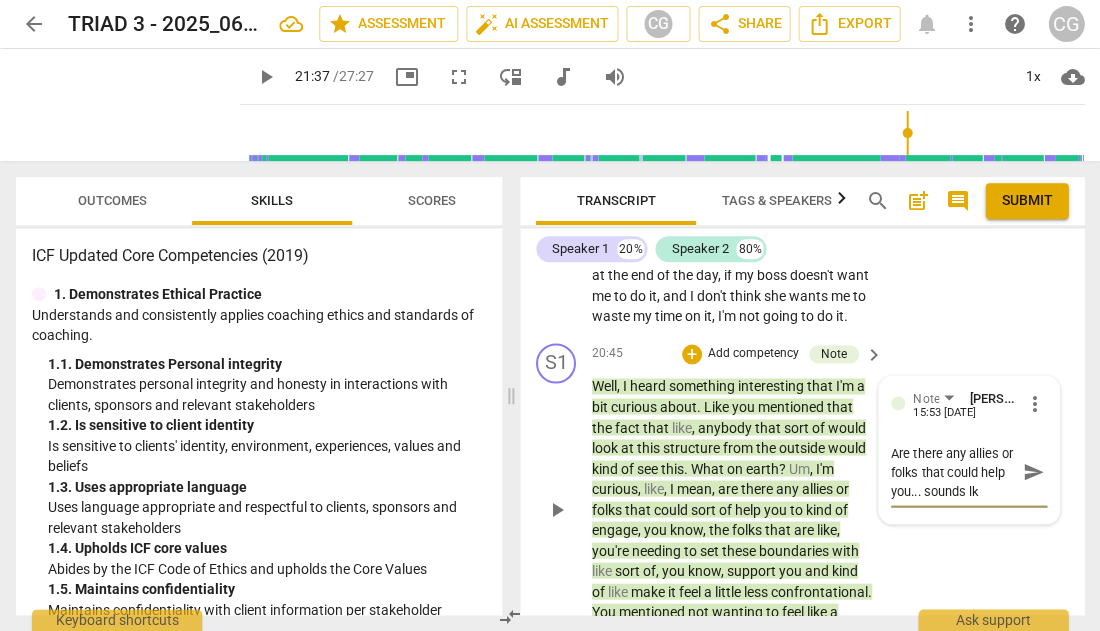 type on "Are there any allies or folks that could help you... sounds l" 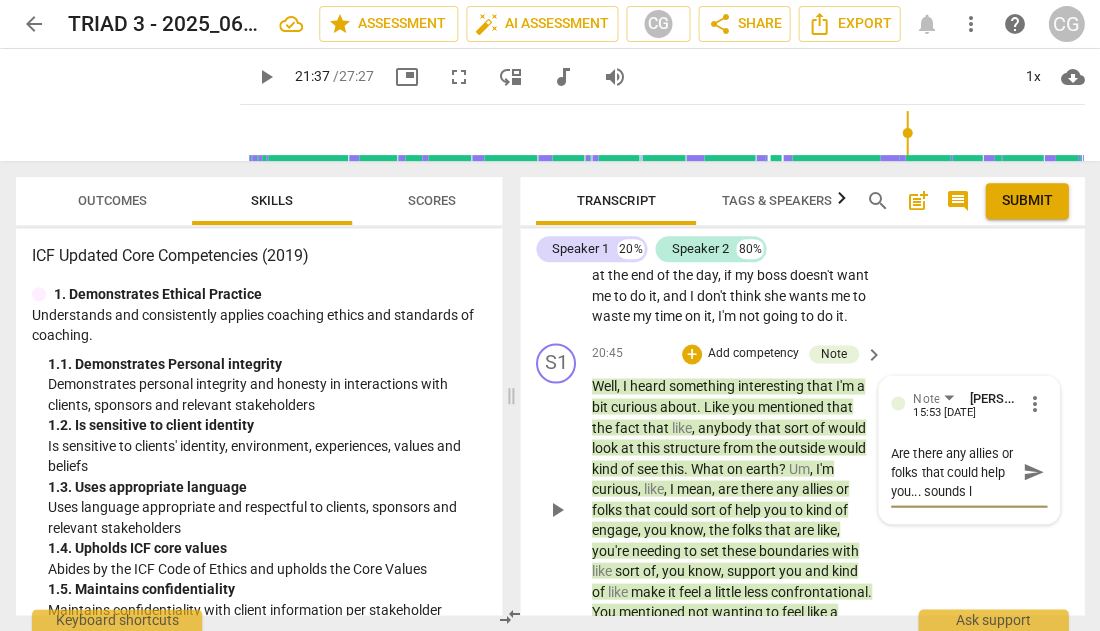 type on "Are there any allies or folks that could help you... sounds li" 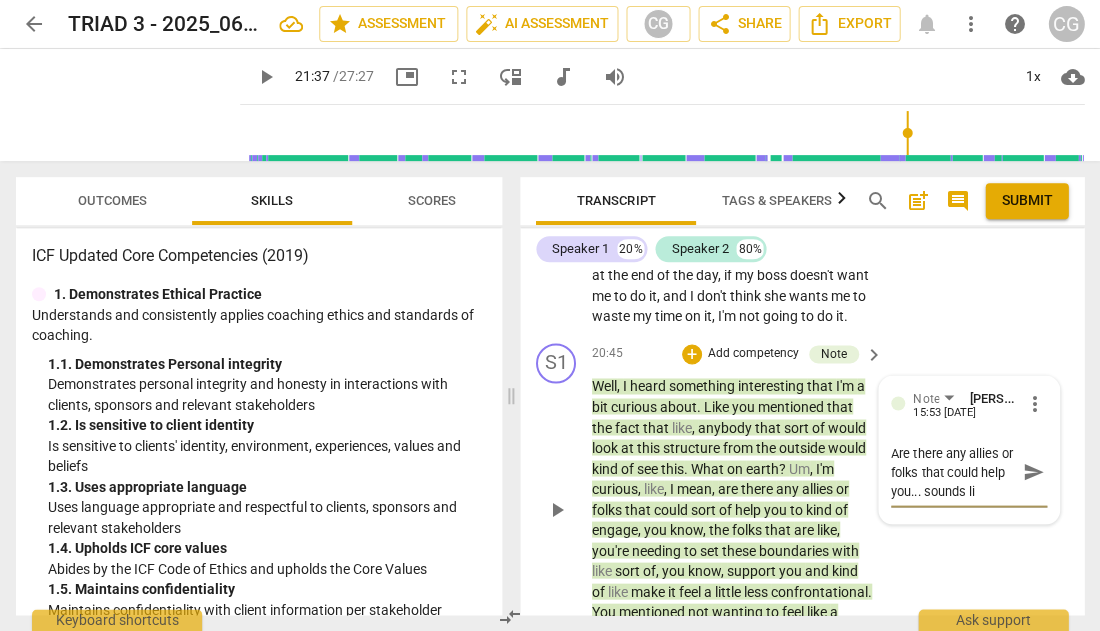 scroll, scrollTop: 0, scrollLeft: 0, axis: both 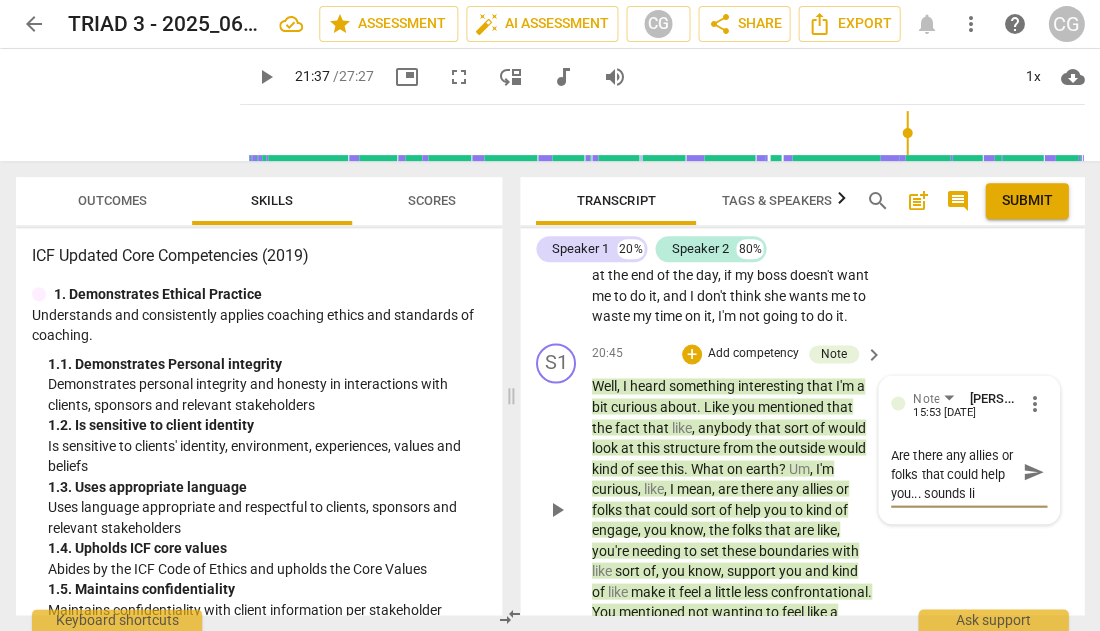 type on "Are there any allies or folks that could help you... sounds lik" 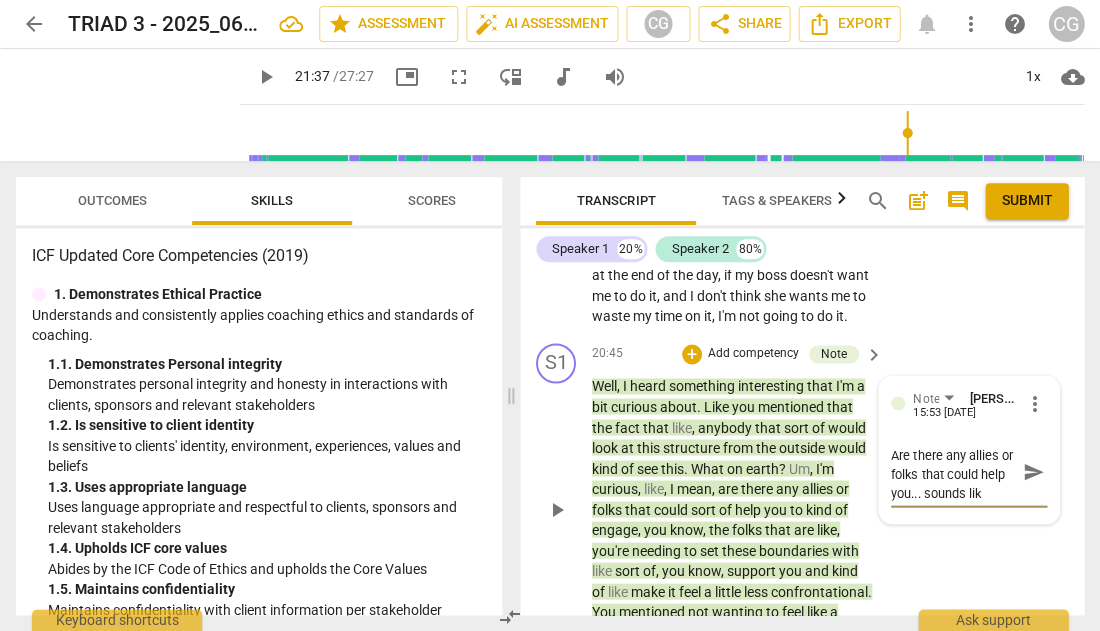 type on "Are there any allies or folks that could help you... sounds like" 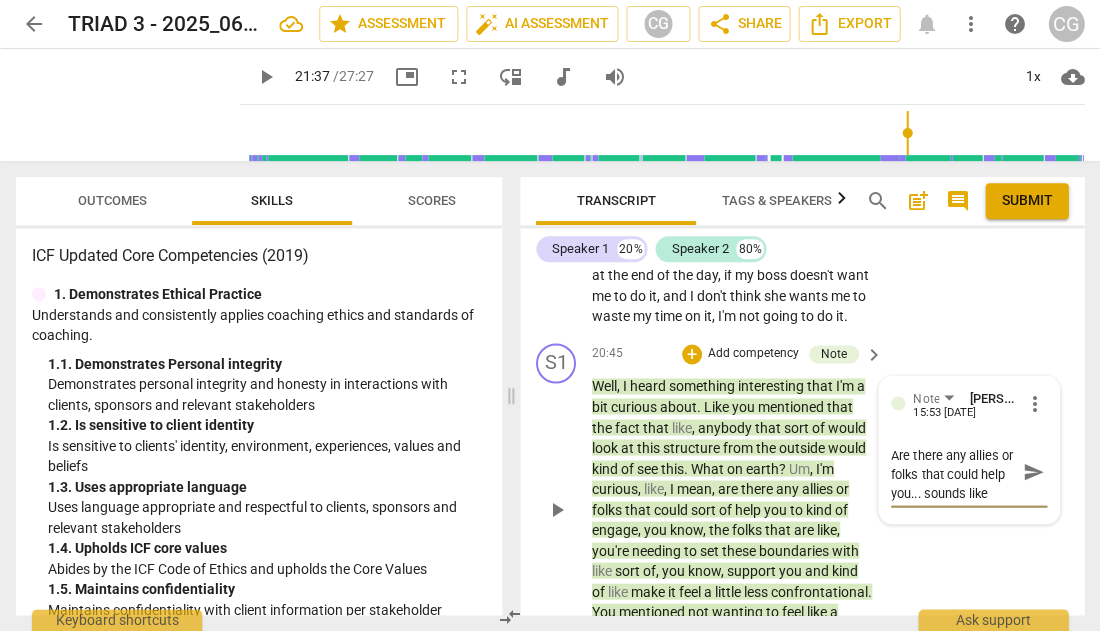 scroll, scrollTop: 17, scrollLeft: 0, axis: vertical 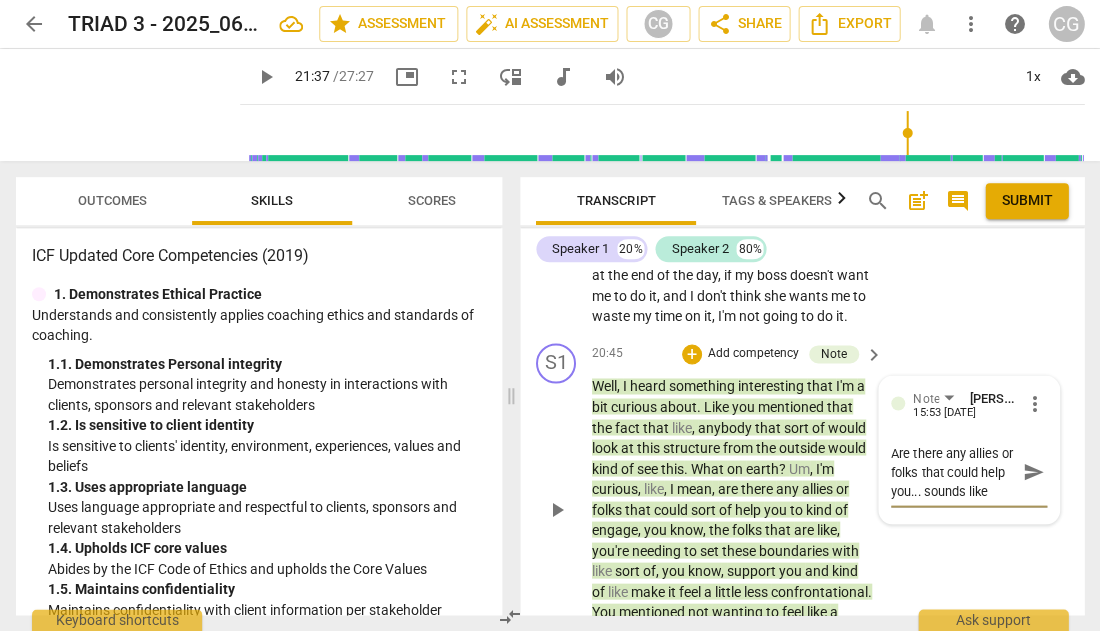 type on "Are there any allies or folks that could help you... sounds like" 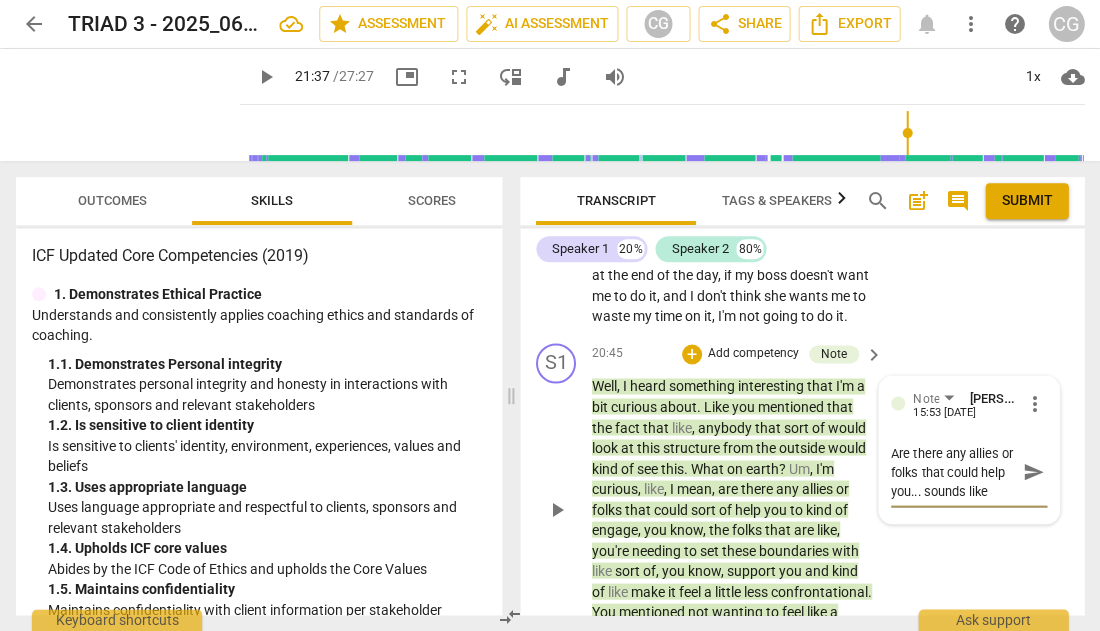 type on "Are there any allies or folks that could help you... sounds like a" 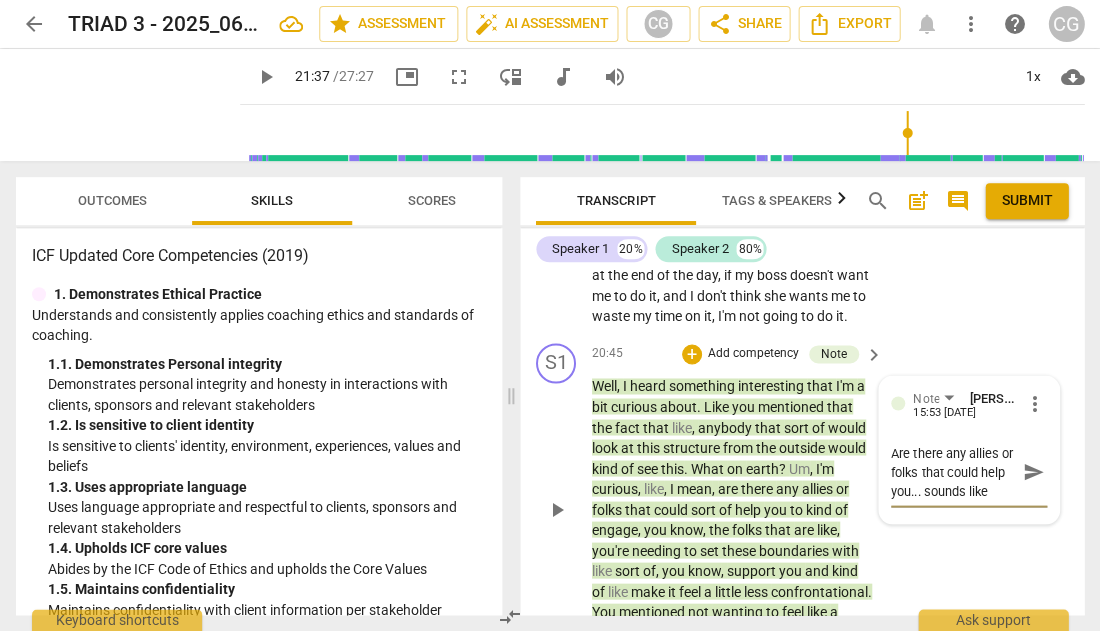 type on "Are there any allies or folks that could help you... sounds like a" 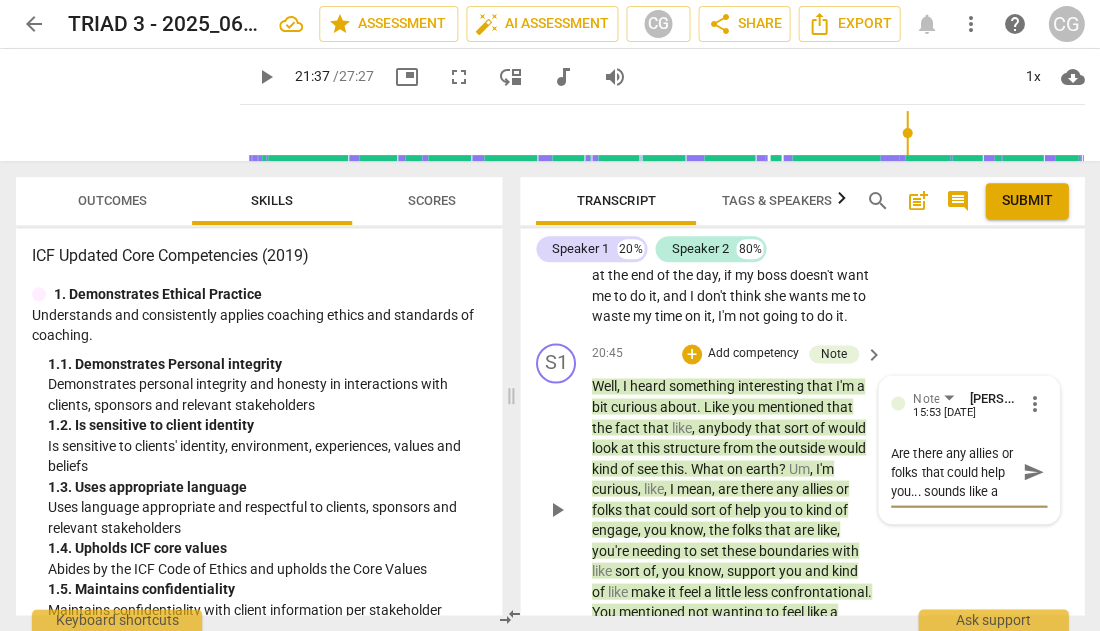 type on "Are there any allies or folks that could help you... sounds like ad" 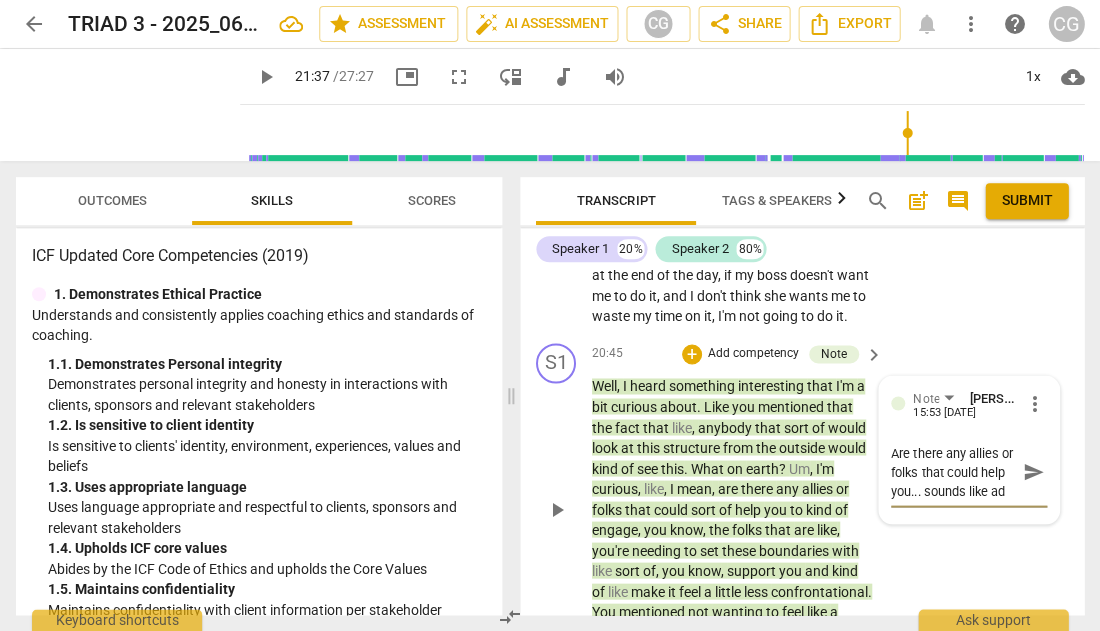 type on "Are there any allies or folks that could help you... sounds like adv" 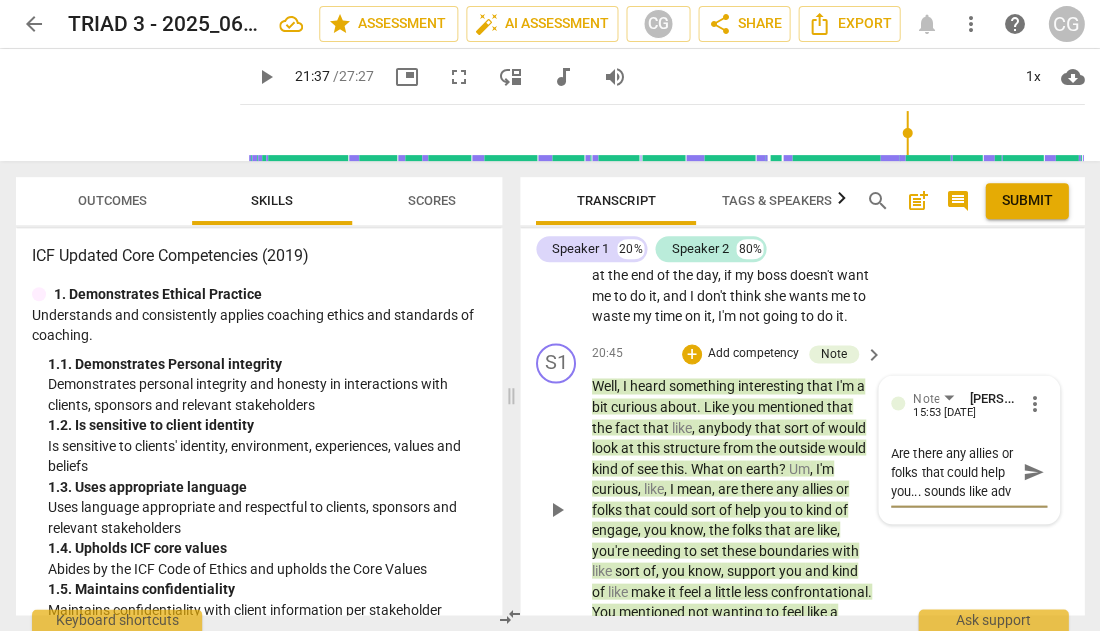 type on "Are there any allies or folks that could help you... sounds like advi" 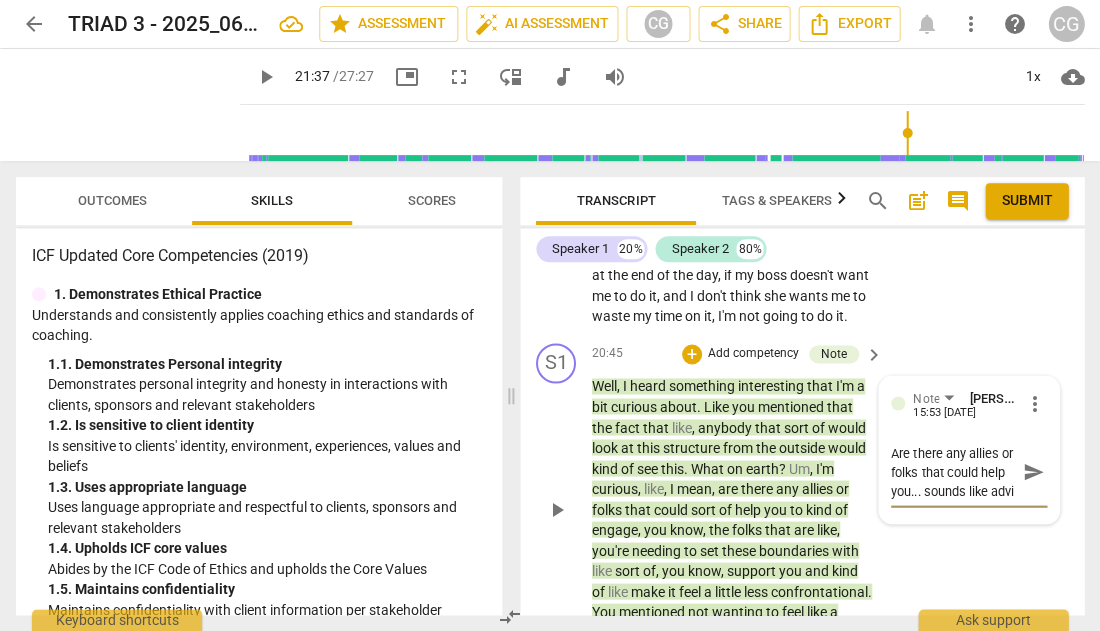 type on "Are there any allies or folks that could help you... sounds like advis" 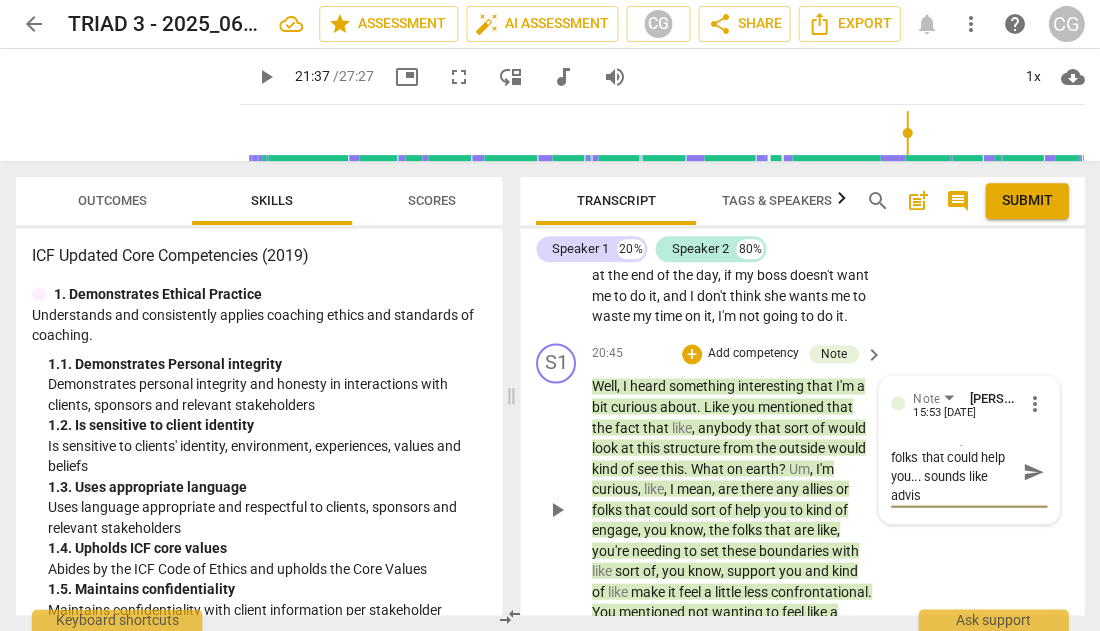type on "Are there any allies or folks that could help you... sounds like advisi" 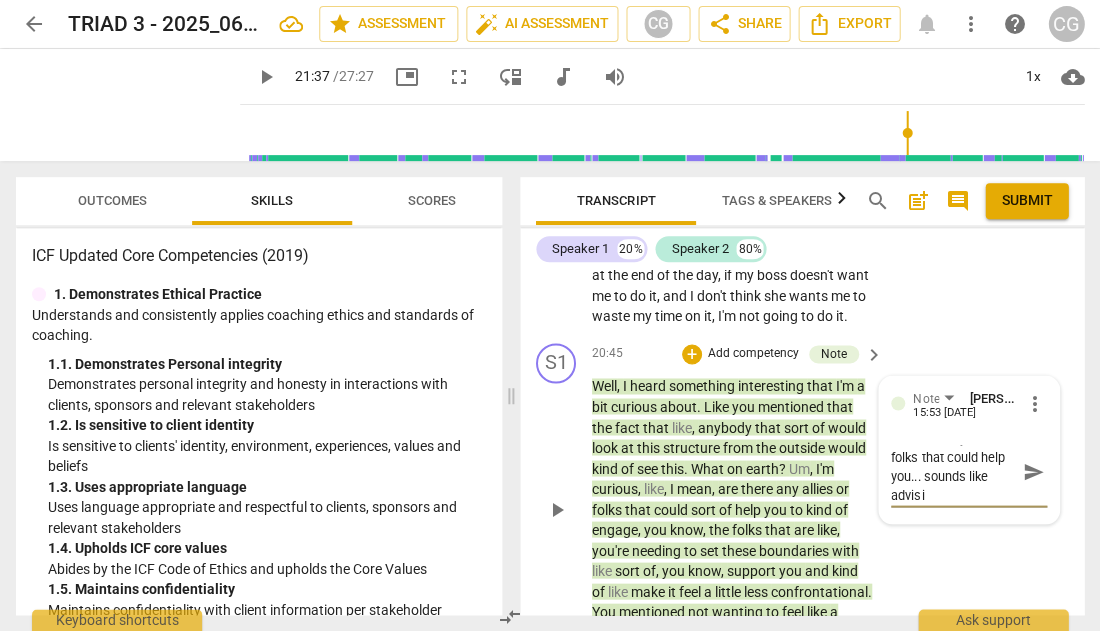 type on "Are there any allies or folks that could help you... sounds like advisin" 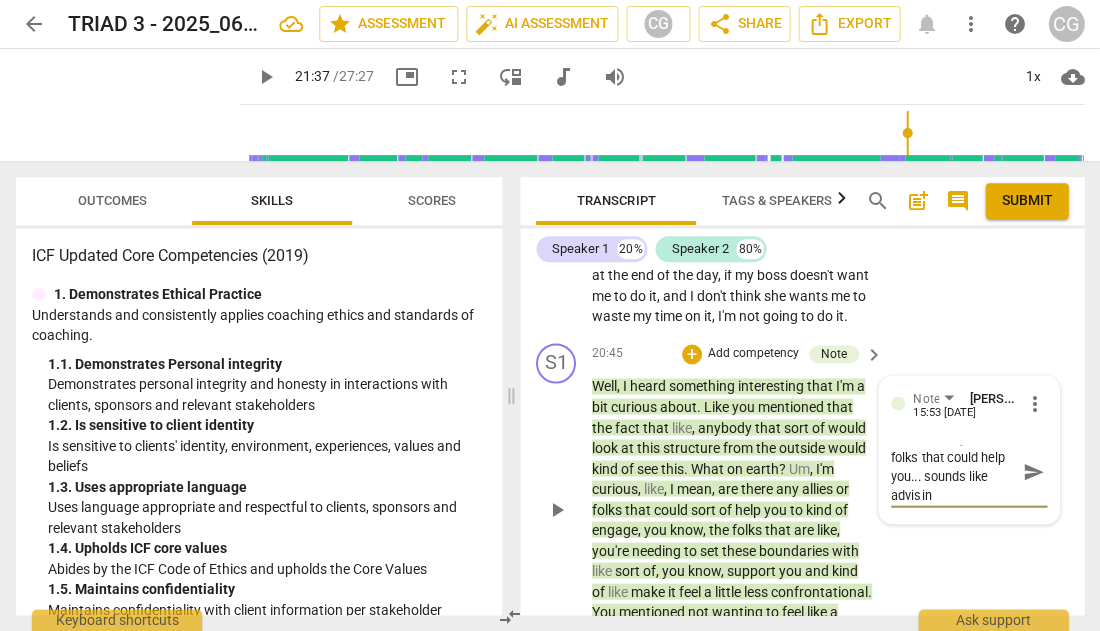 type on "Are there any allies or folks that could help you... sounds like advising" 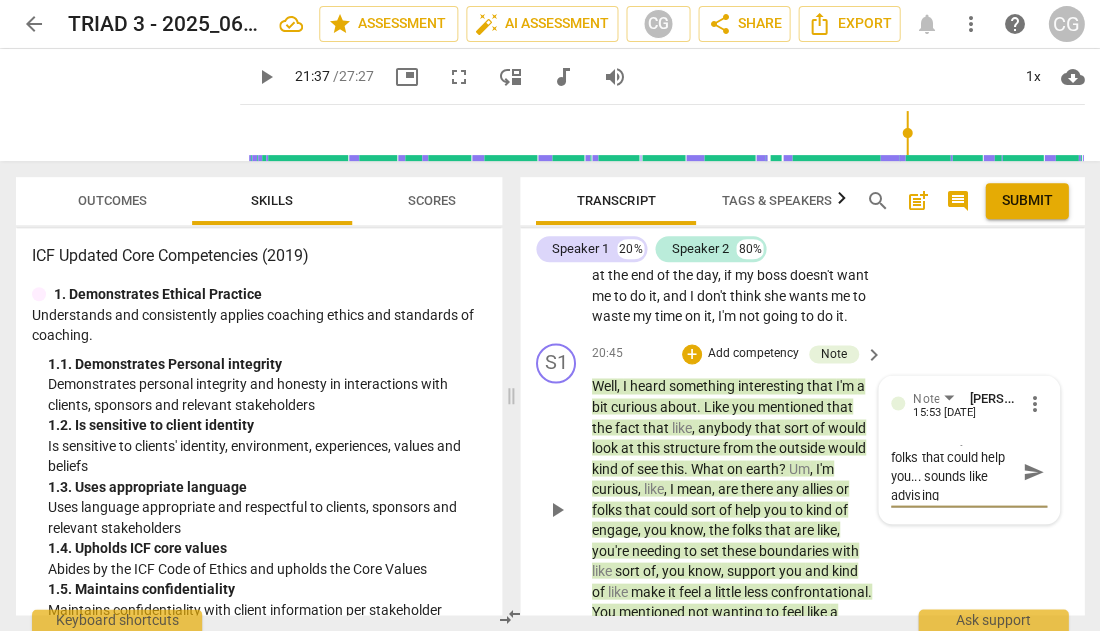 type on "Are there any allies or folks that could help you... sounds like advising" 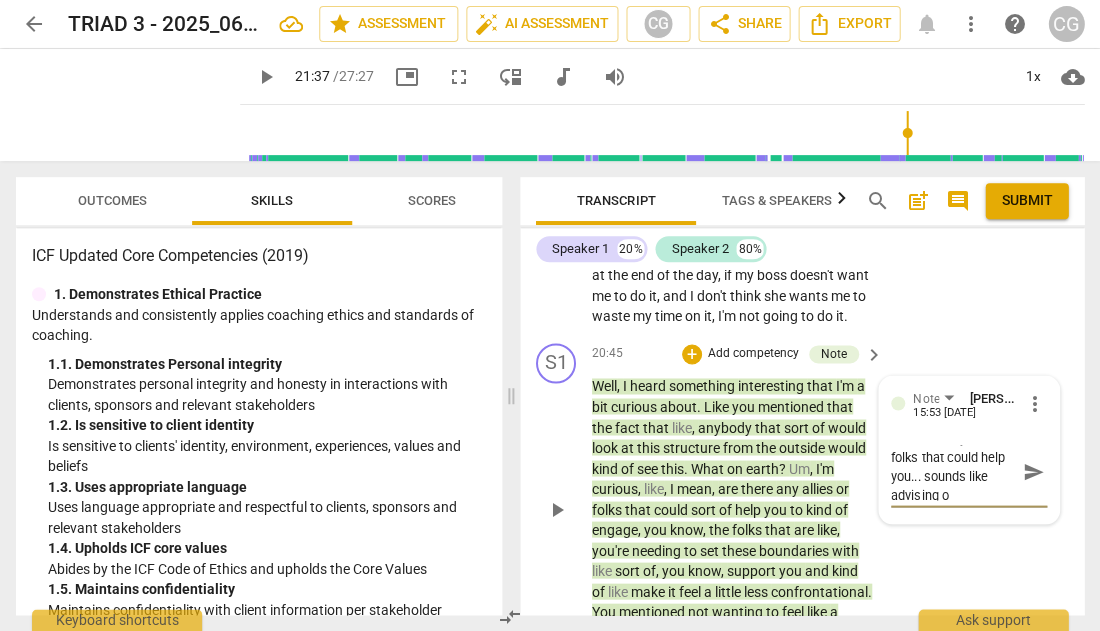 type on "Are there any allies or folks that could help you... sounds like advising or" 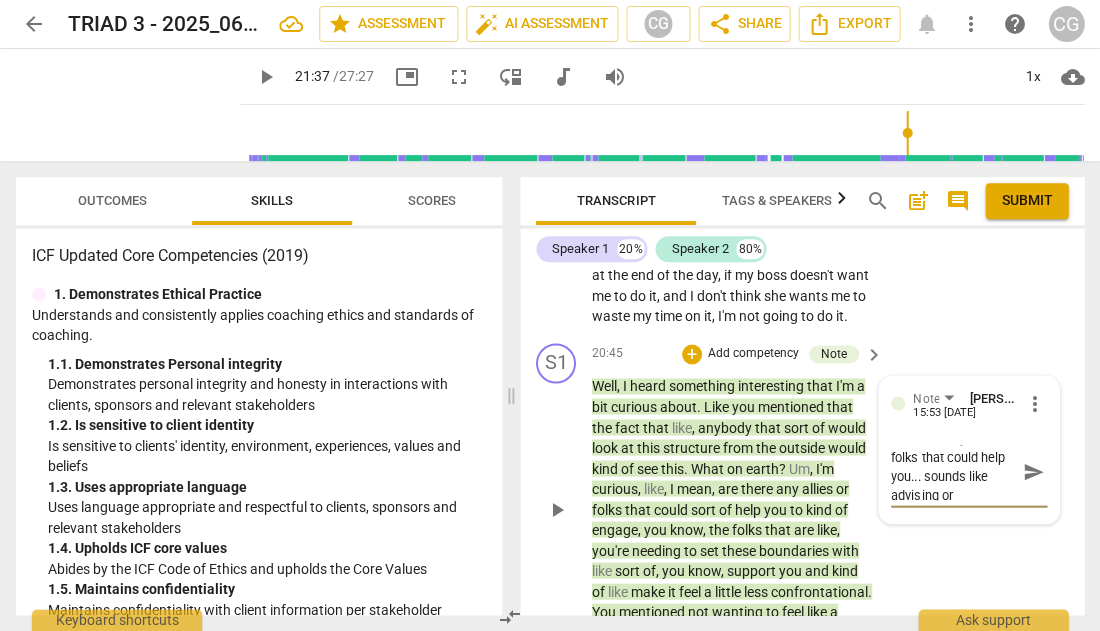 type on "Are there any allies or folks that could help you... sounds like advising or" 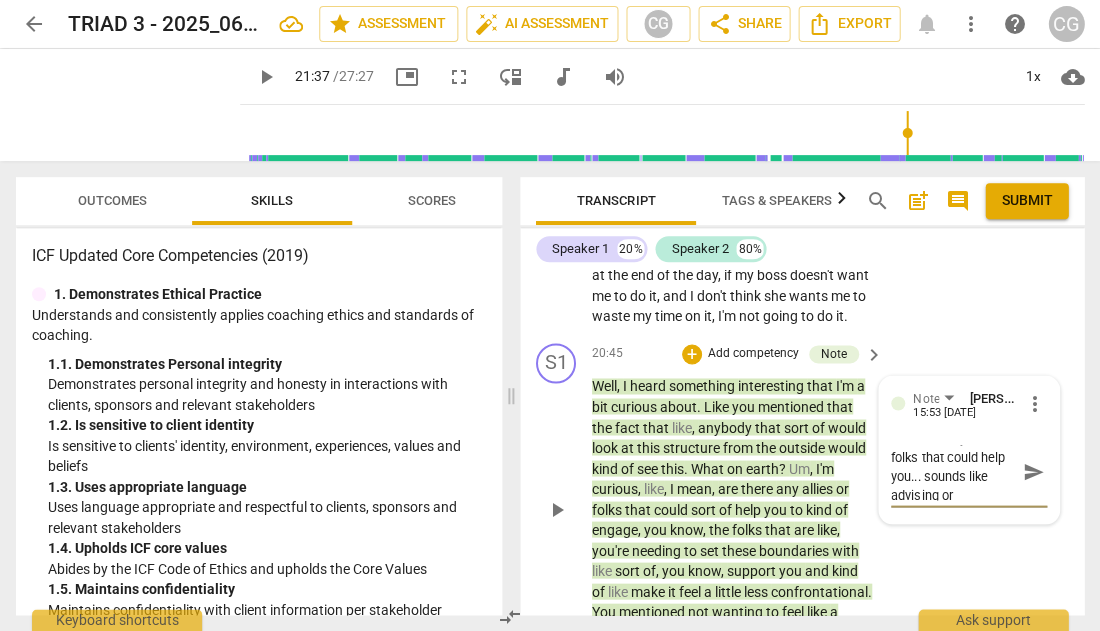 type on "Are there any allies or folks that could help you... sounds like advising or" 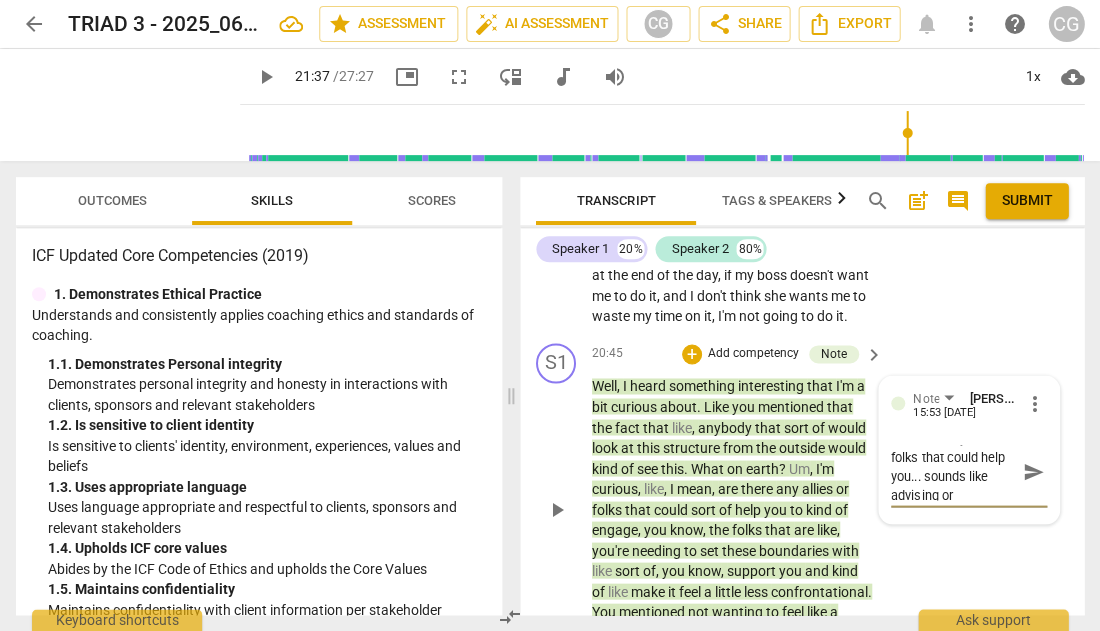 type on "Are there any allies or folks that could help you... sounds like advising or b" 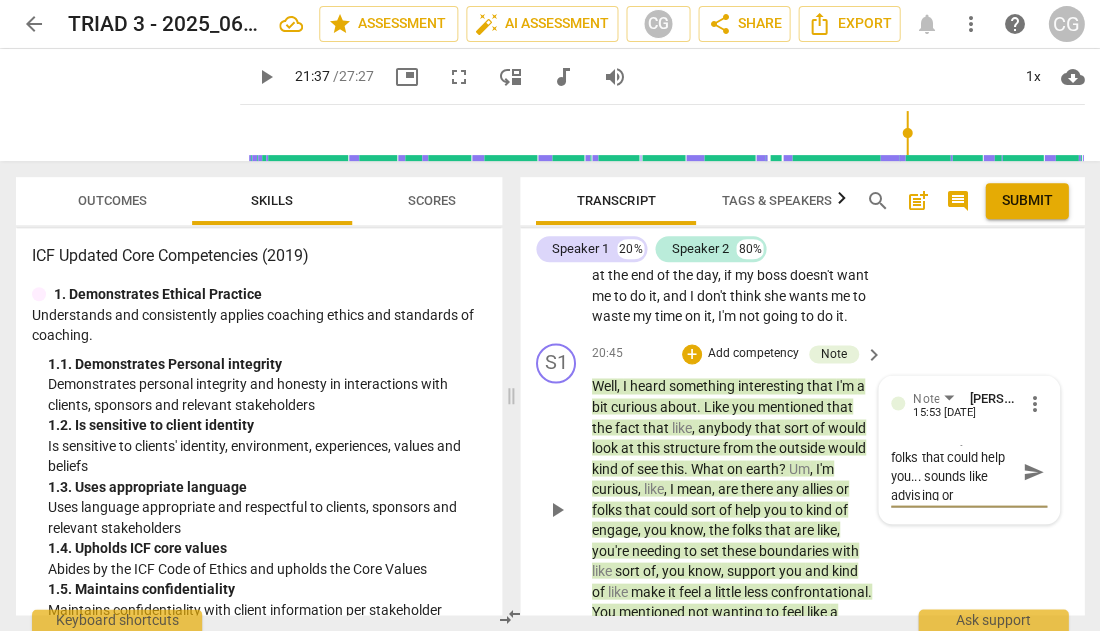 type on "Are there any allies or folks that could help you... sounds like advising or b" 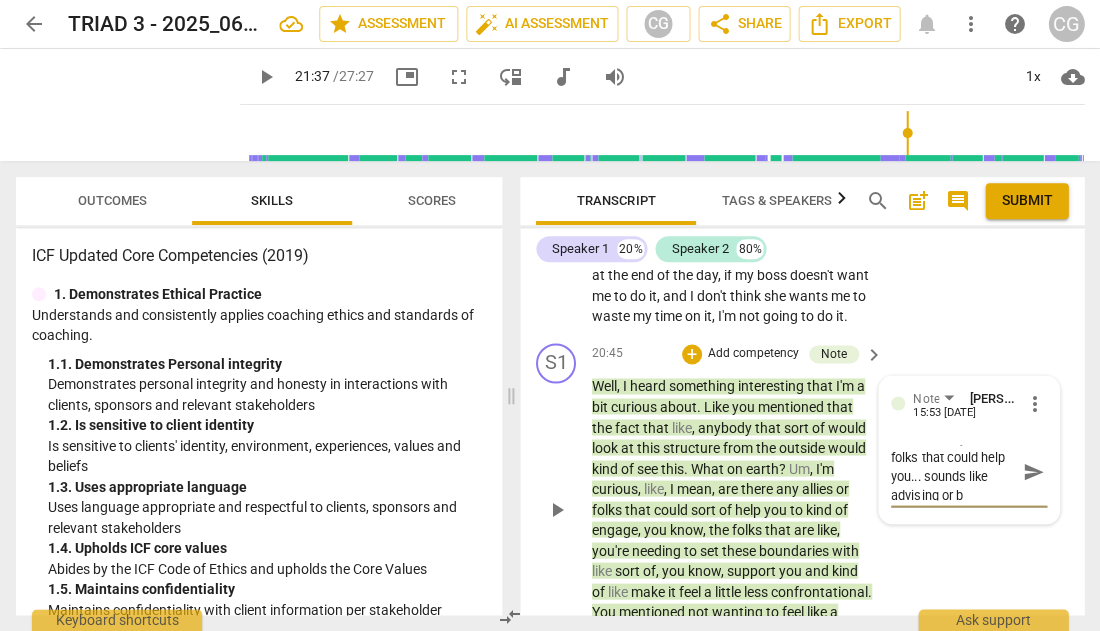 type on "Are there any allies or folks that could help you... sounds like advising or br" 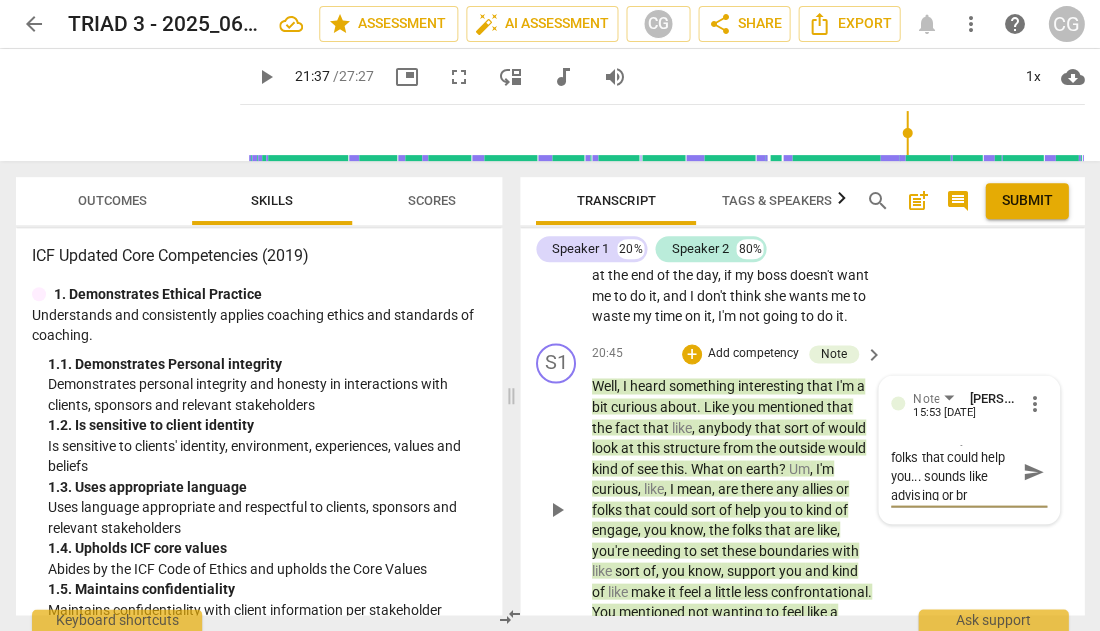 type on "Are there any allies or folks that could help you... sounds like advising or bra" 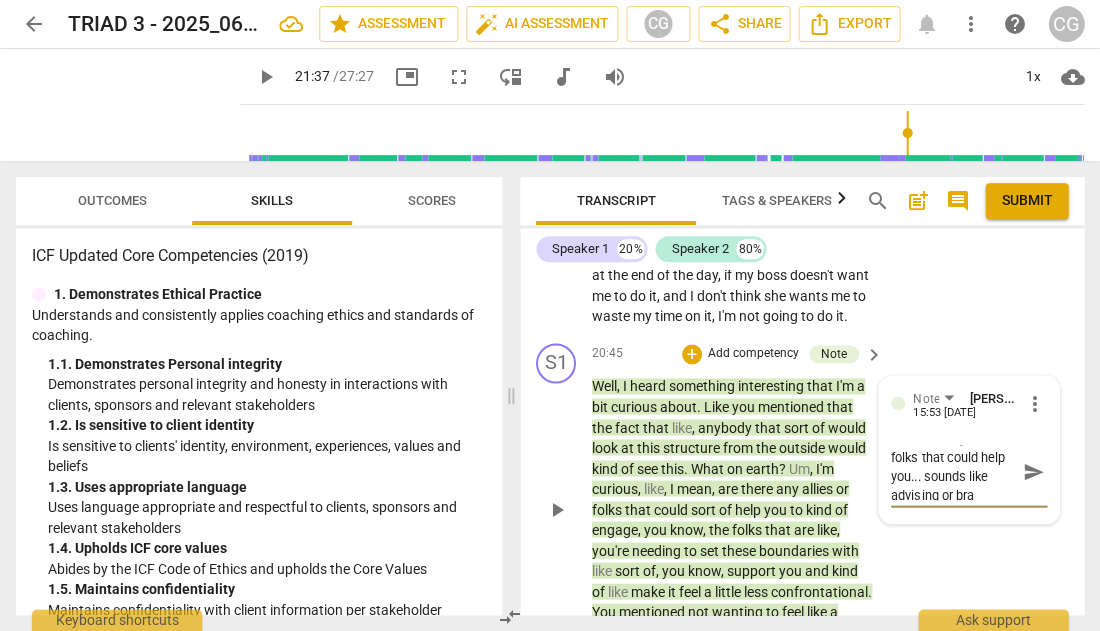 type on "Are there any allies or folks that could help you... sounds like advising or brai" 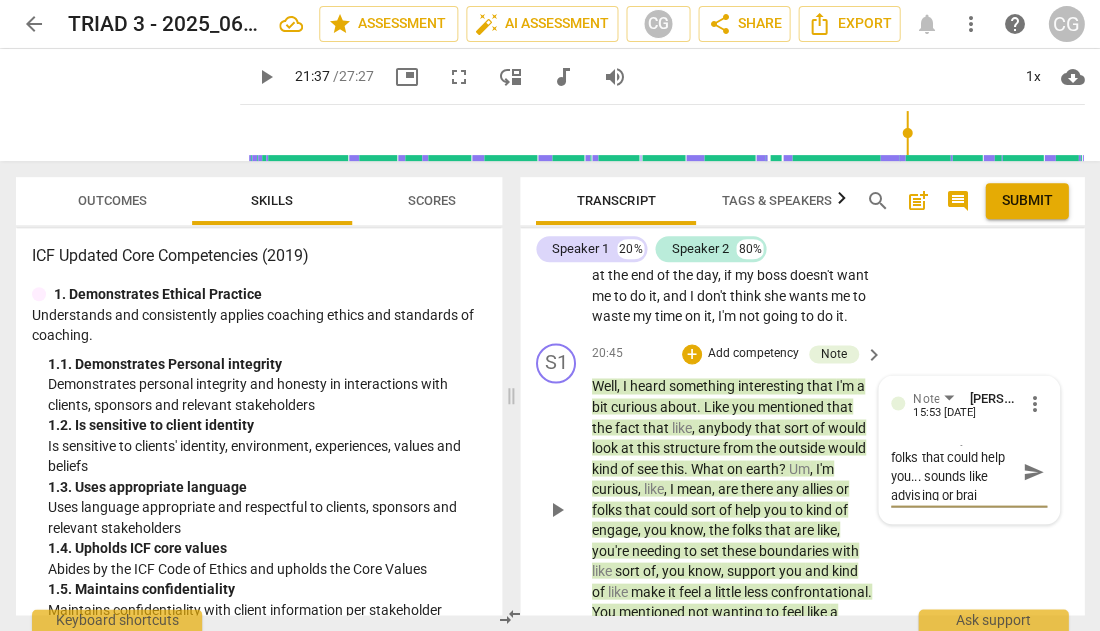 scroll, scrollTop: 0, scrollLeft: 0, axis: both 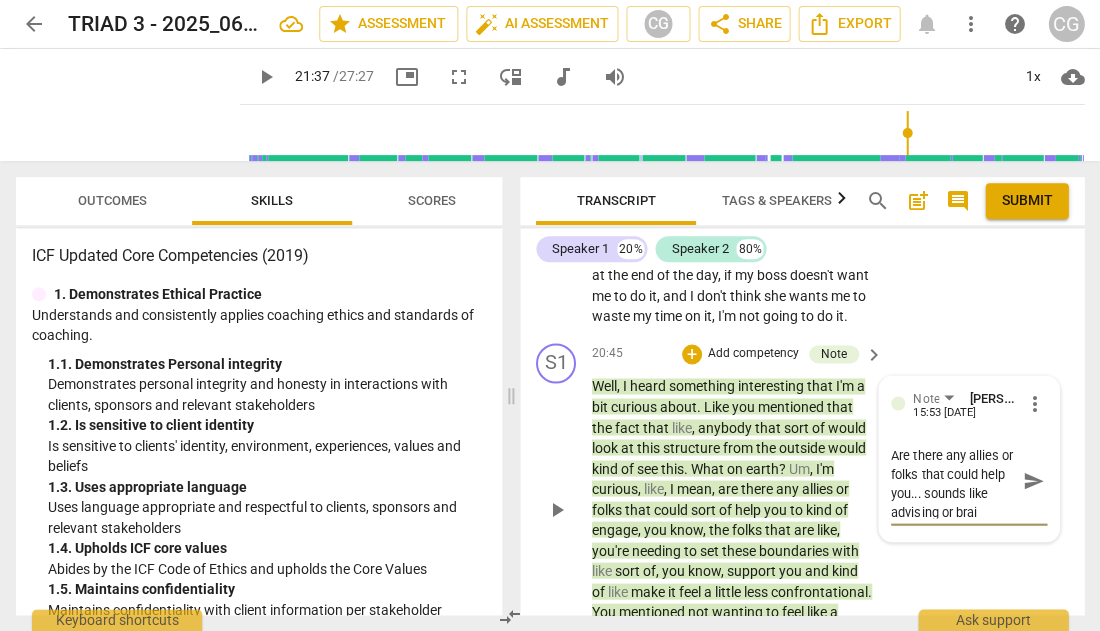 type on "Are there any allies or folks that could help you... sounds like advising or brain" 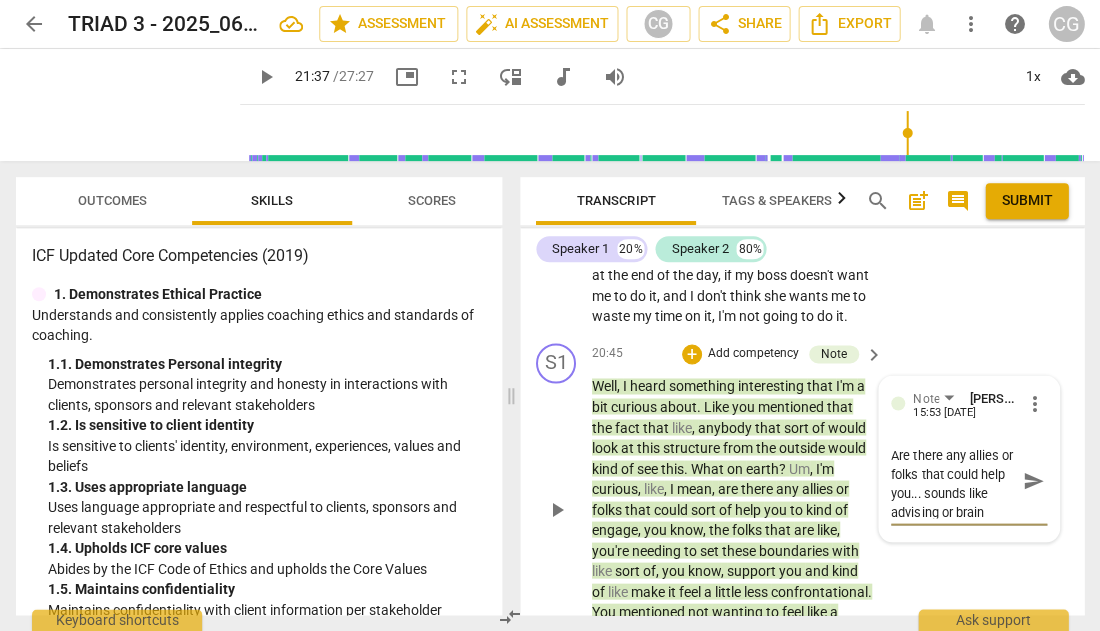 type on "Are there any allies or folks that could help you... sounds like advising or brains" 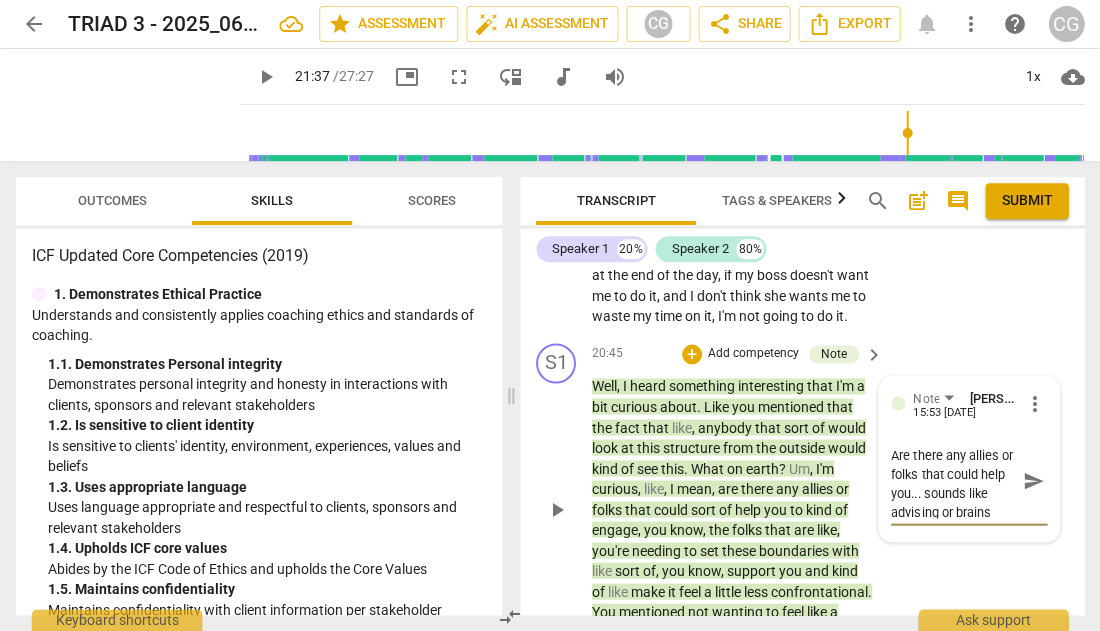 scroll, scrollTop: 18, scrollLeft: 0, axis: vertical 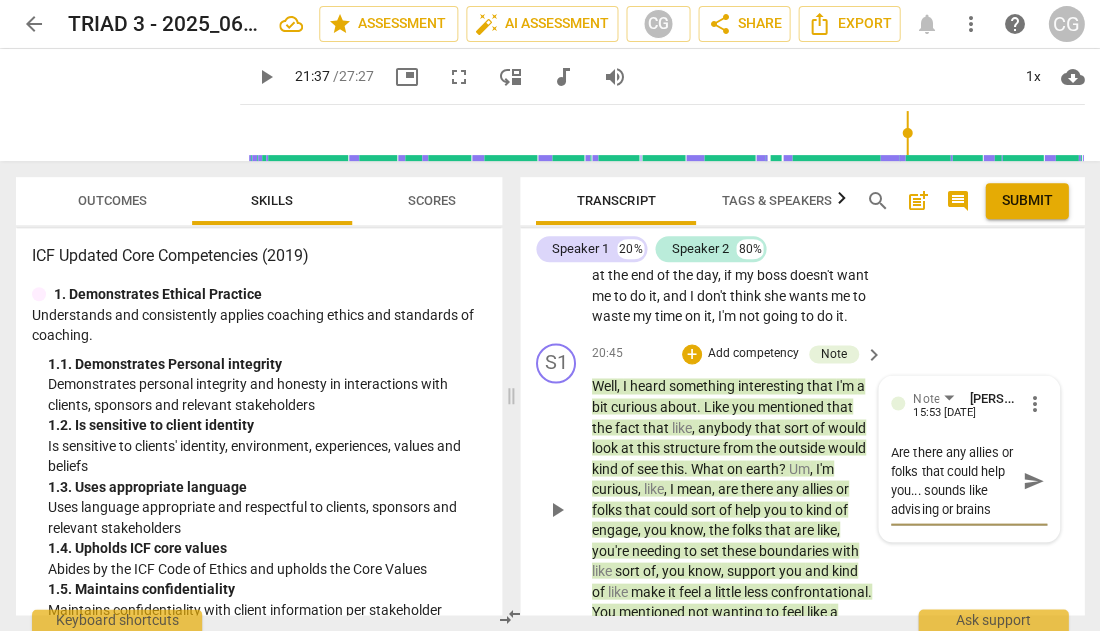 type on "Are there any allies or folks that could help you... sounds like advising or brainst" 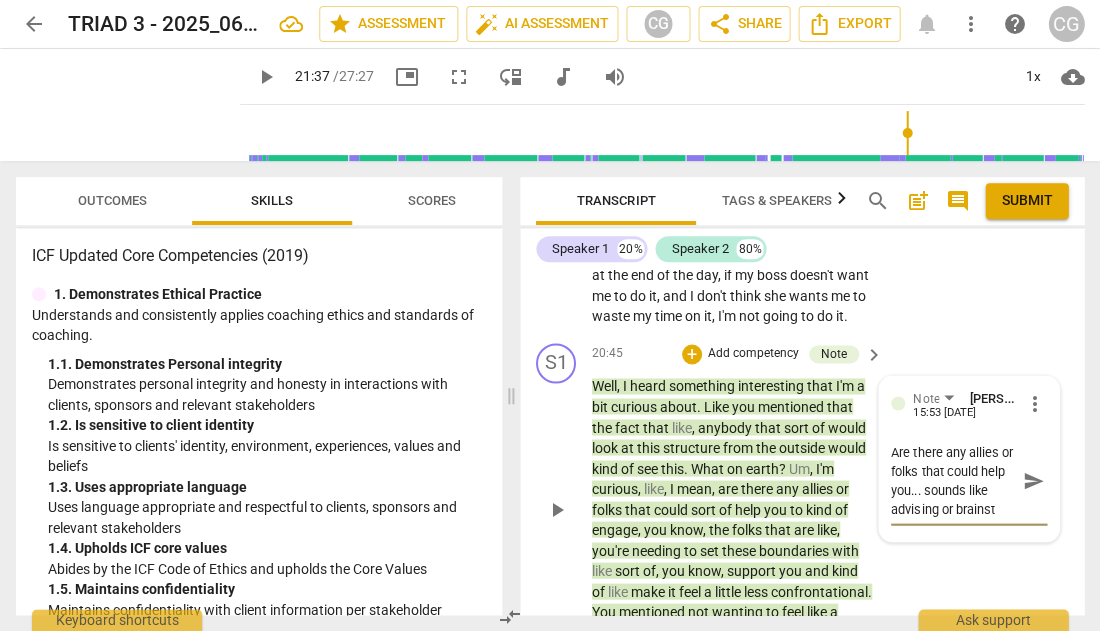 type on "Are there any allies or folks that could help you... sounds like advising or brainsto" 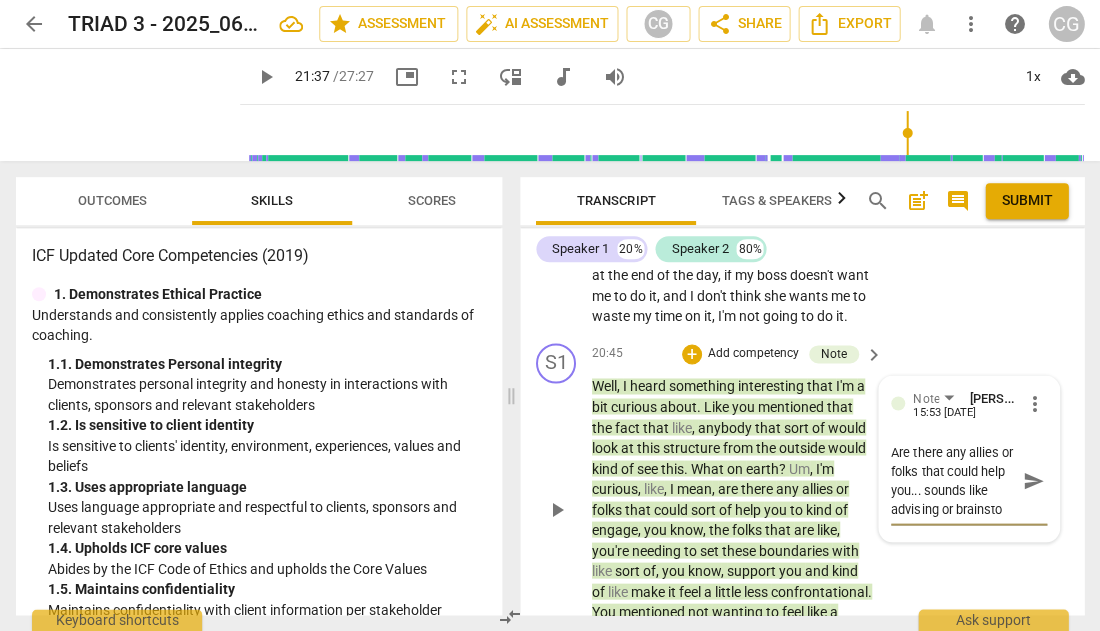 type on "Are there any allies or folks that could help you... sounds like advising or brainstor" 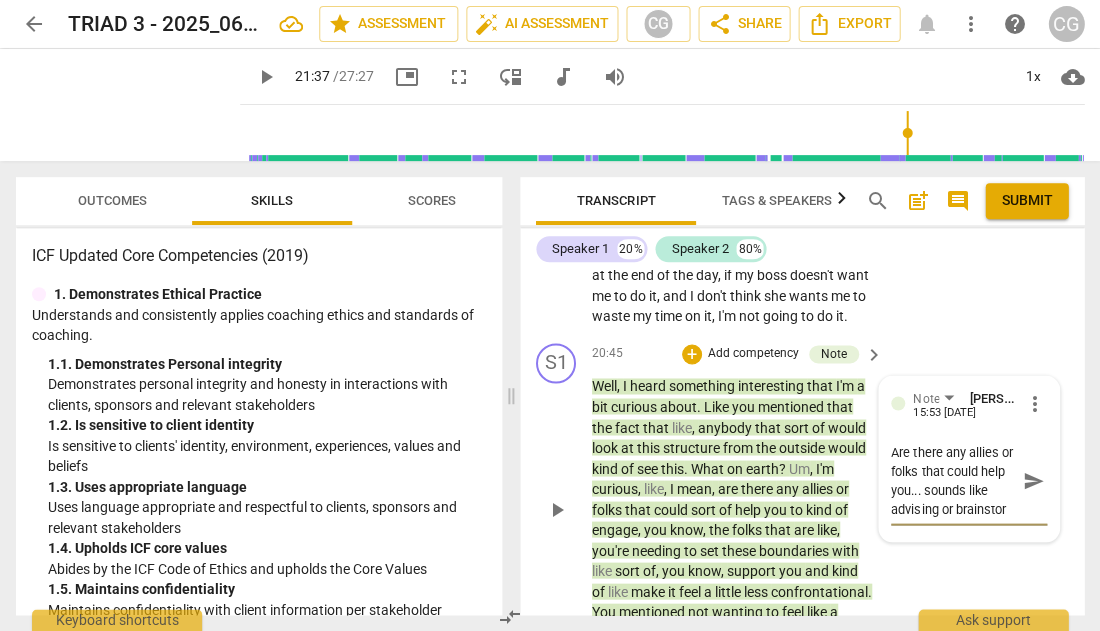 type on "Are there any allies or folks that could help you... sounds like advising or brainstorm" 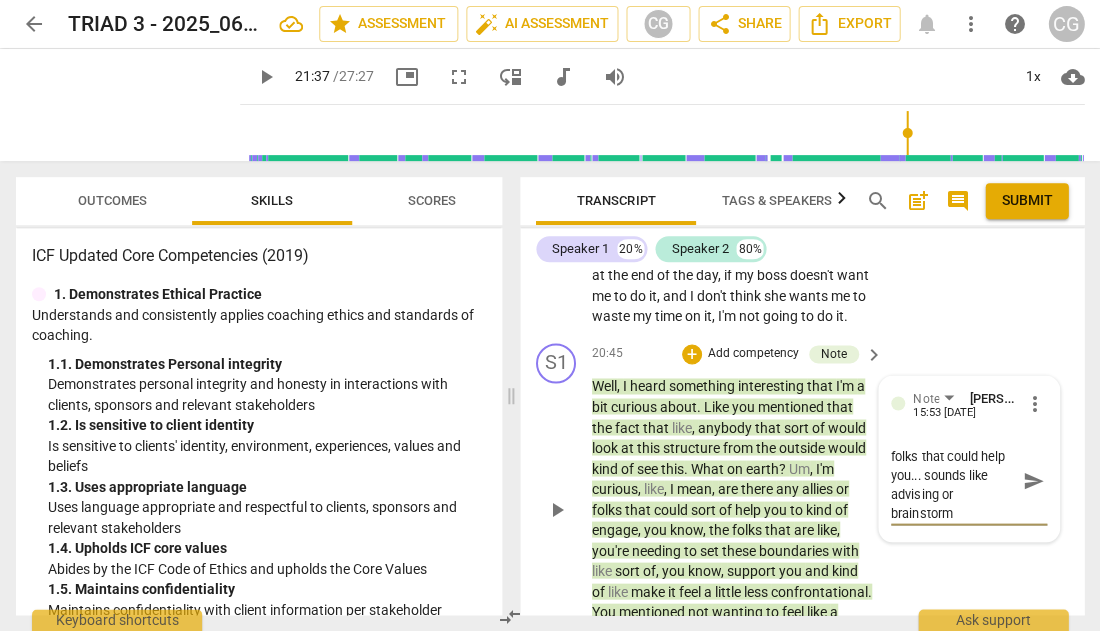 type on "Are there any allies or folks that could help you... sounds like advising or brainstormi" 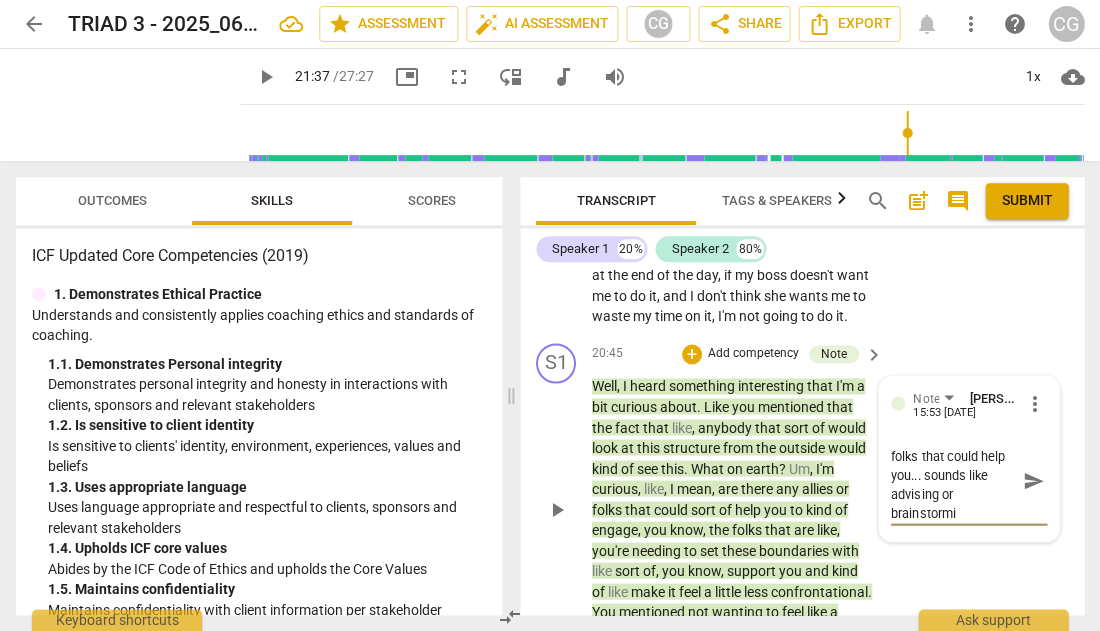 type on "Are there any allies or folks that could help you... sounds like advising or brainstormin" 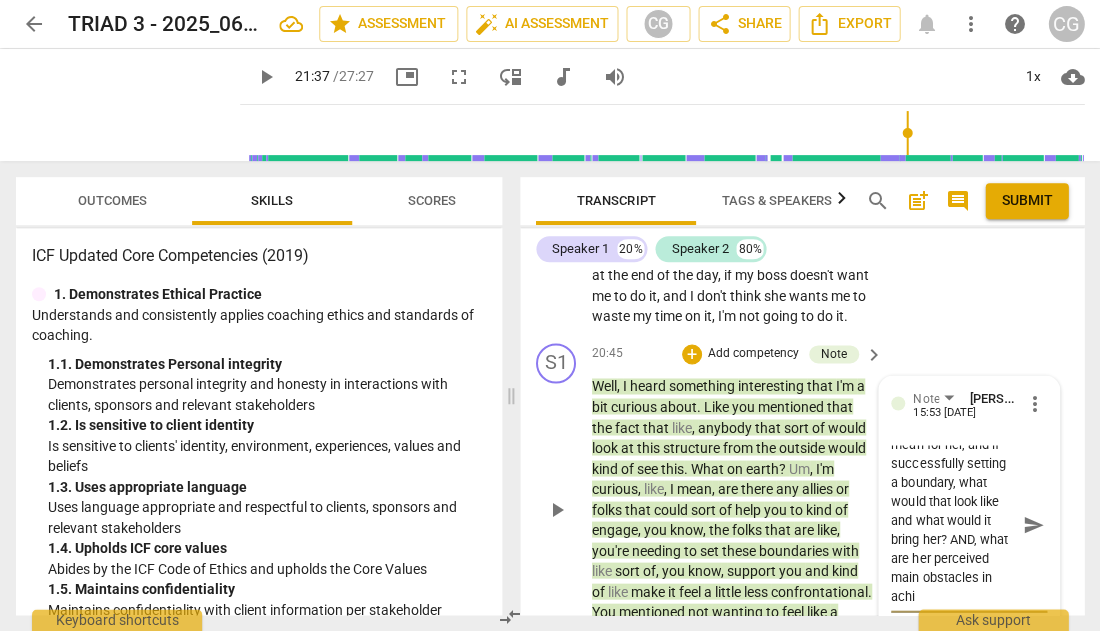 scroll, scrollTop: 241, scrollLeft: 0, axis: vertical 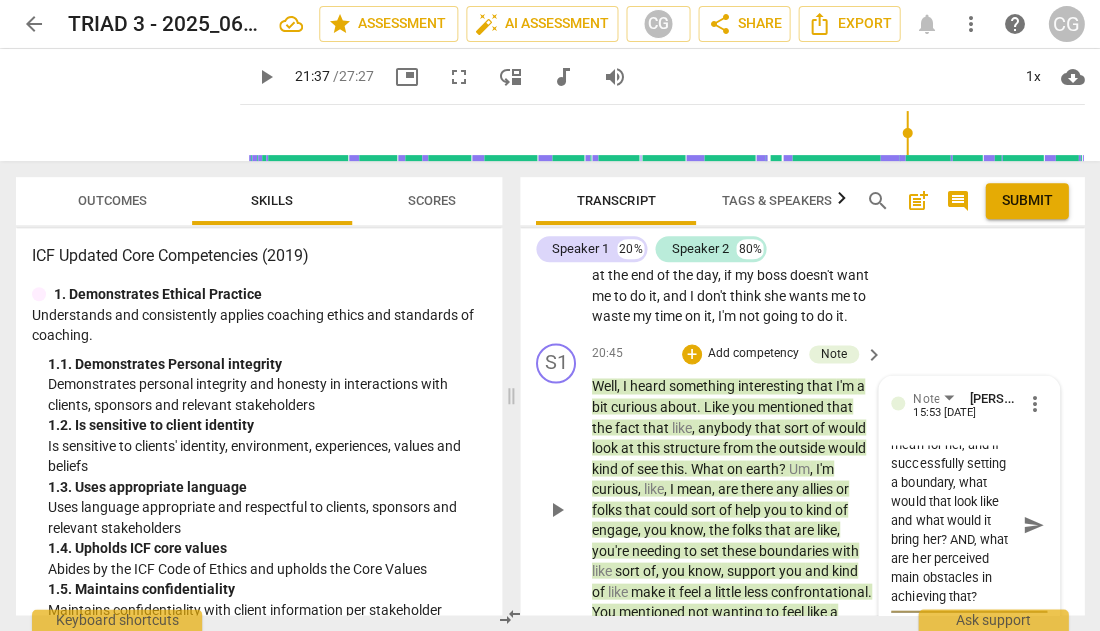 click on "send" at bounding box center [1033, 525] 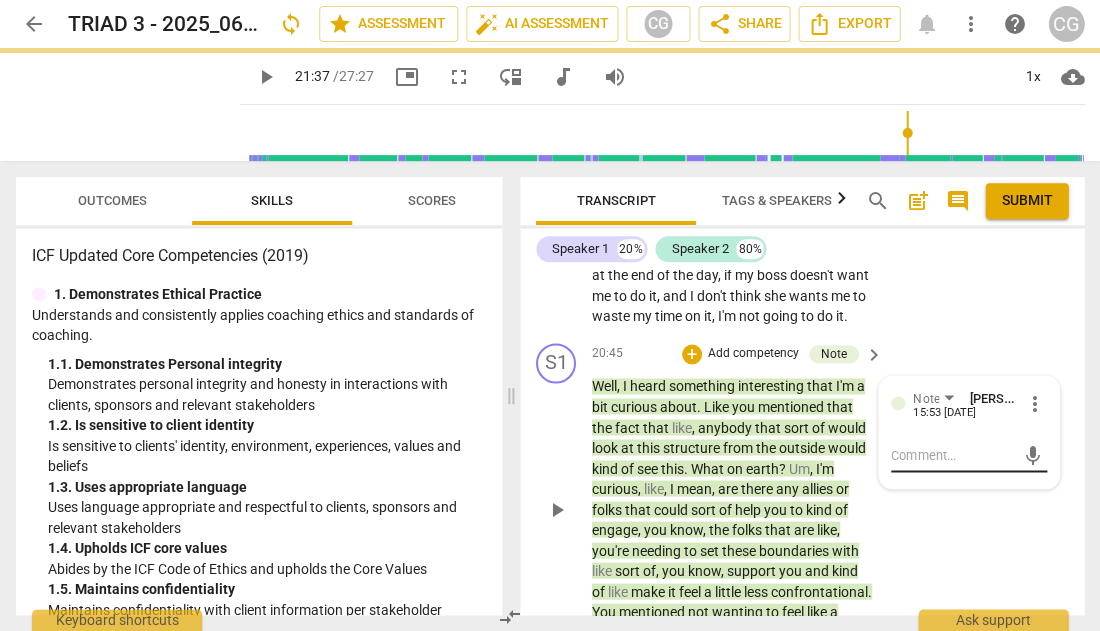 scroll, scrollTop: 0, scrollLeft: 0, axis: both 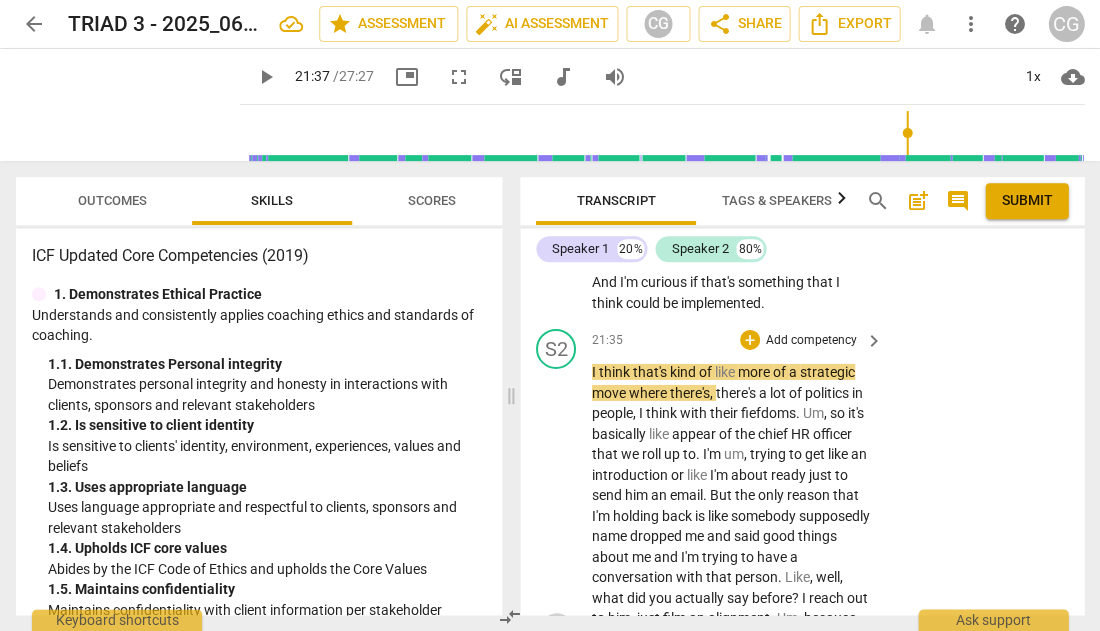 click on "play_arrow" at bounding box center (557, 629) 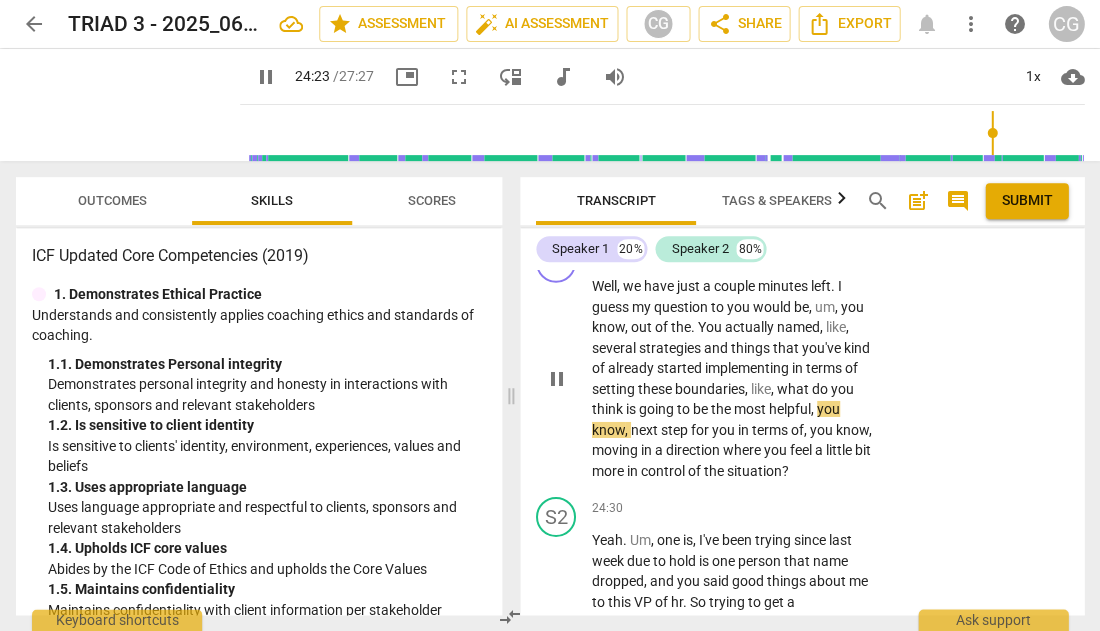 scroll, scrollTop: 12431, scrollLeft: 0, axis: vertical 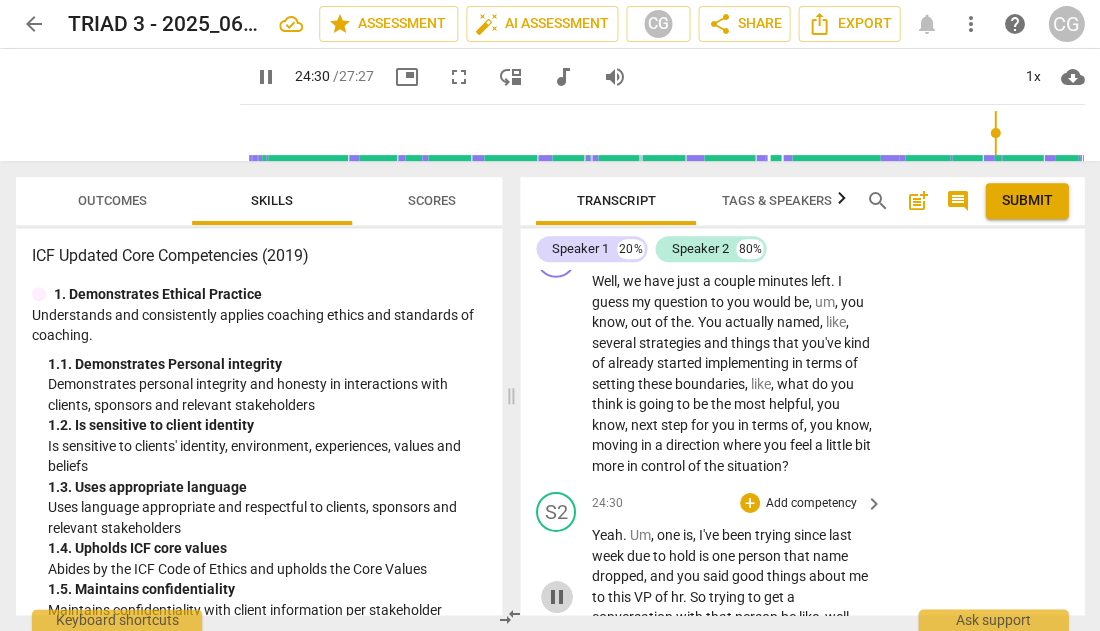 click on "pause" at bounding box center (557, 597) 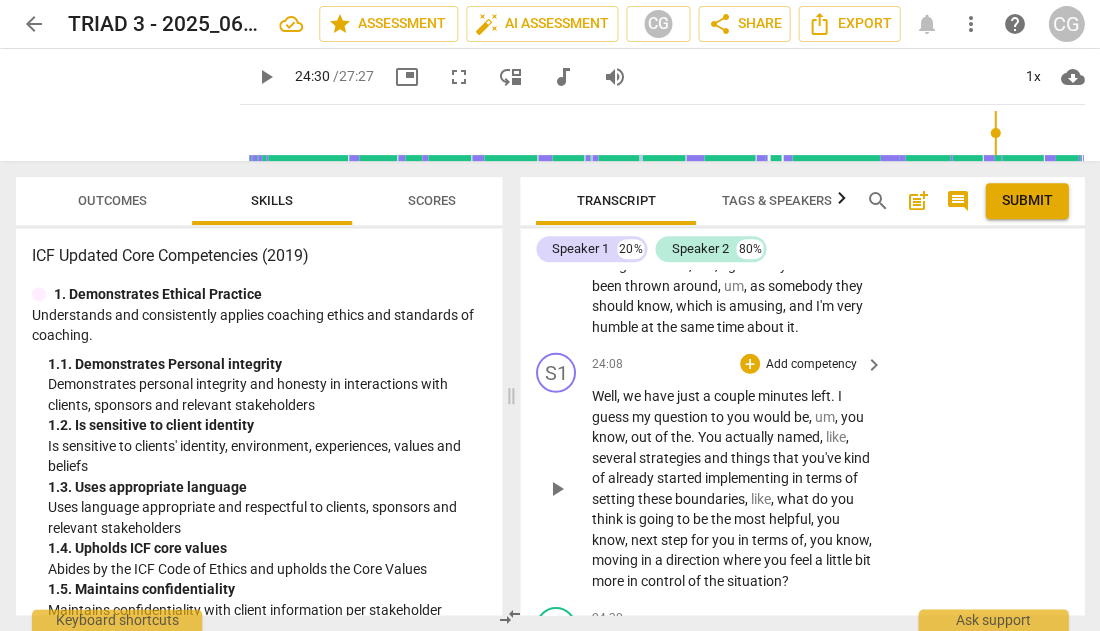 scroll, scrollTop: 12314, scrollLeft: 0, axis: vertical 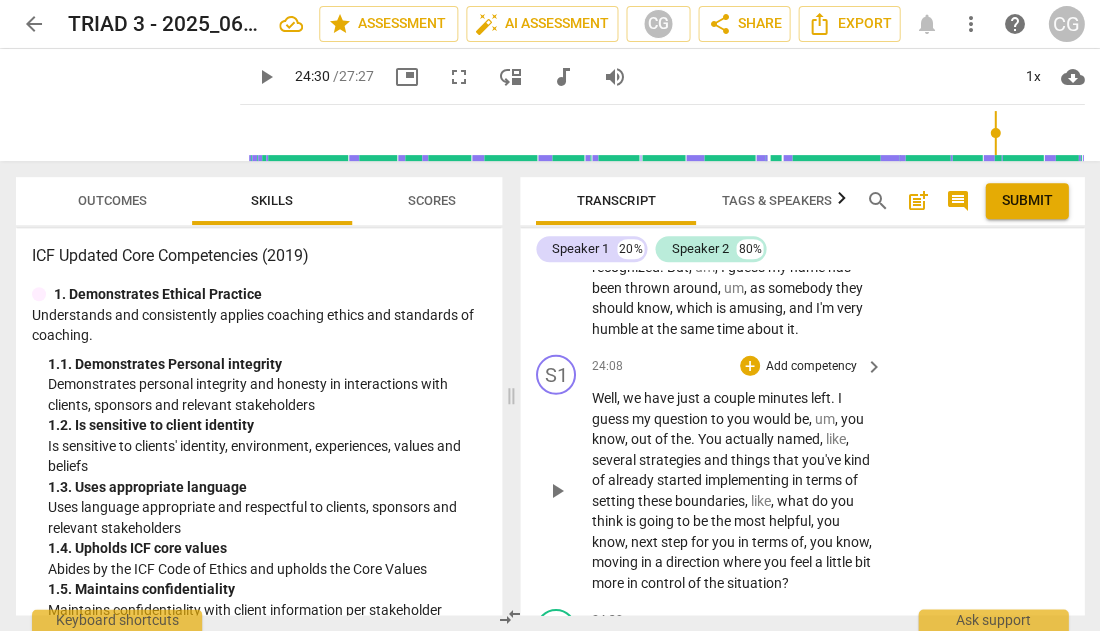click on "Add competency" at bounding box center (811, 367) 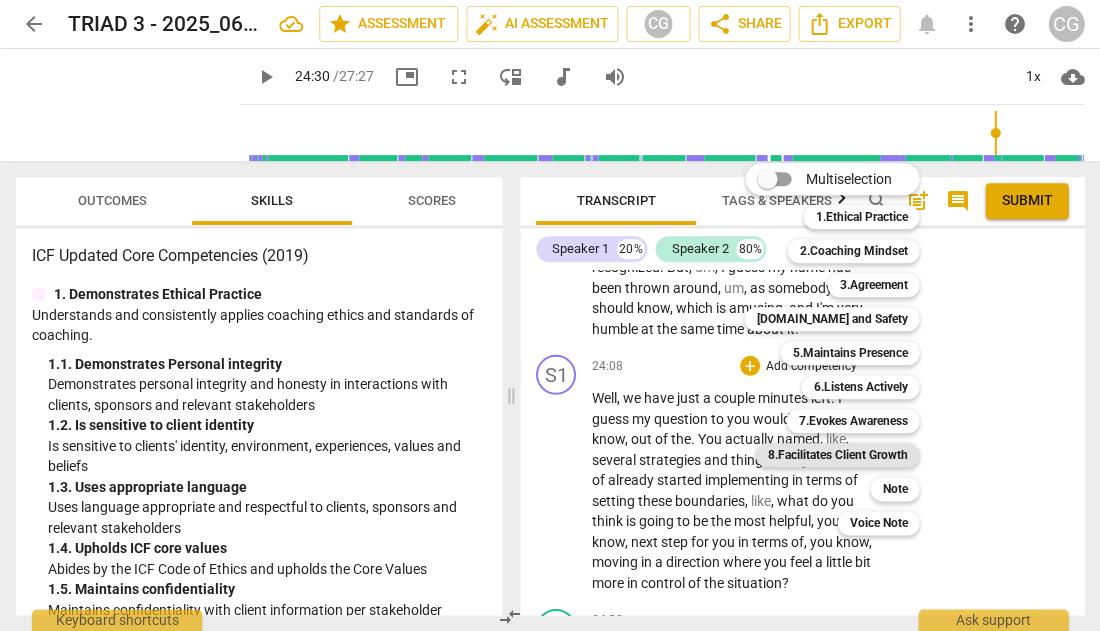 click on "8.Facilitates Client Growth" at bounding box center [837, 455] 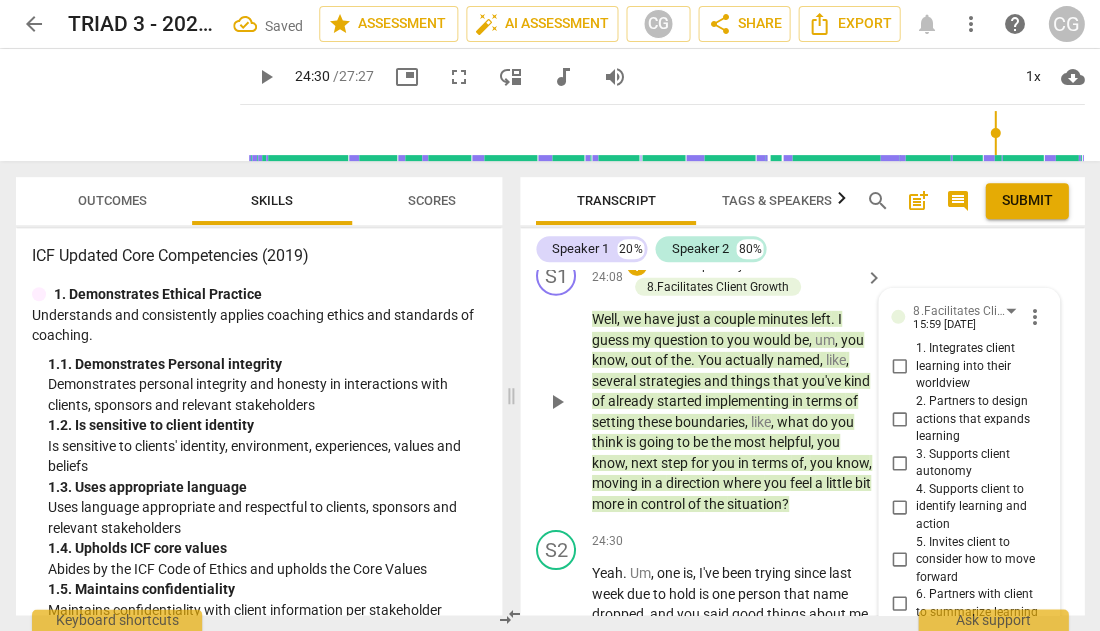 scroll, scrollTop: 12415, scrollLeft: 0, axis: vertical 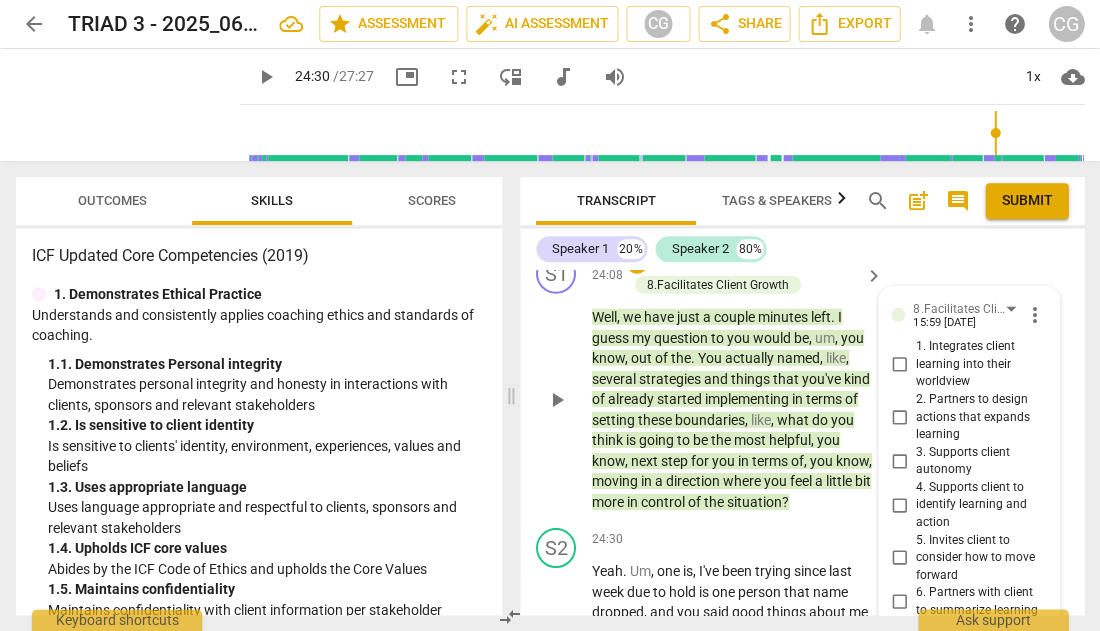 click on "2. Partners to design actions that expands learning" at bounding box center [899, 417] 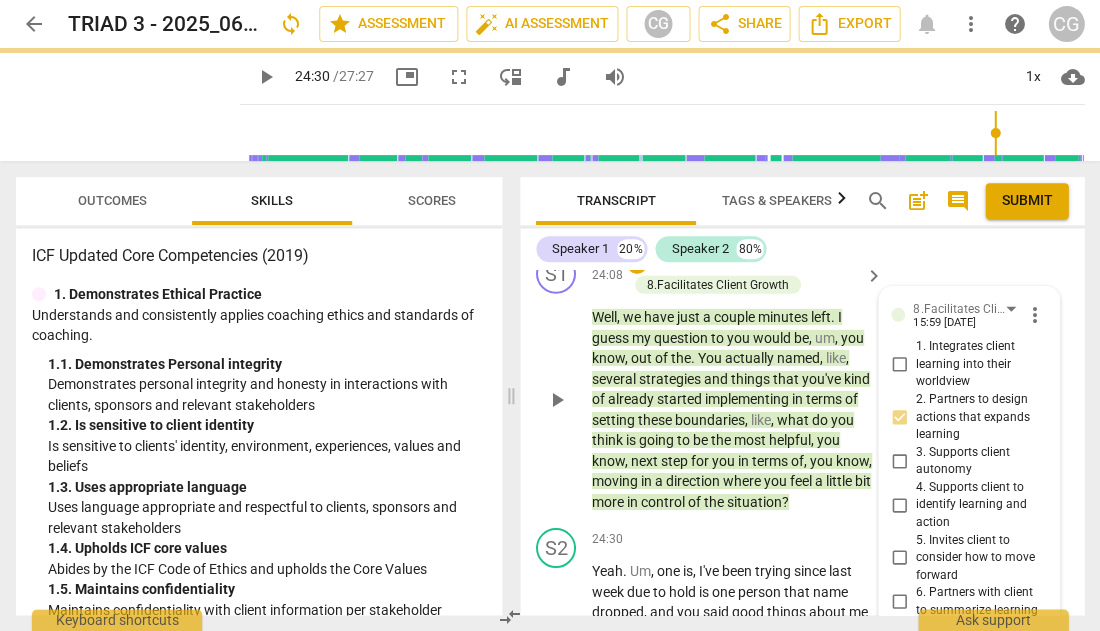click on "3. Supports client autonomy" at bounding box center (899, 461) 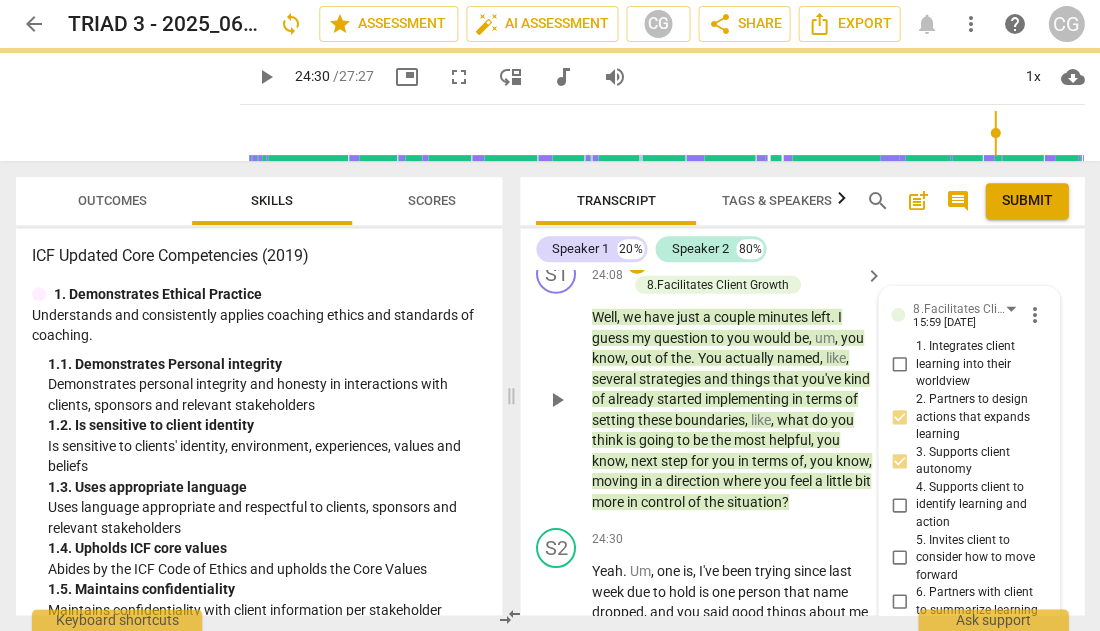 click on "4. Supports client to identify learning and action" at bounding box center [899, 505] 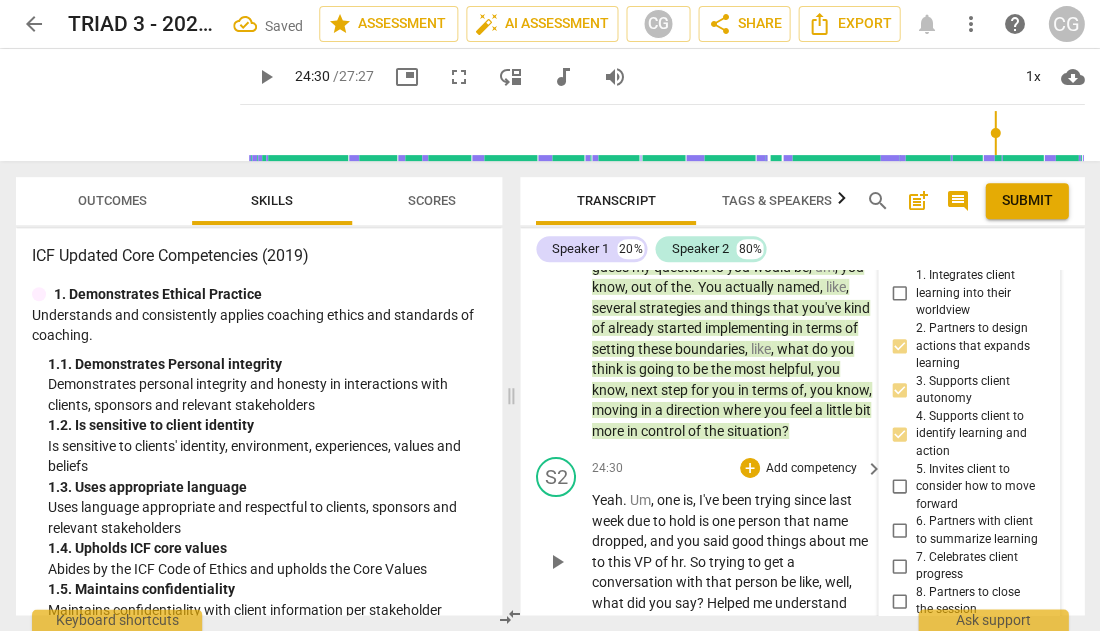 scroll, scrollTop: 12486, scrollLeft: 0, axis: vertical 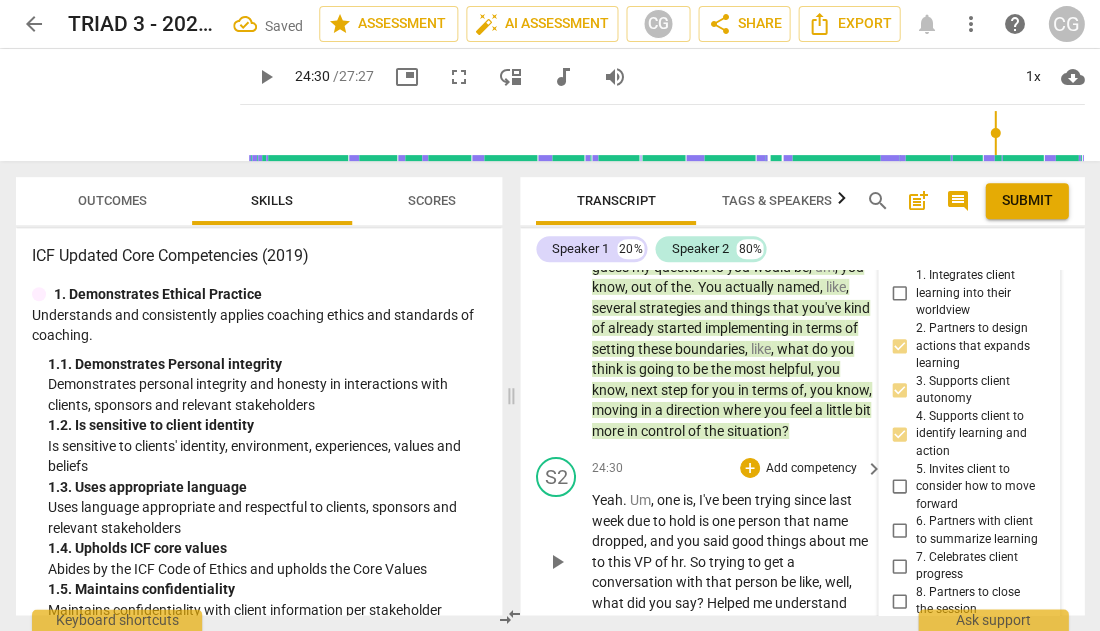 click on "play_arrow" at bounding box center (557, 562) 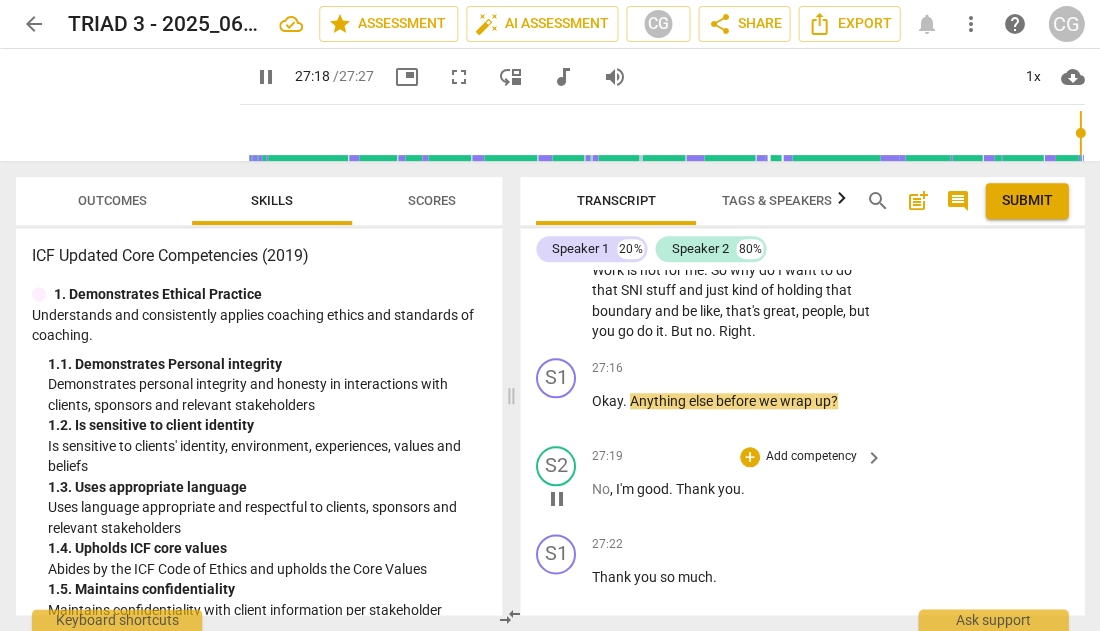 scroll, scrollTop: 14119, scrollLeft: 0, axis: vertical 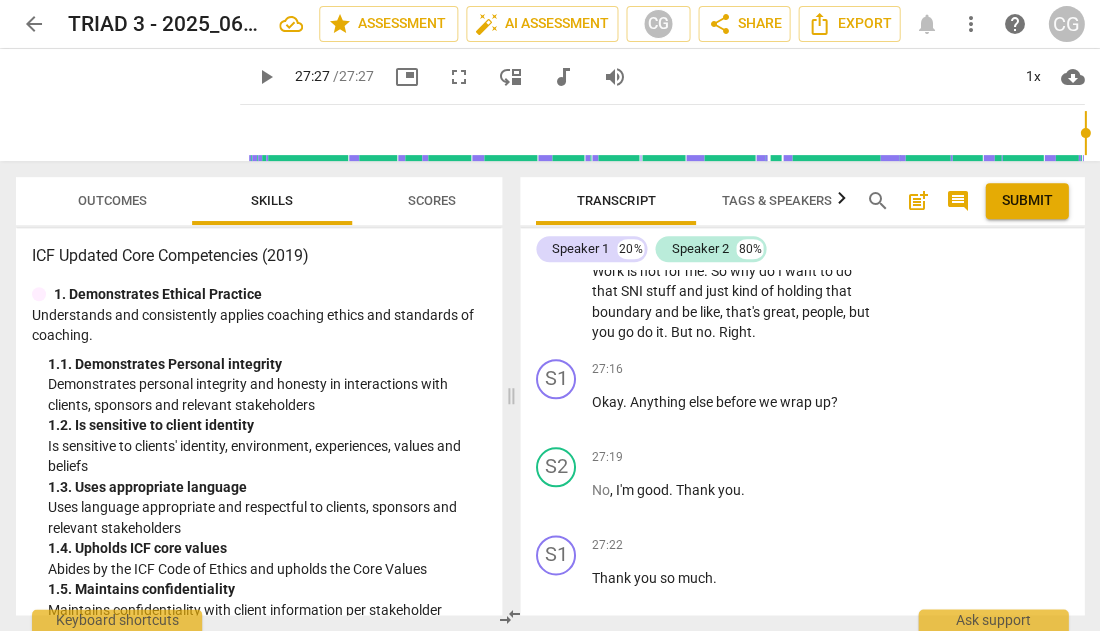 click on "Outcomes" at bounding box center (112, 200) 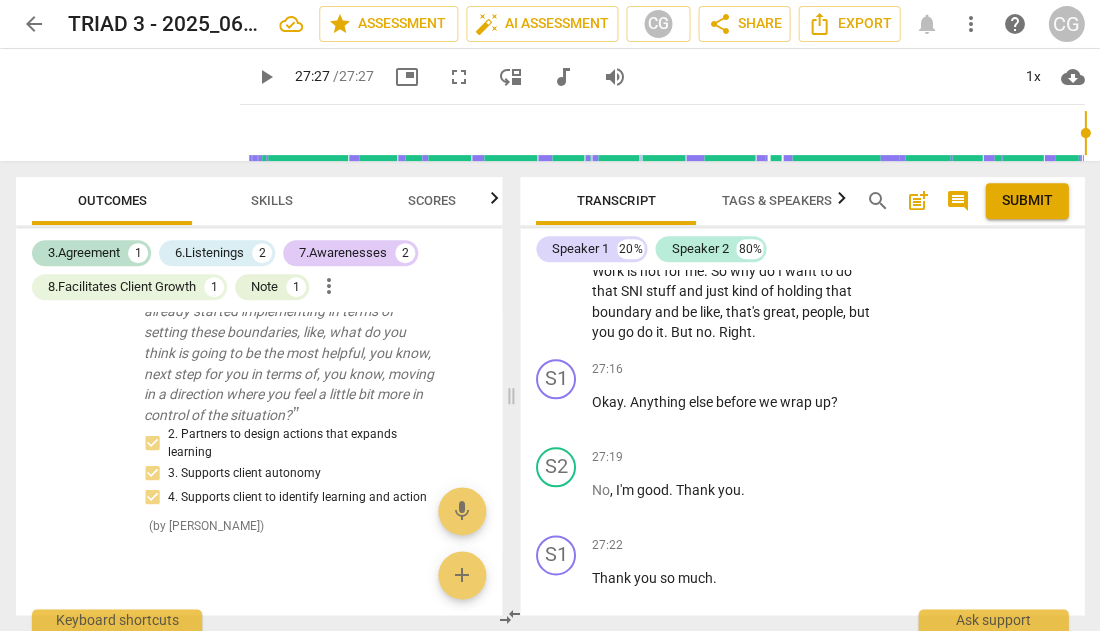 scroll, scrollTop: 1858, scrollLeft: 0, axis: vertical 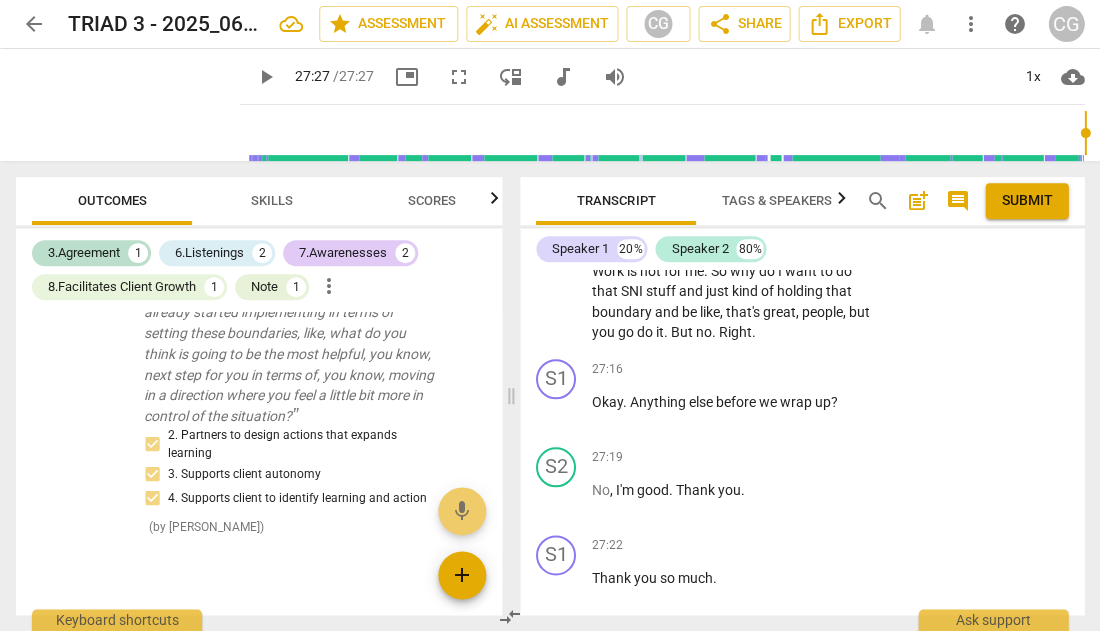 click on "add" at bounding box center [462, 575] 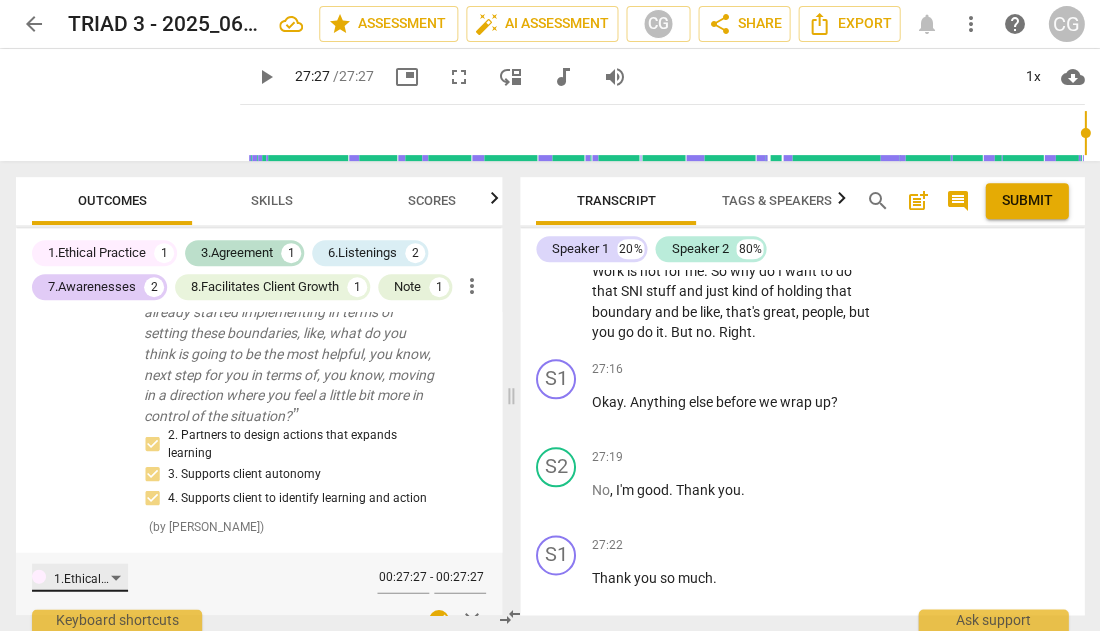 click on "1.Ethical Practice" at bounding box center [80, 577] 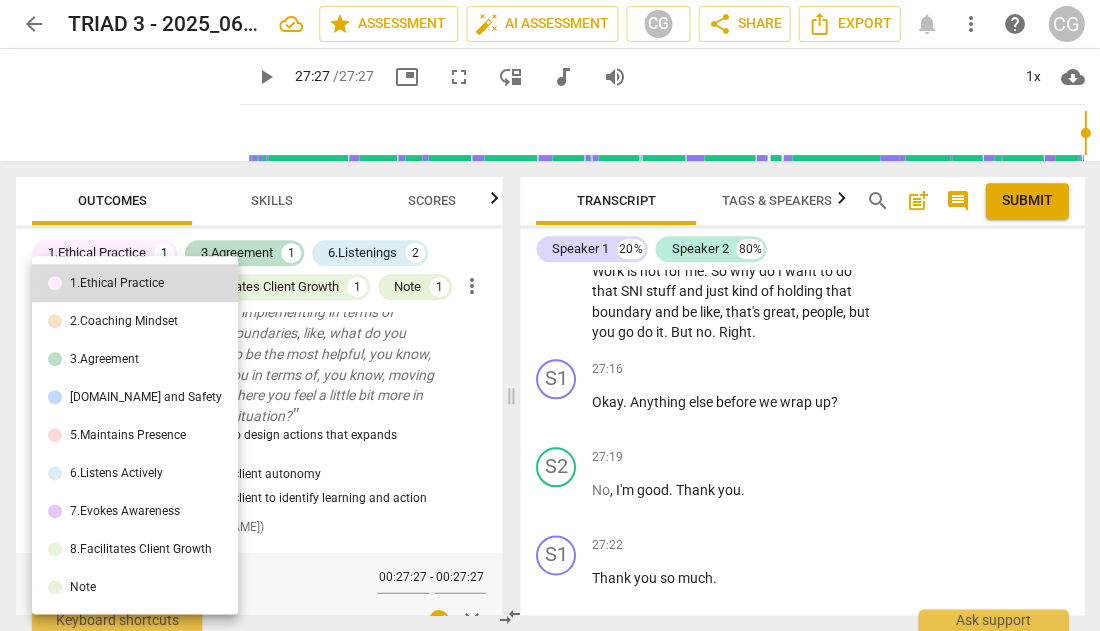 click on "Note" at bounding box center (135, 587) 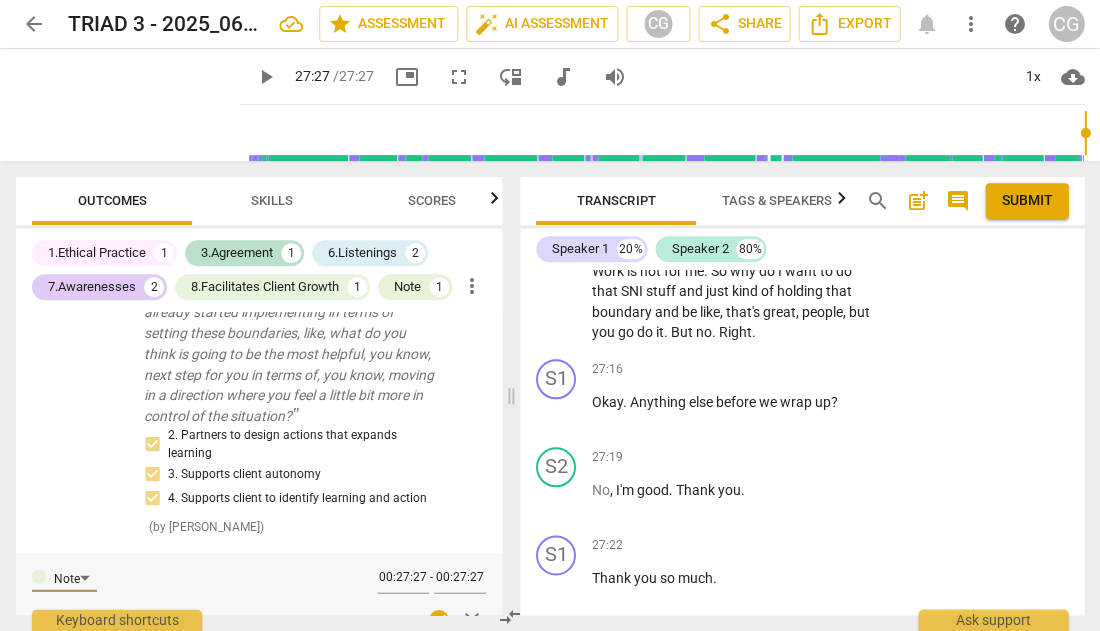 click at bounding box center (252, 596) 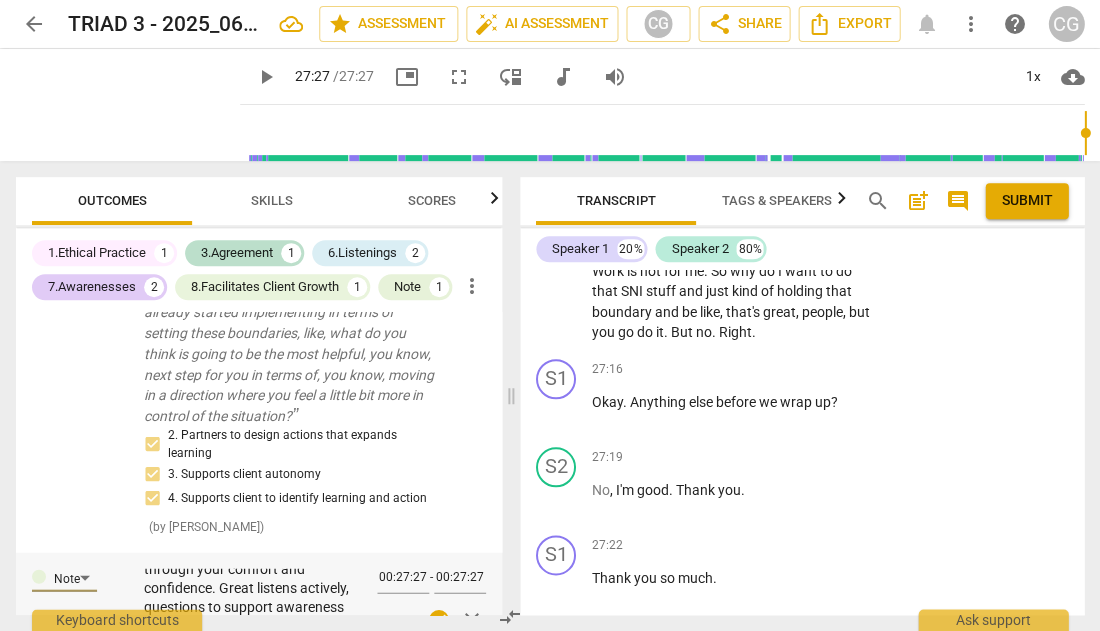 scroll, scrollTop: 103, scrollLeft: 0, axis: vertical 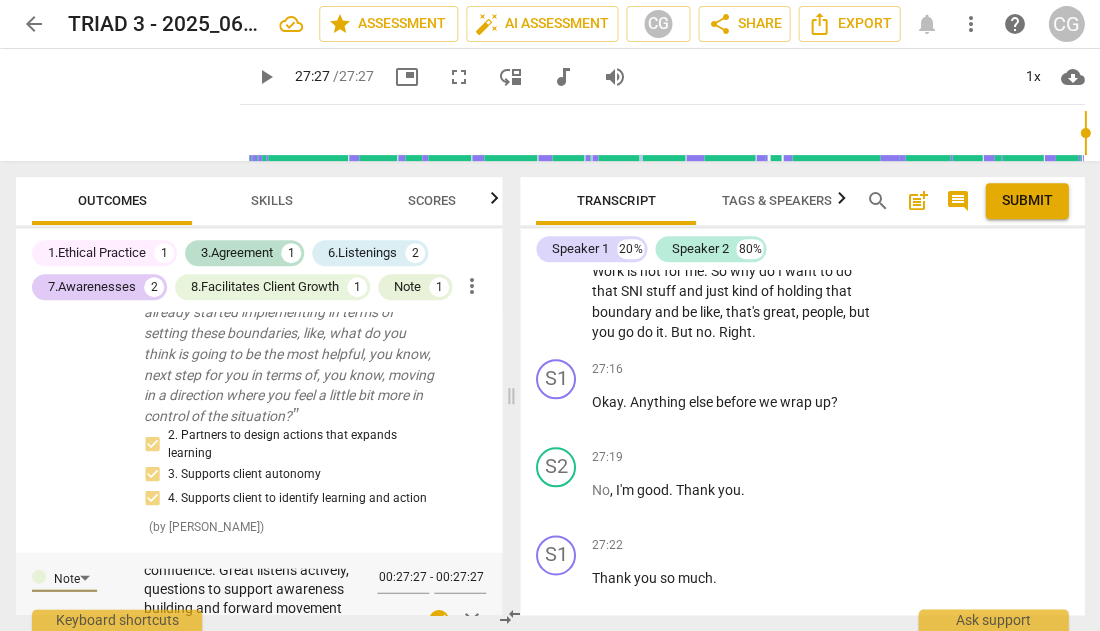 click on "check_circle" at bounding box center (439, 619) 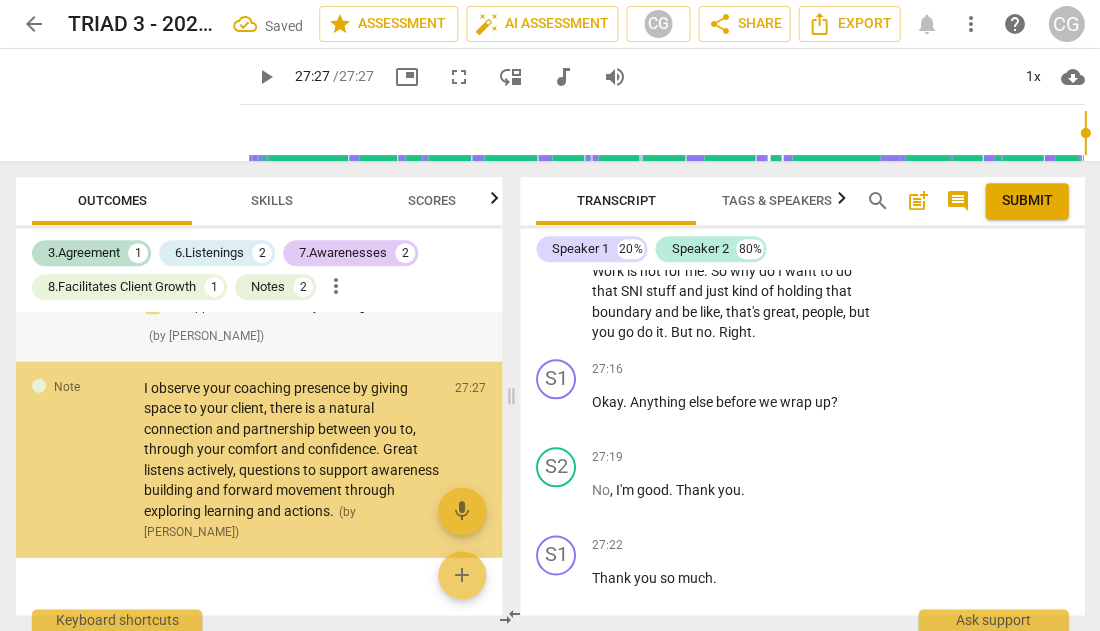 scroll, scrollTop: 2050, scrollLeft: 0, axis: vertical 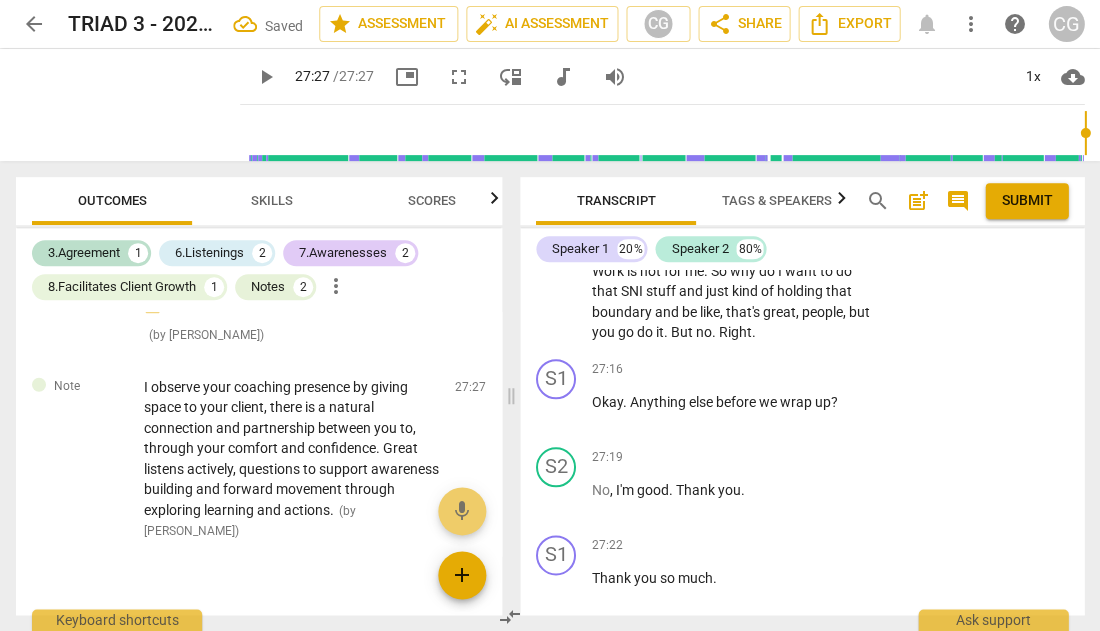 click on "add" at bounding box center [462, 575] 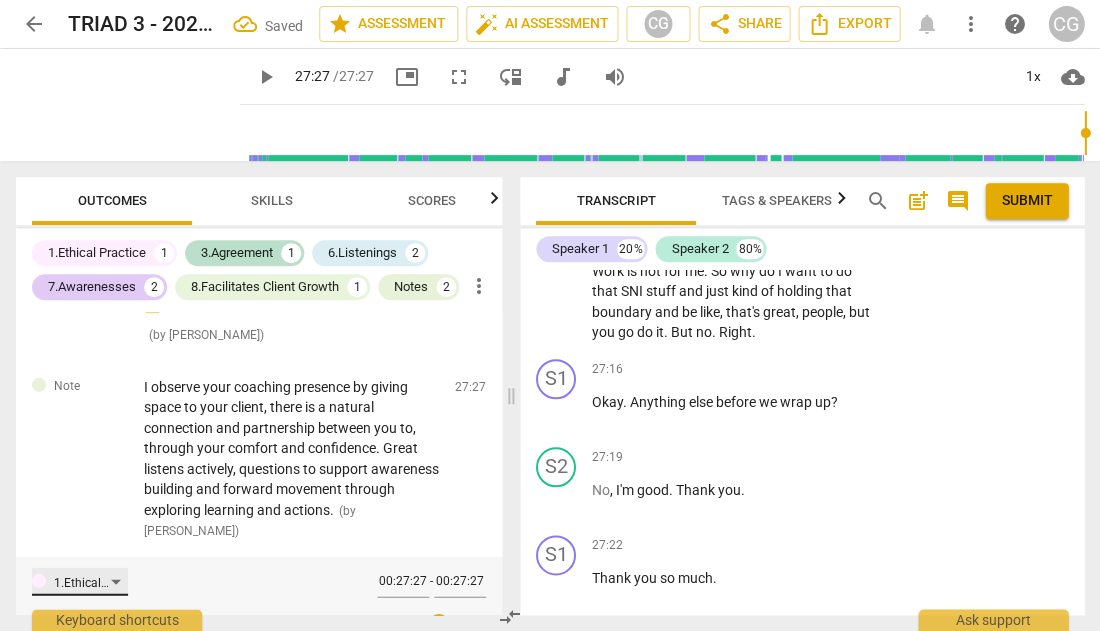click on "1.Ethical Practice" at bounding box center (80, 581) 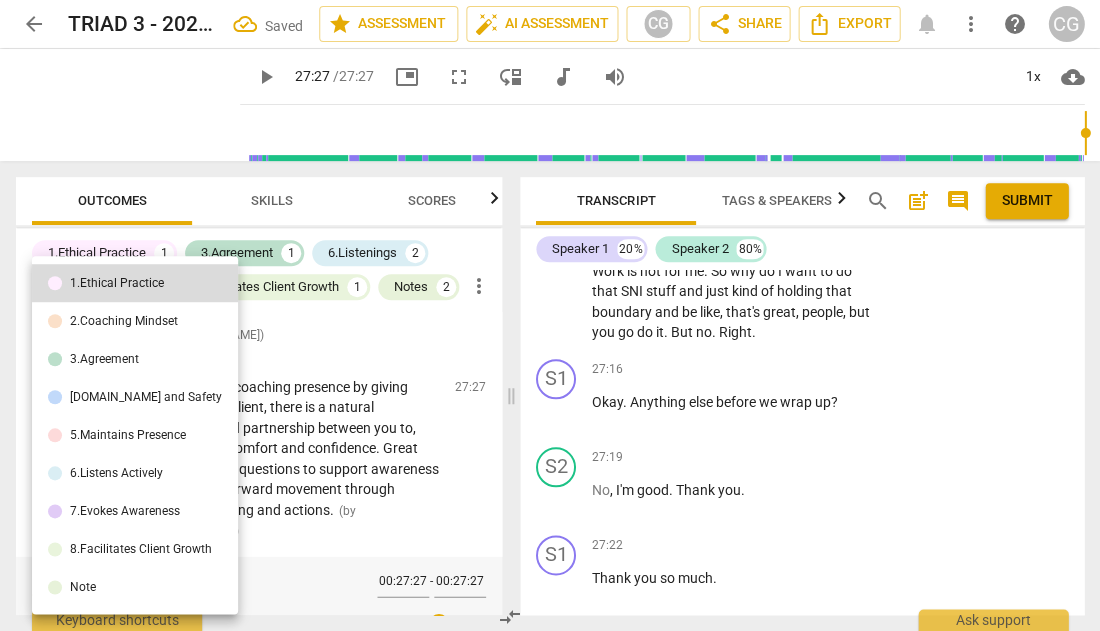 click on "Note" at bounding box center (135, 587) 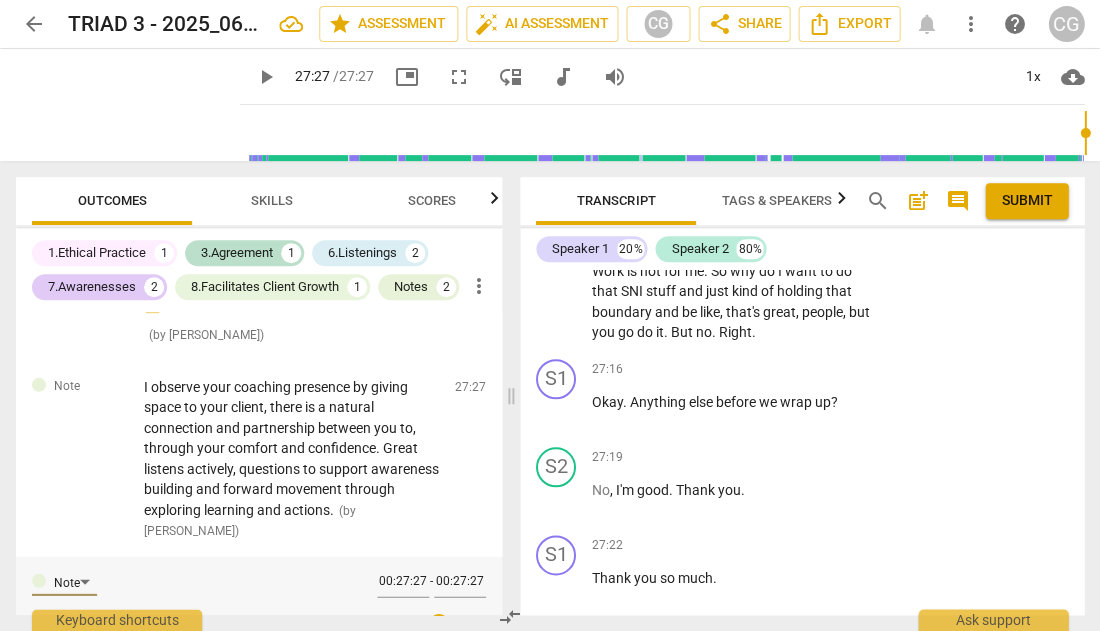 click at bounding box center (252, 600) 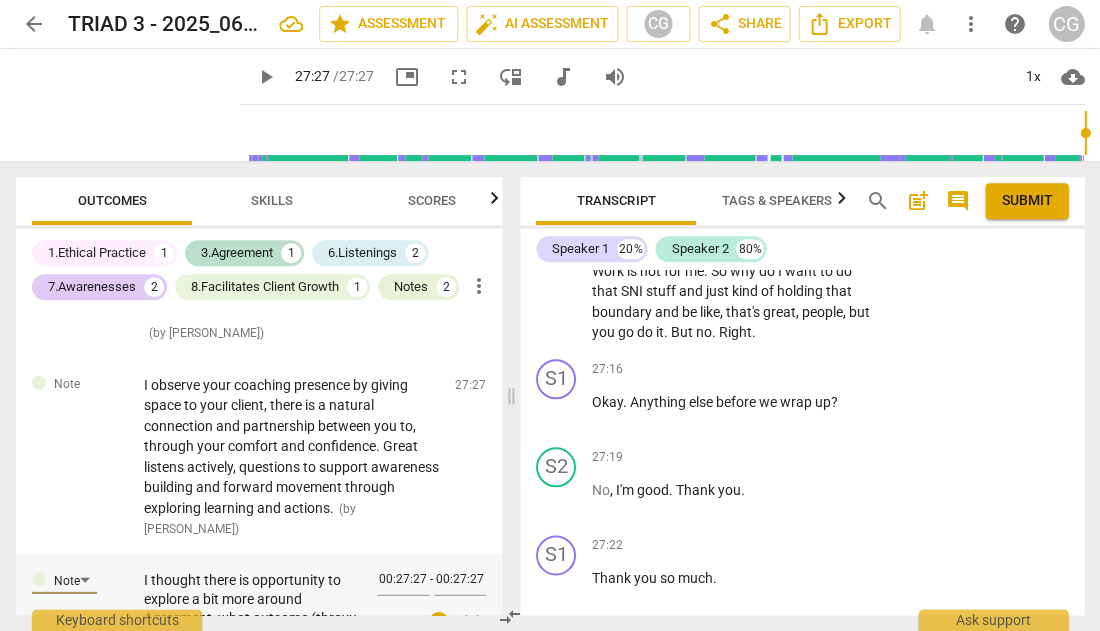 scroll, scrollTop: 2070, scrollLeft: 0, axis: vertical 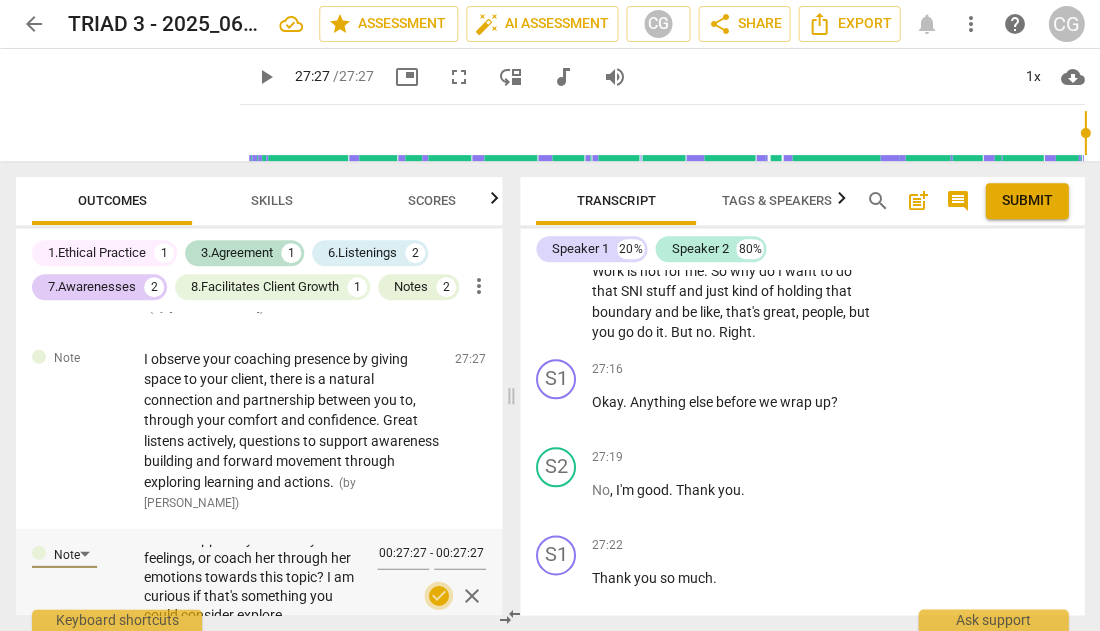 click on "check_circle" at bounding box center [439, 595] 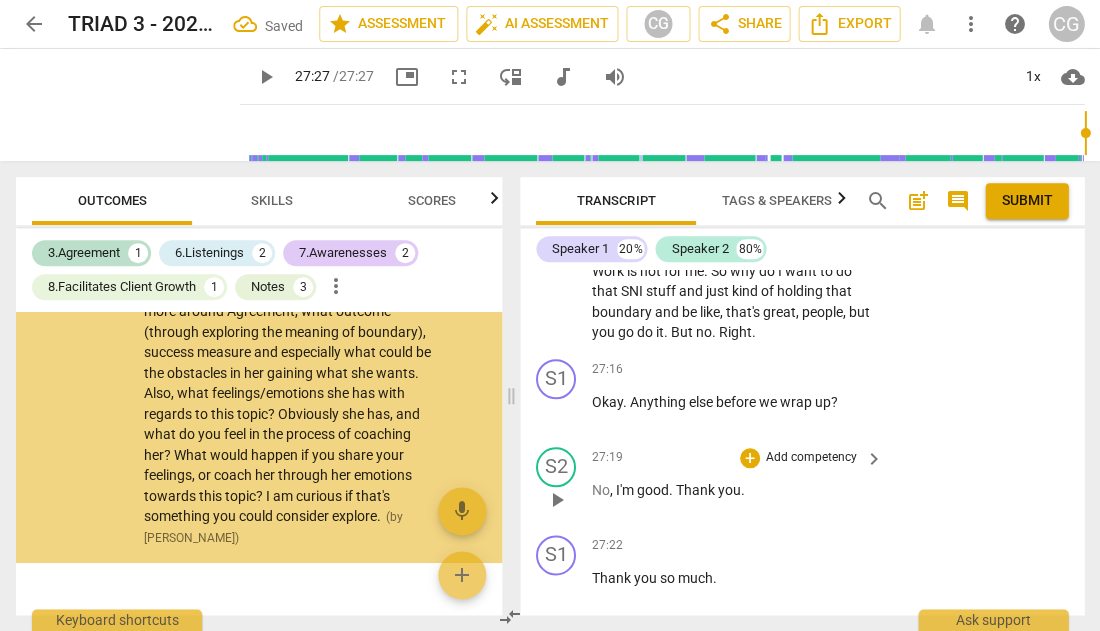 scroll, scrollTop: 2342, scrollLeft: 0, axis: vertical 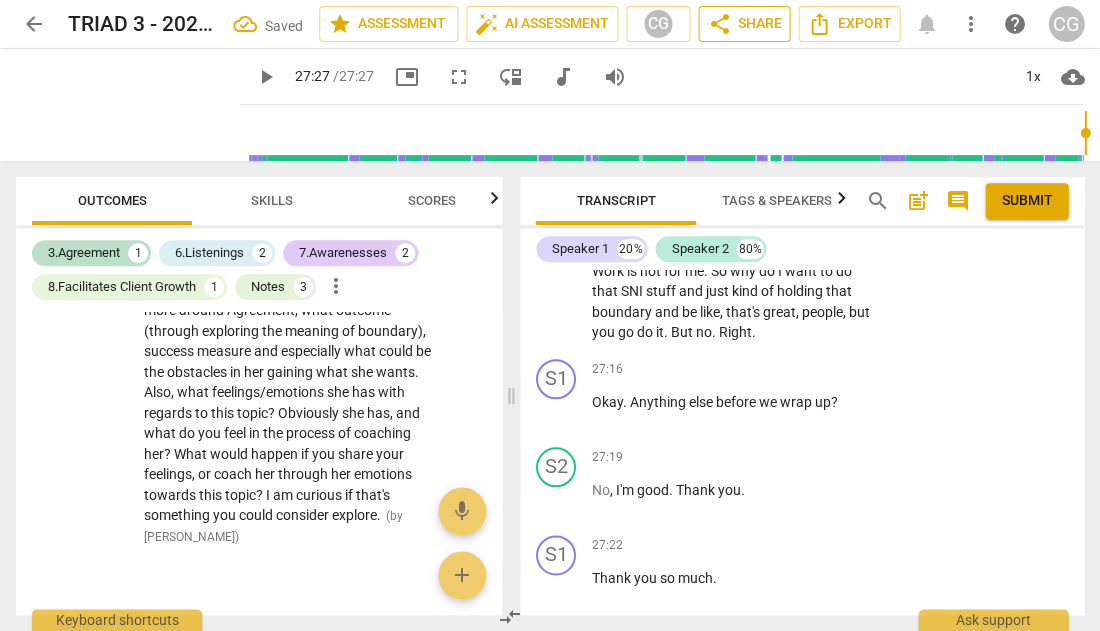 click on "share    Share" at bounding box center [744, 24] 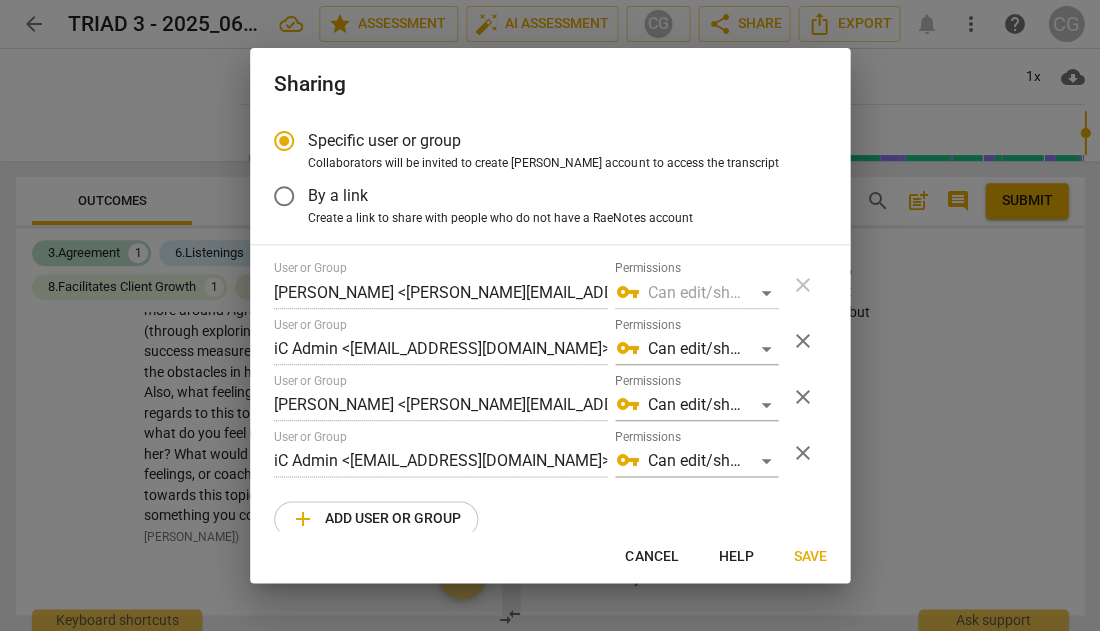 click on "Save" at bounding box center (809, 557) 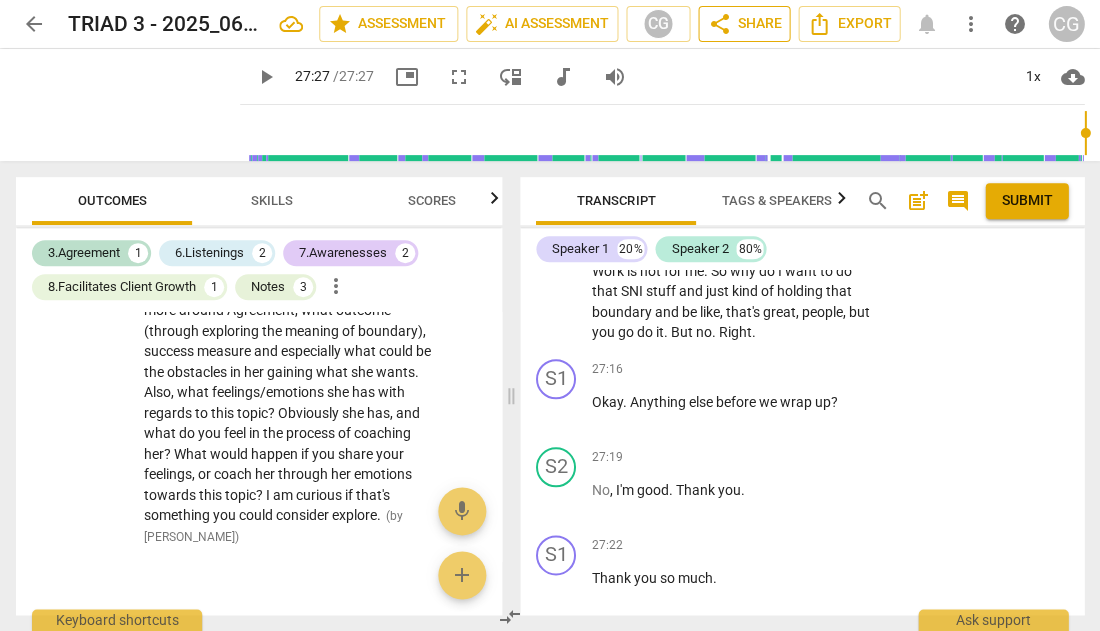 click on "share    Share" at bounding box center (744, 24) 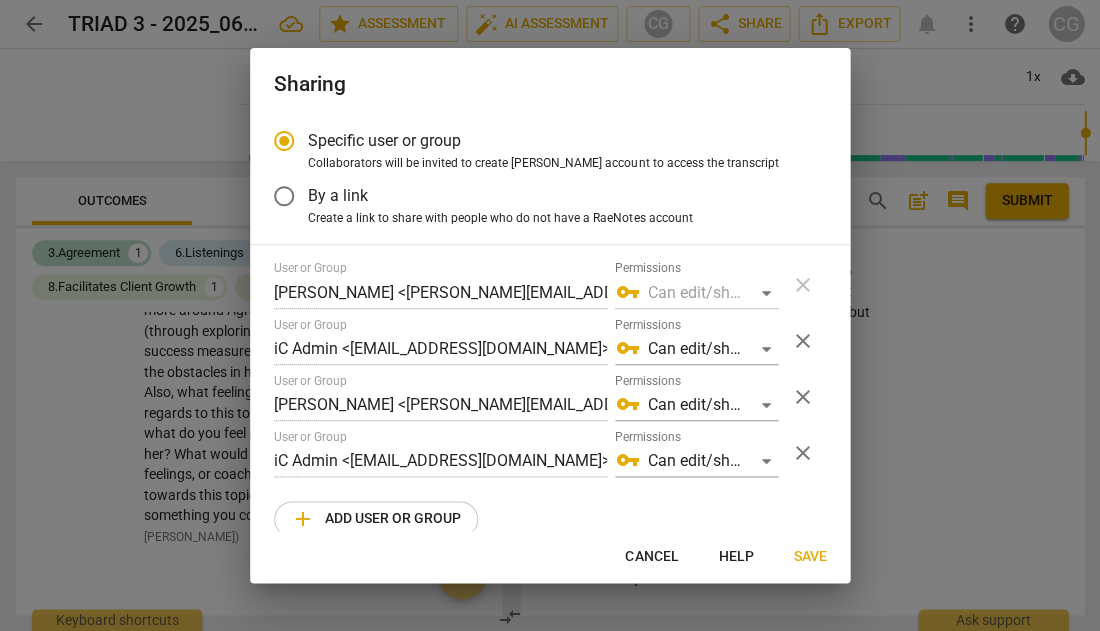 click on "Save" at bounding box center [809, 557] 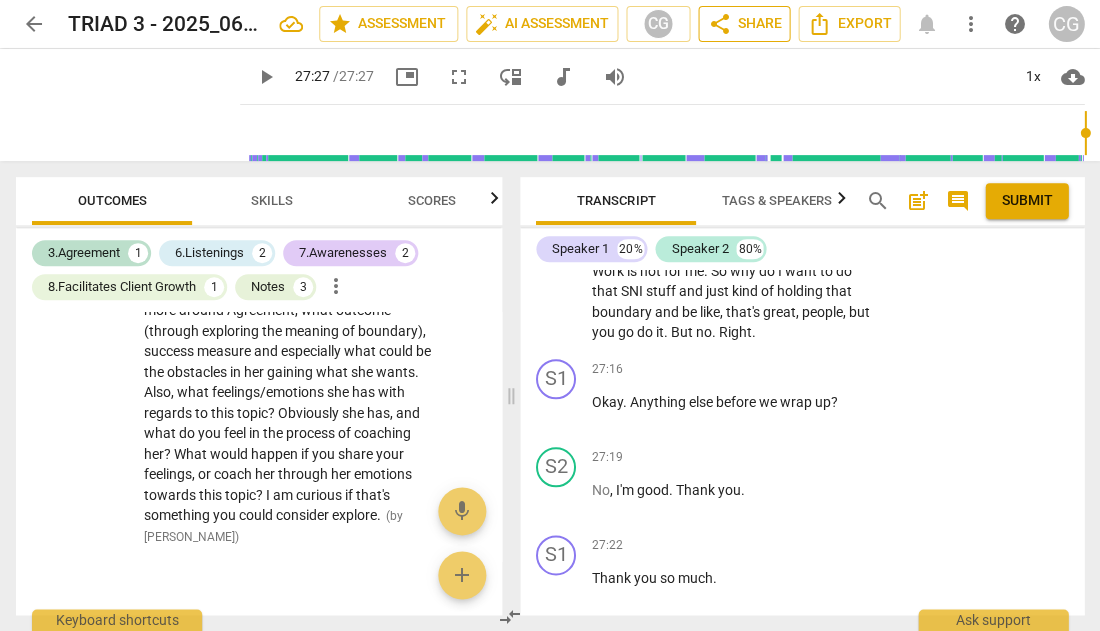 click on "share    Share" at bounding box center (744, 24) 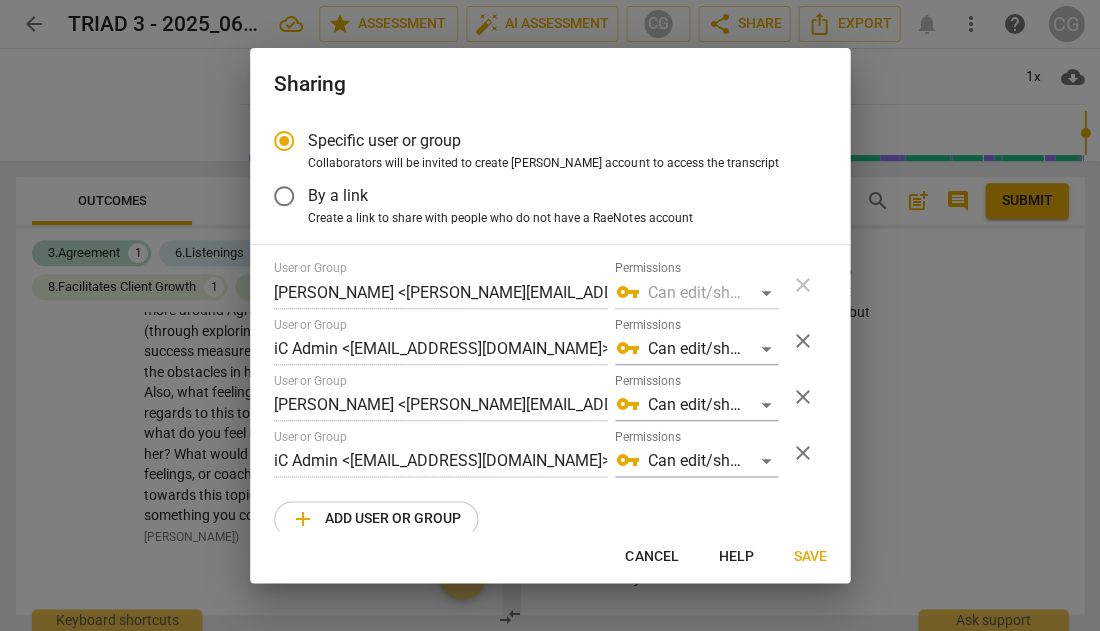 click on "Cancel" at bounding box center (651, 557) 